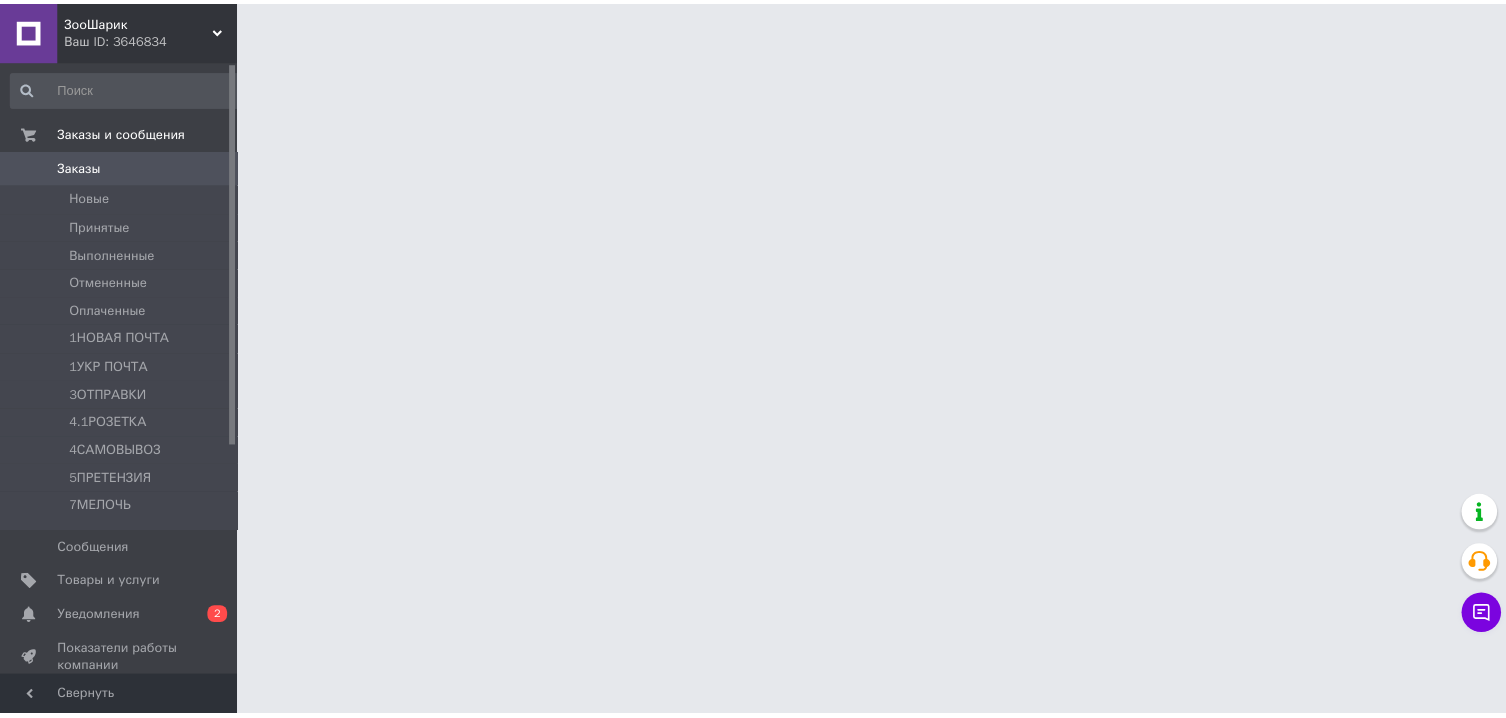 scroll, scrollTop: 0, scrollLeft: 0, axis: both 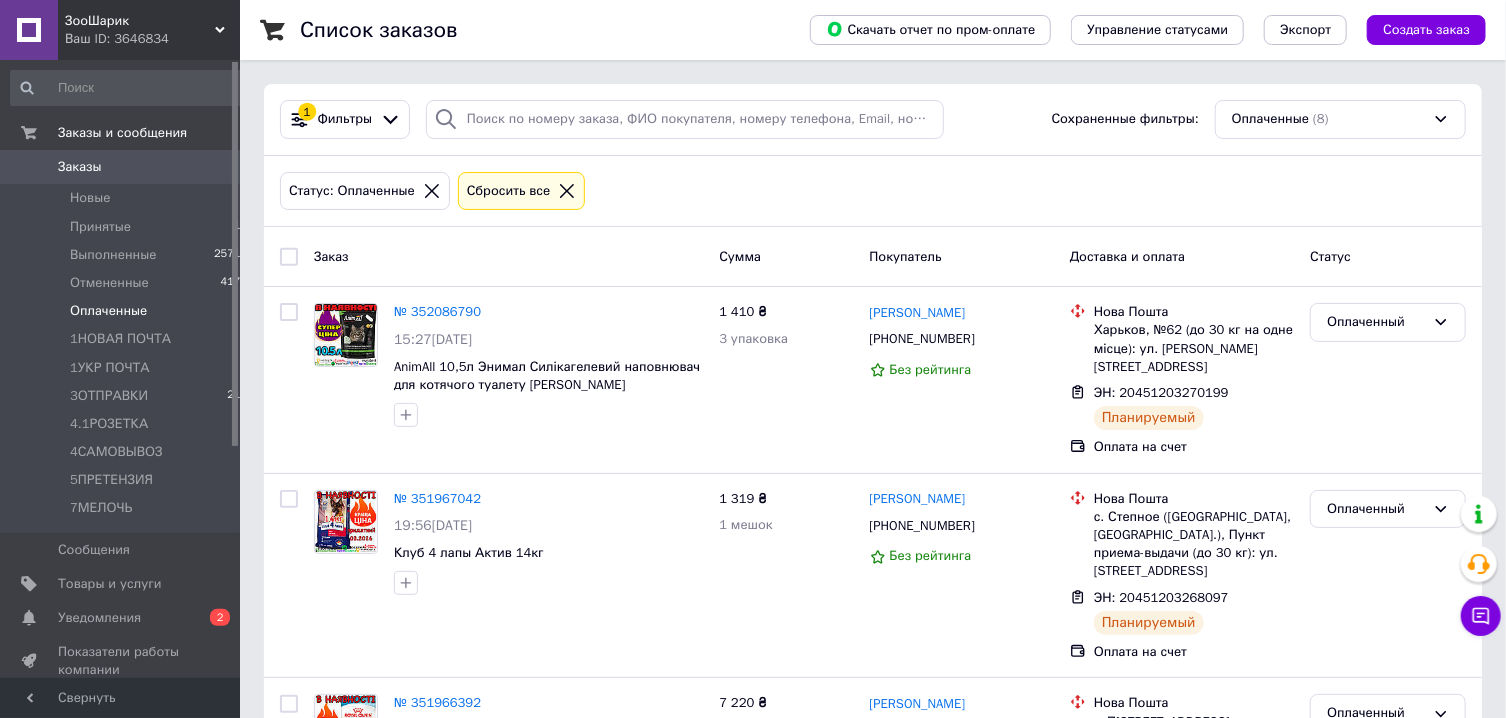 click on "Заказы" at bounding box center (80, 167) 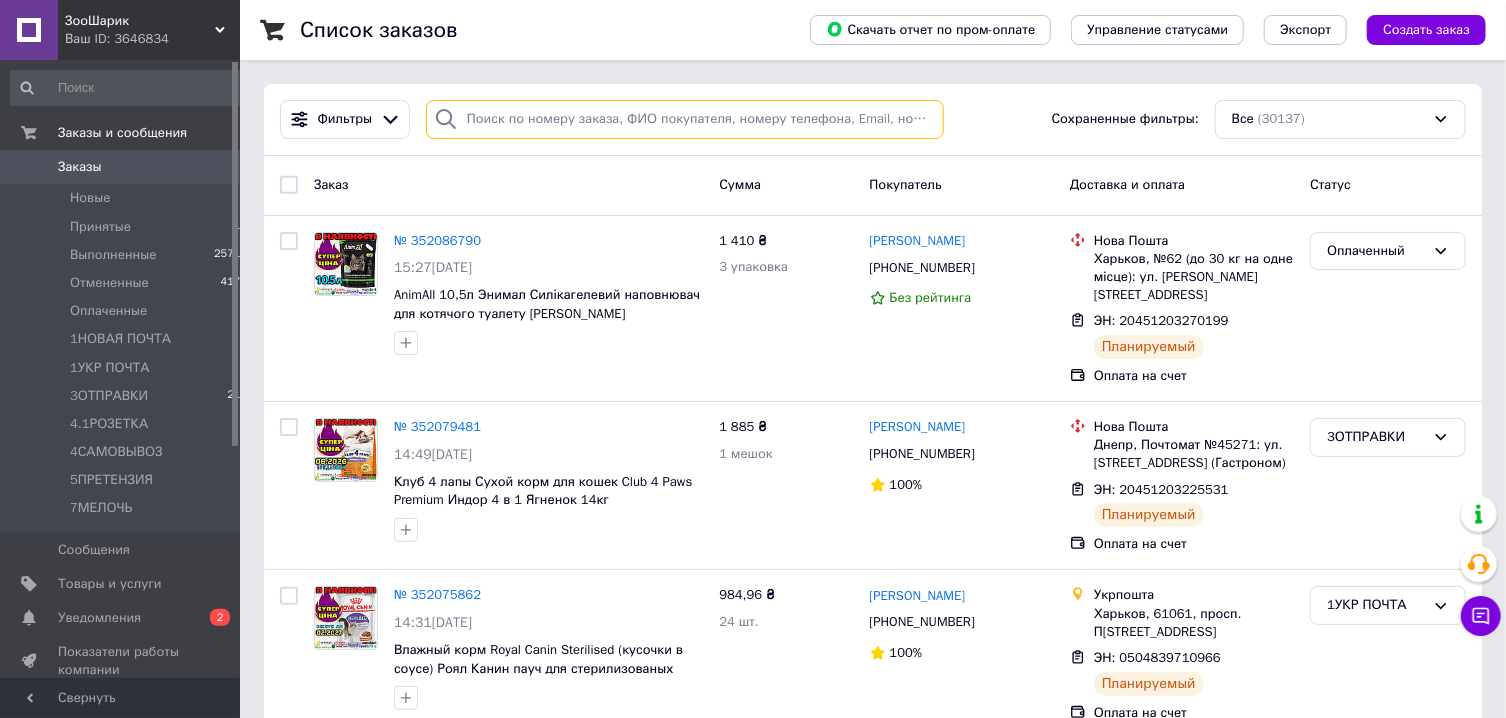 click at bounding box center (685, 119) 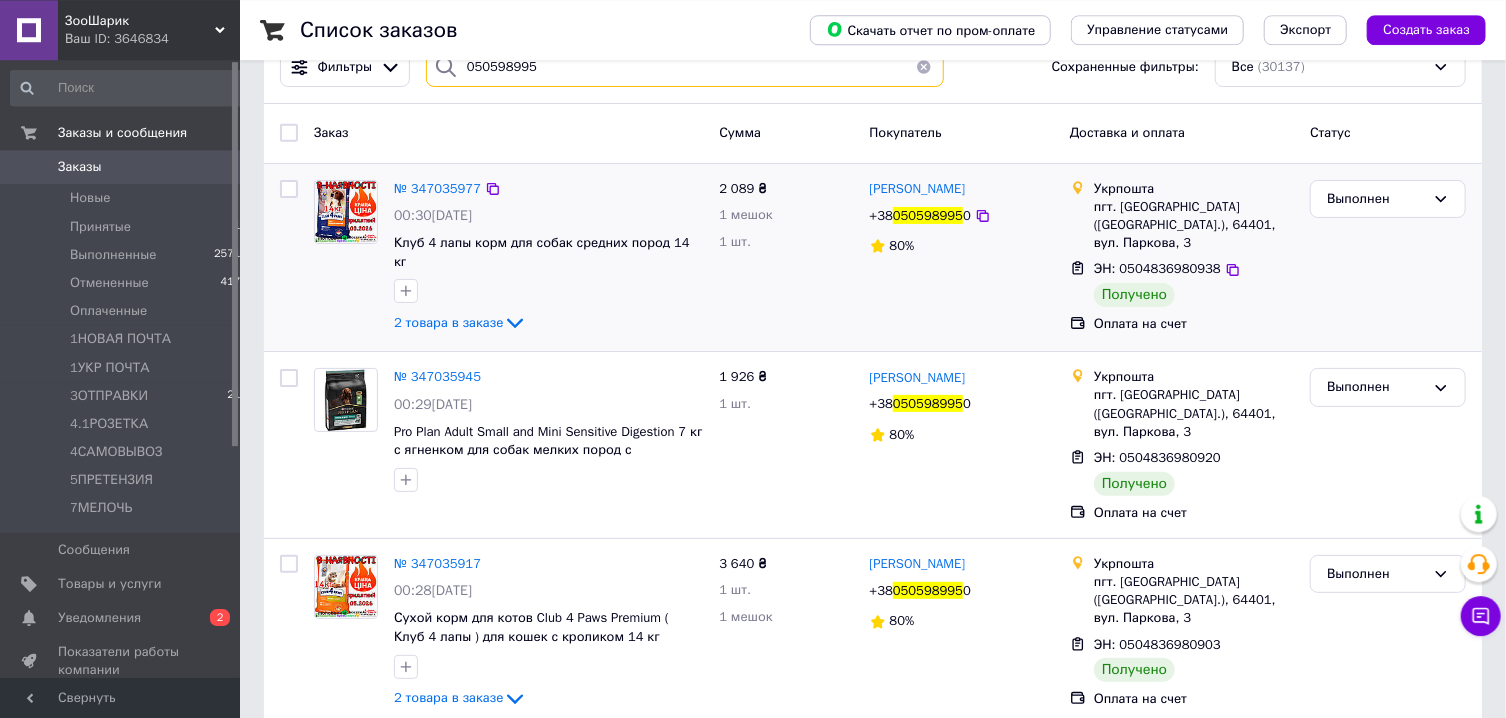 scroll, scrollTop: 53, scrollLeft: 0, axis: vertical 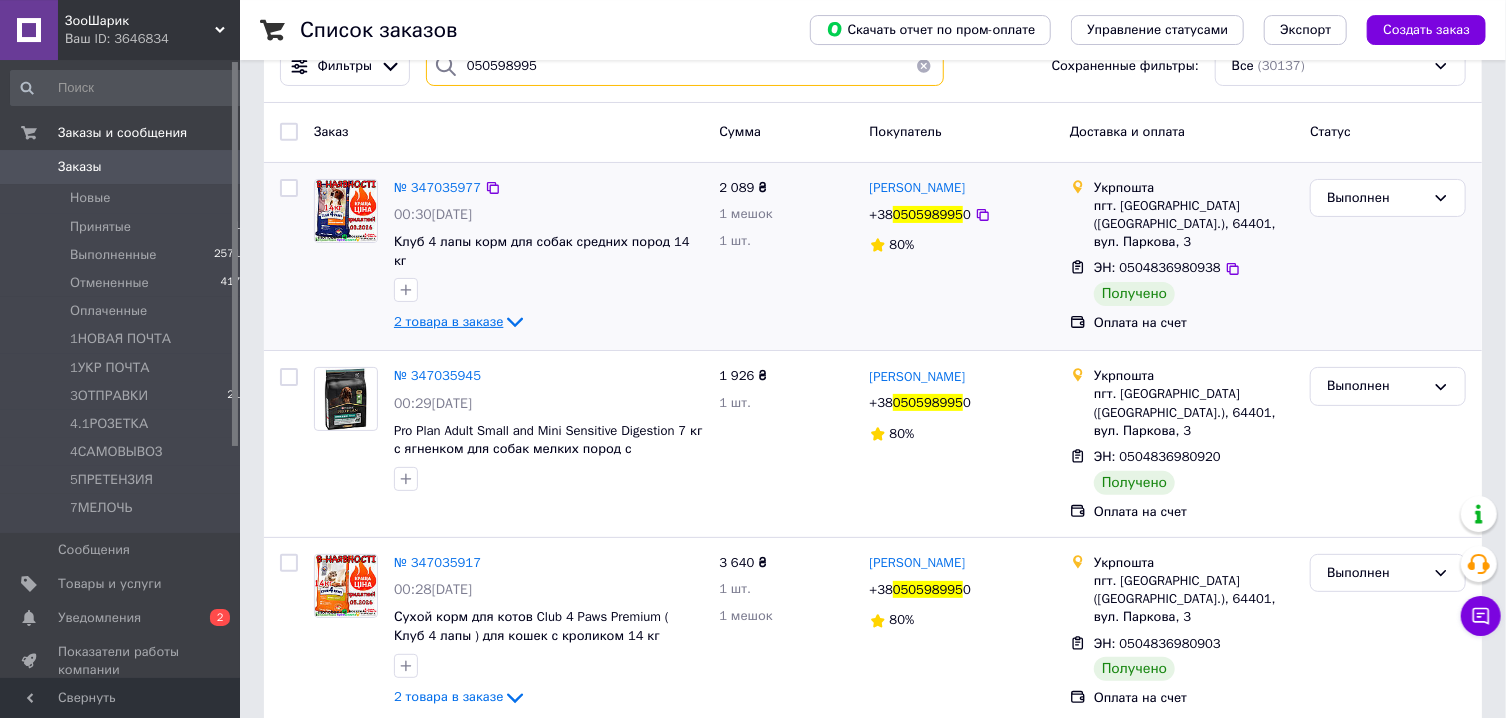 type on "050598995" 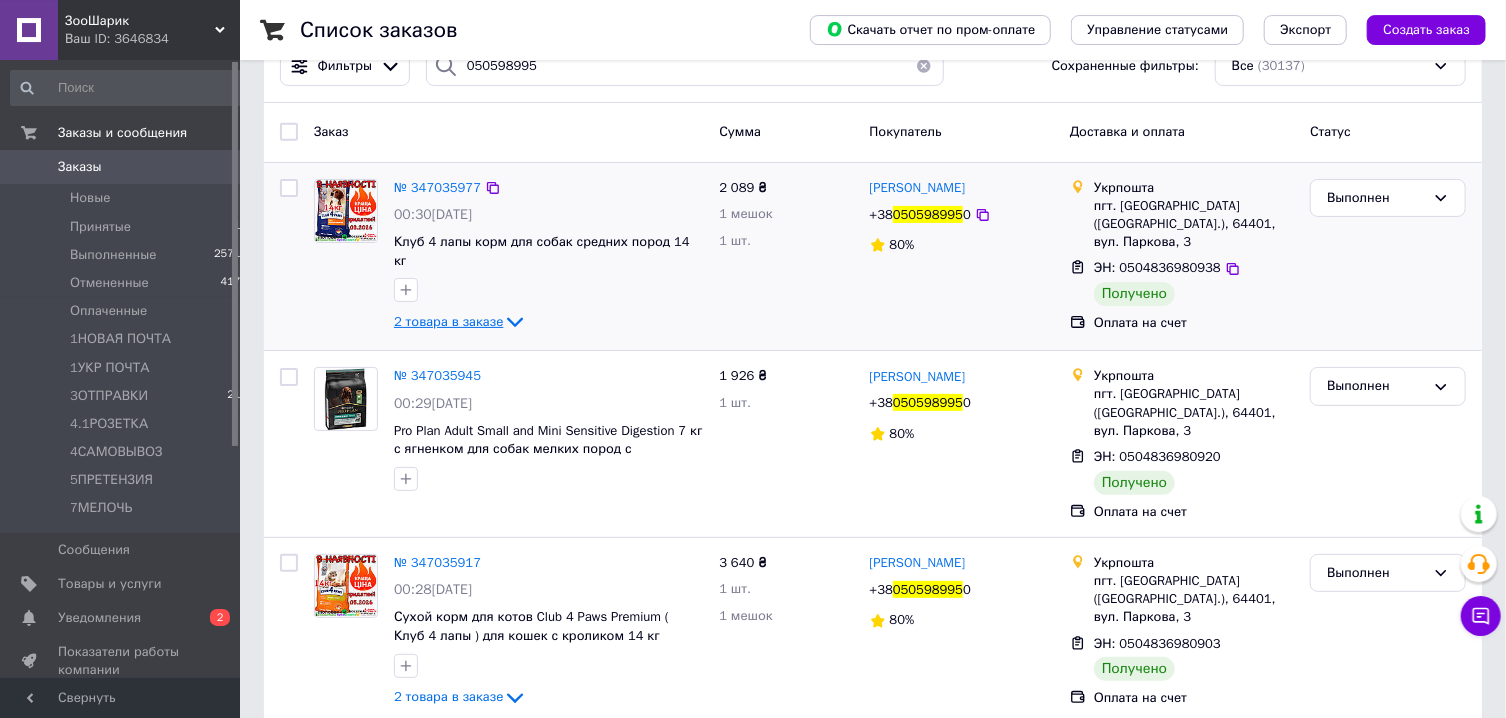 click 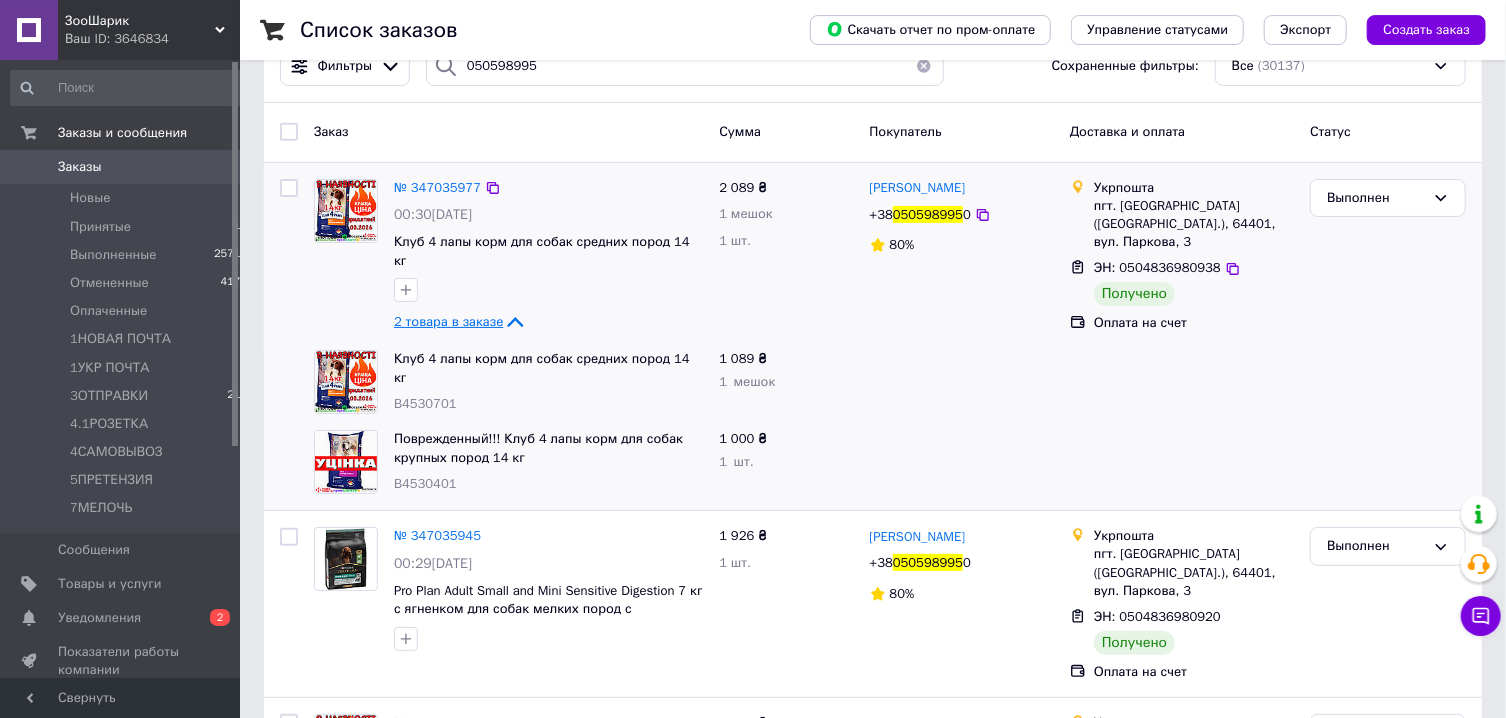 click 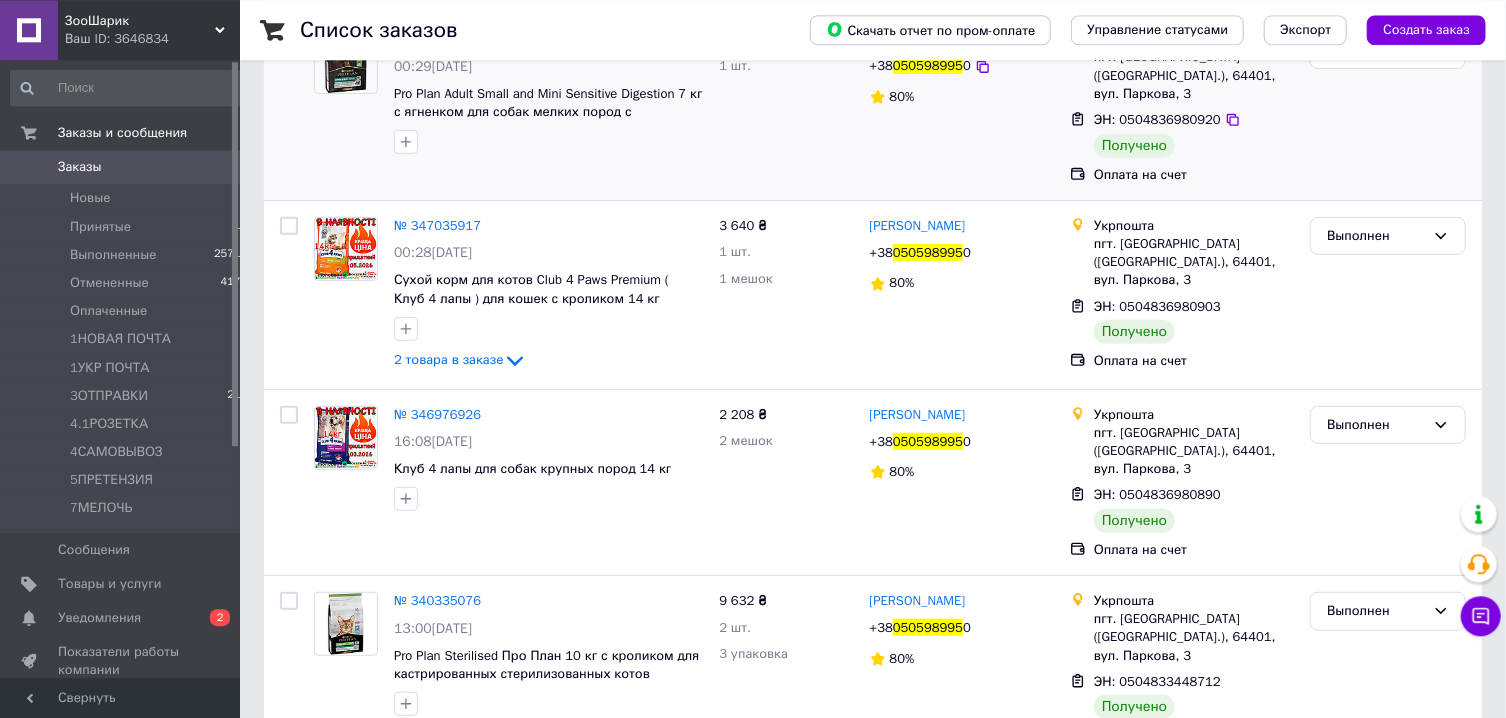 scroll, scrollTop: 407, scrollLeft: 0, axis: vertical 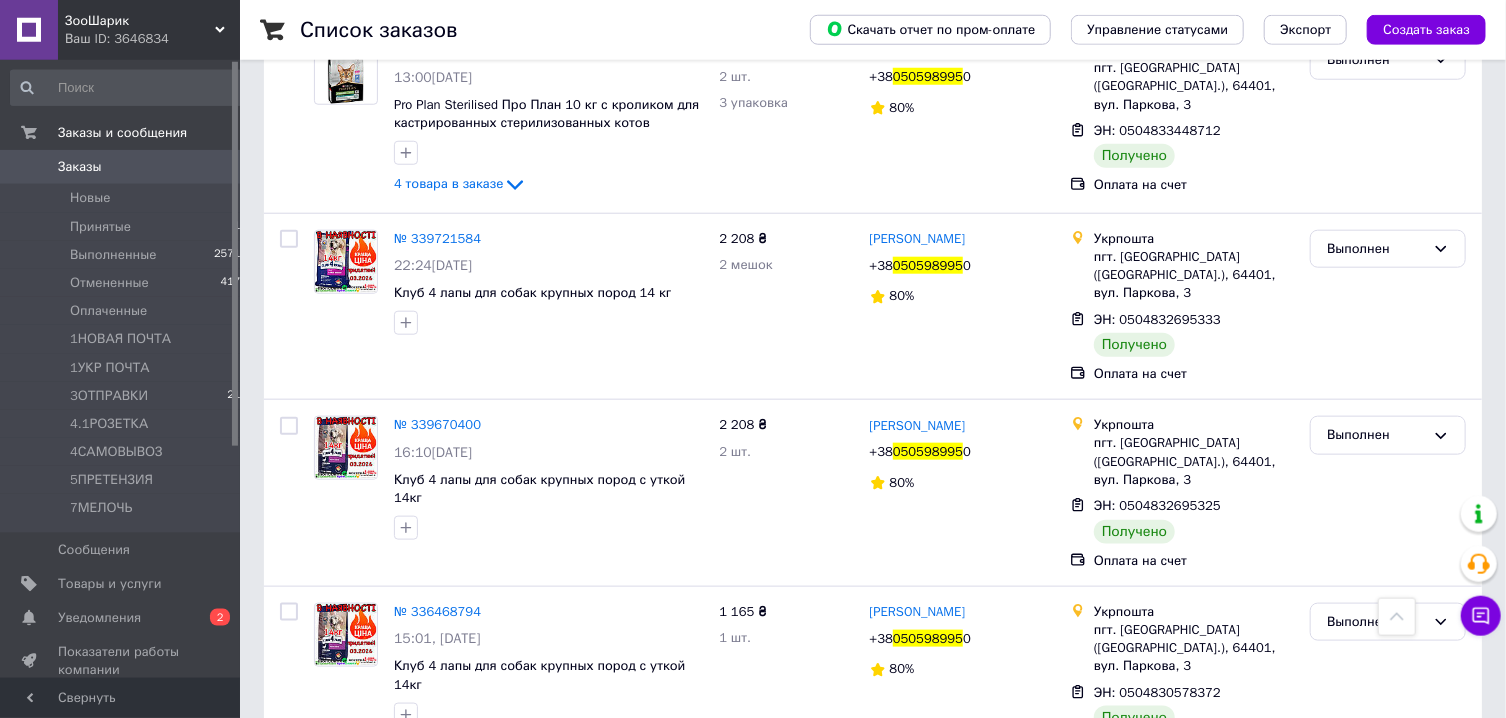click on "Заказы" at bounding box center (121, 167) 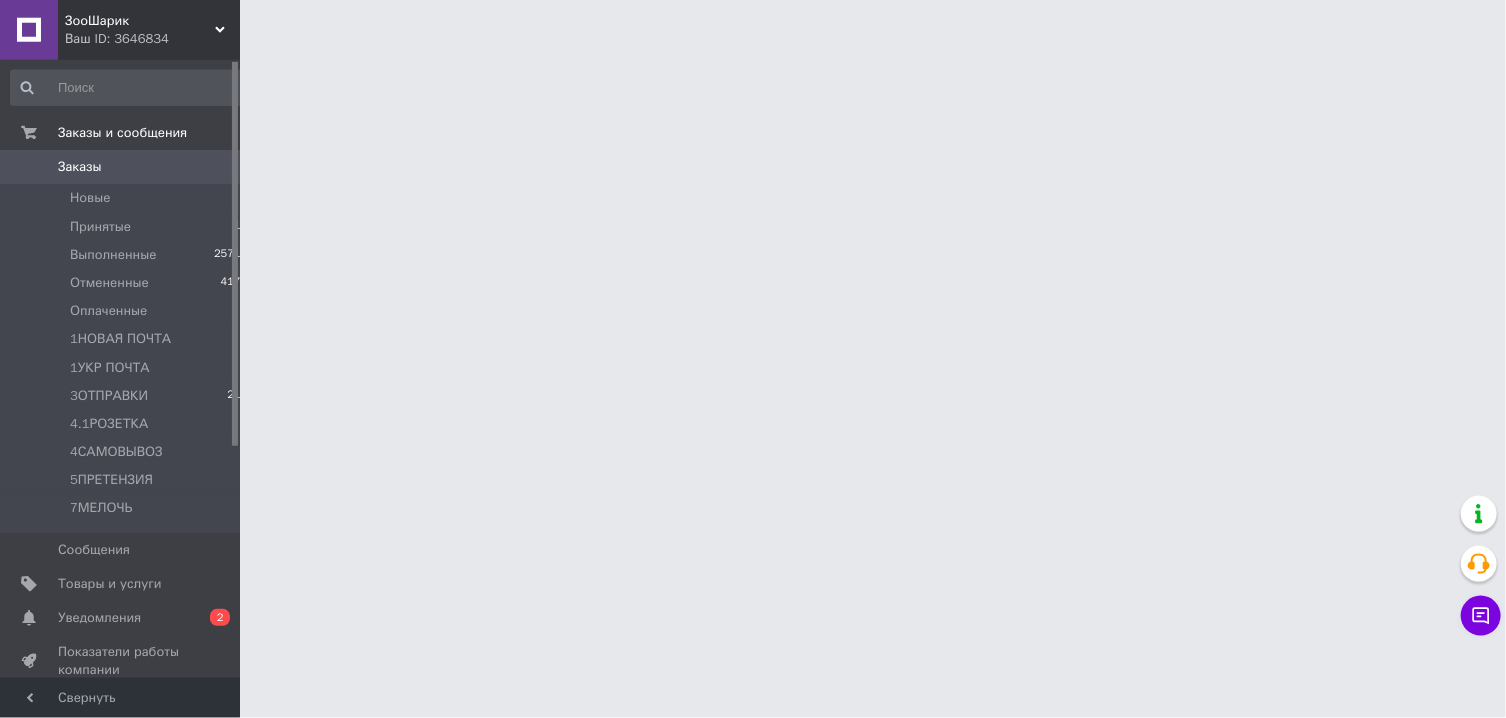 scroll, scrollTop: 0, scrollLeft: 0, axis: both 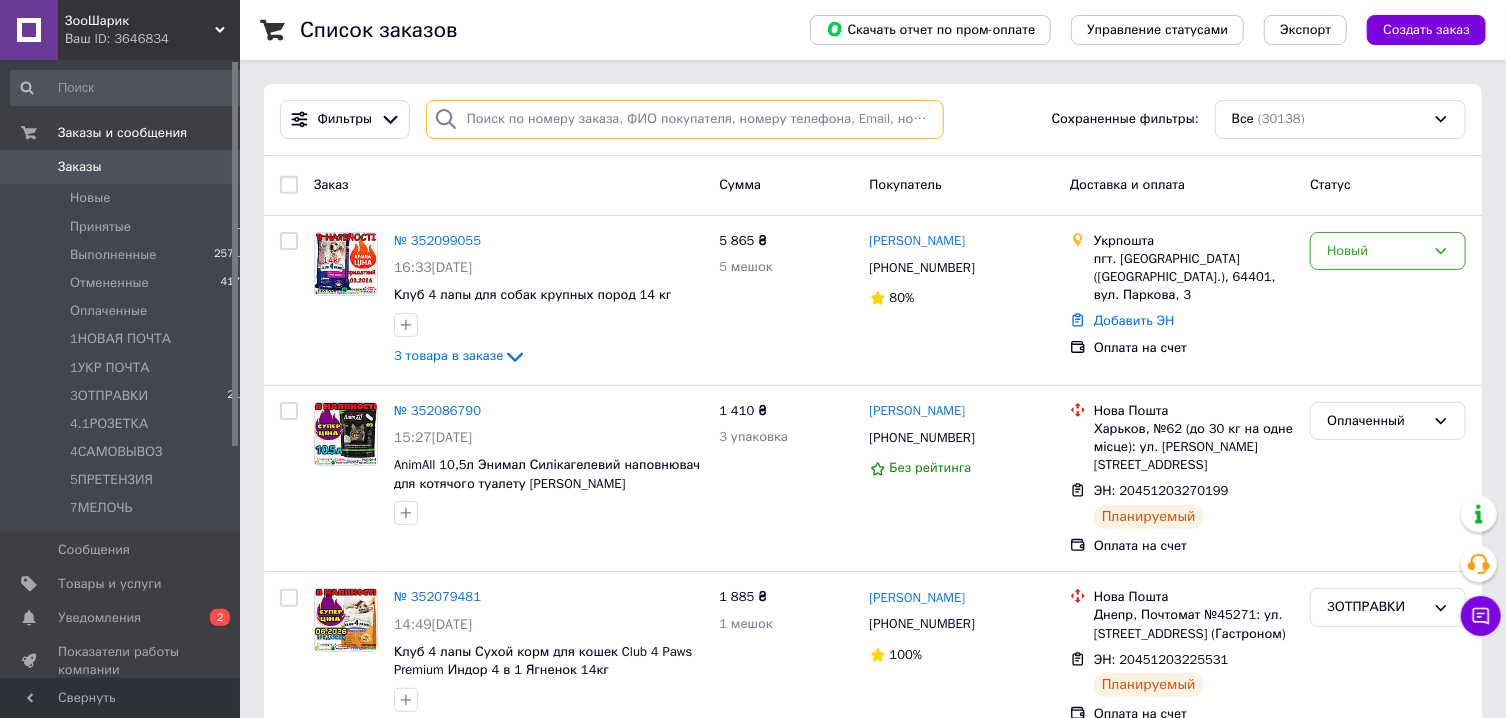 click at bounding box center (685, 119) 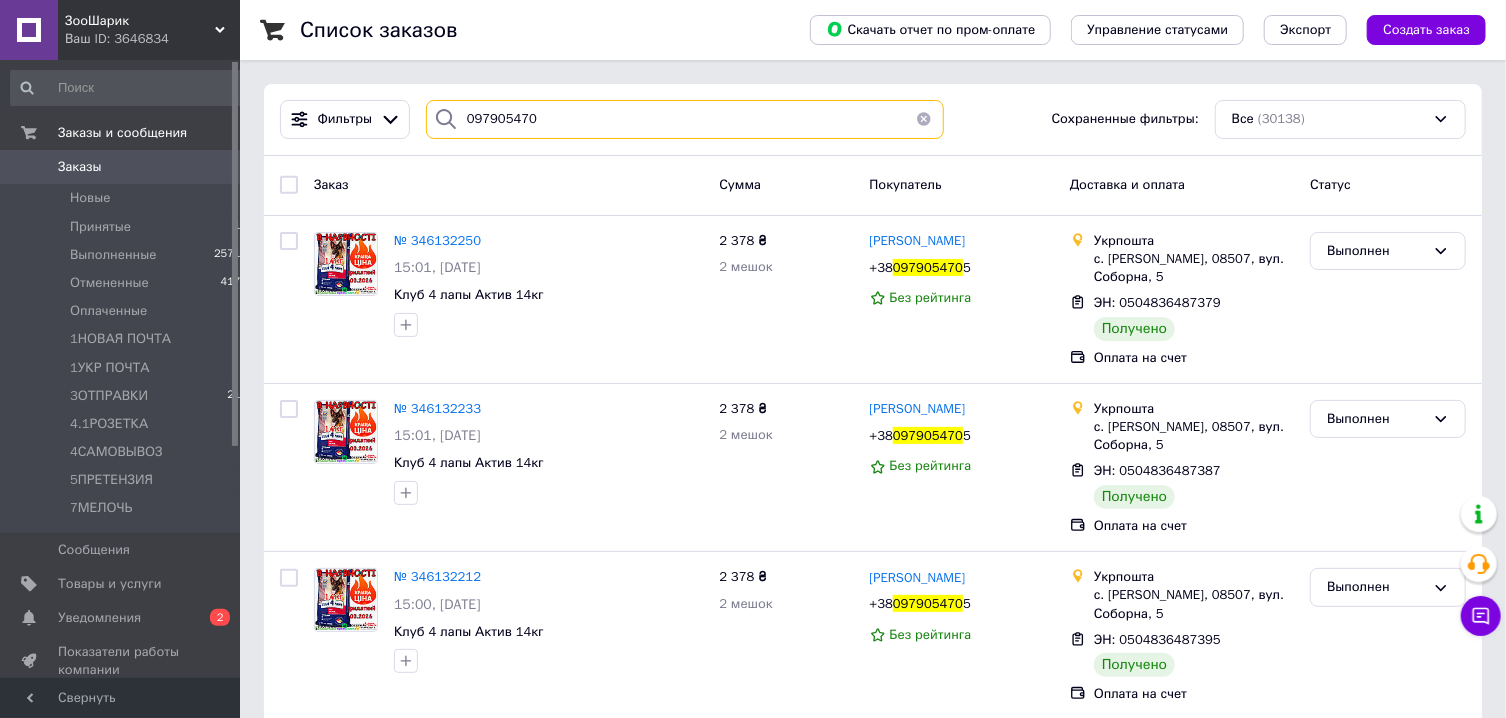type on "097905470" 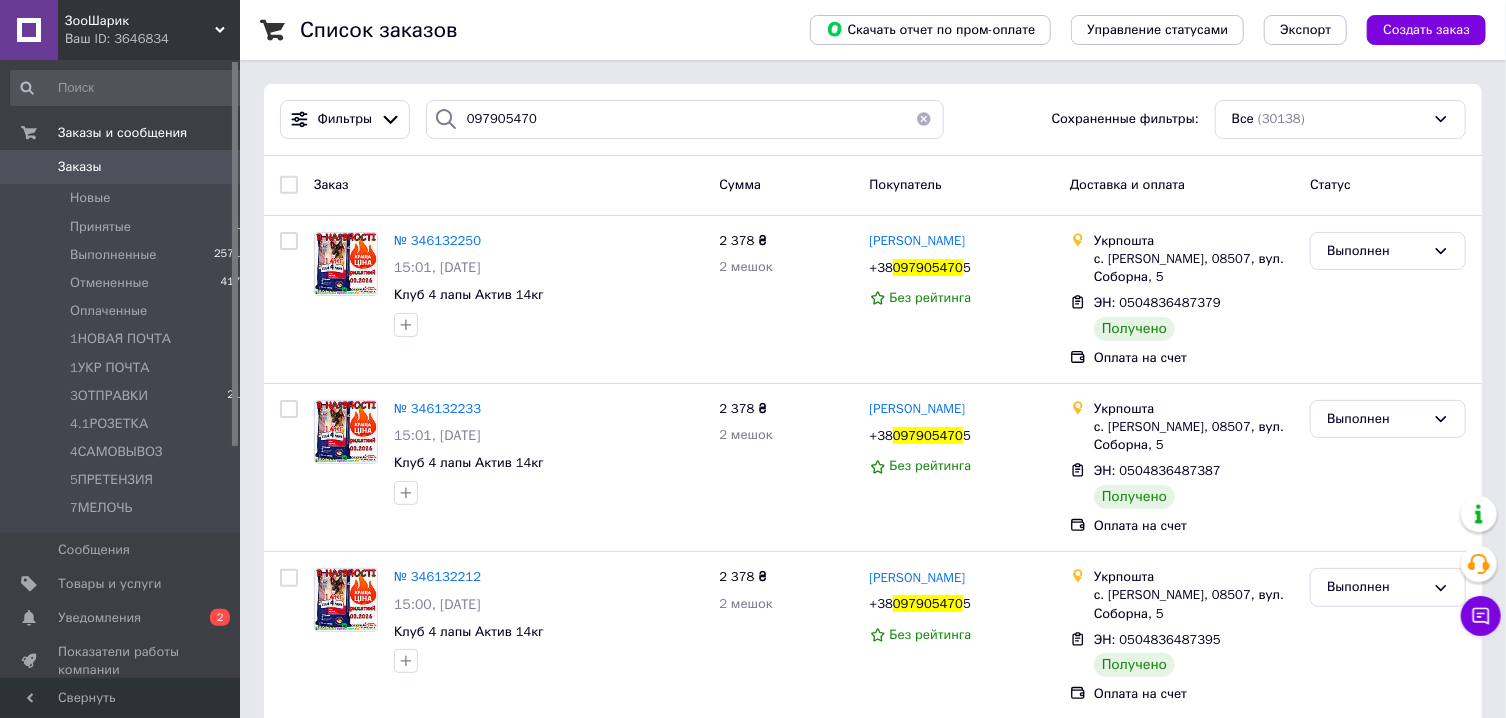 click on "Заказы" at bounding box center (121, 167) 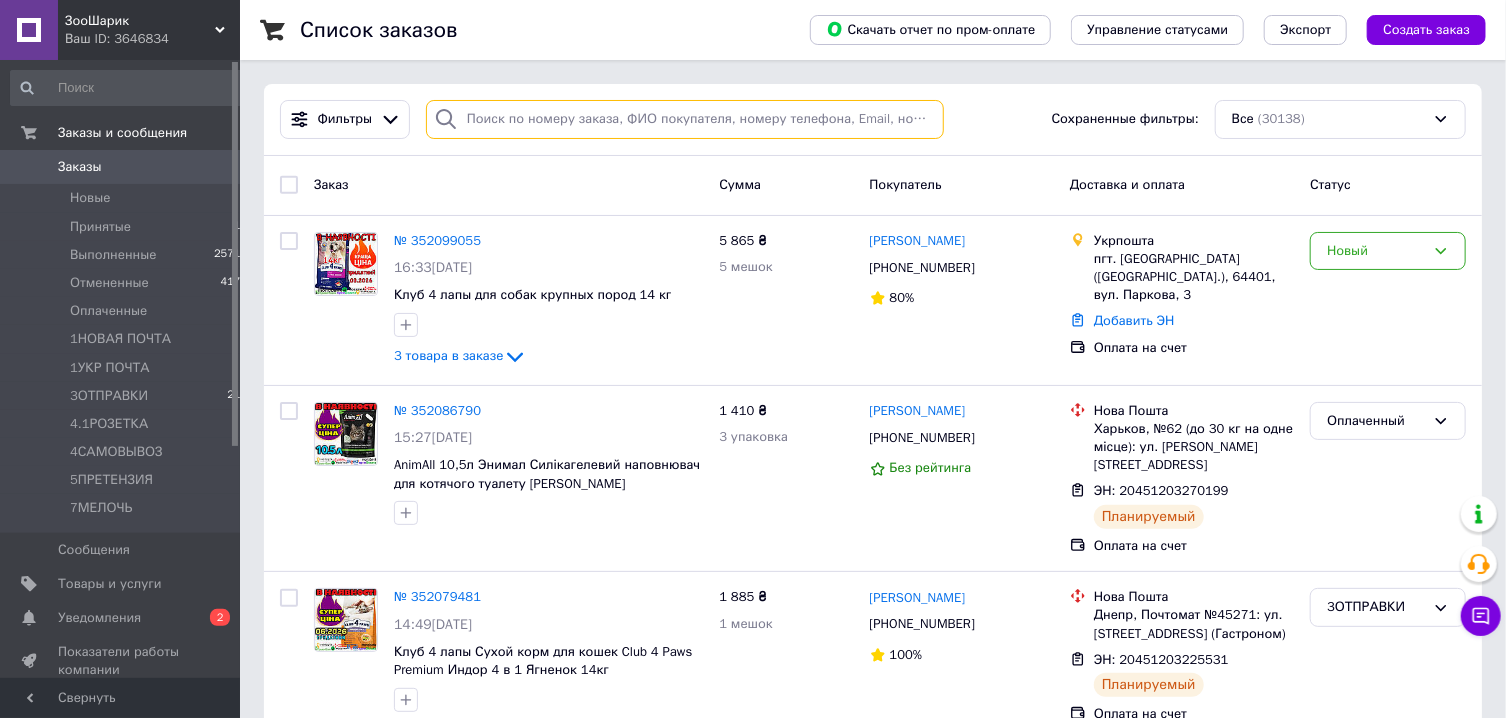 click at bounding box center [685, 119] 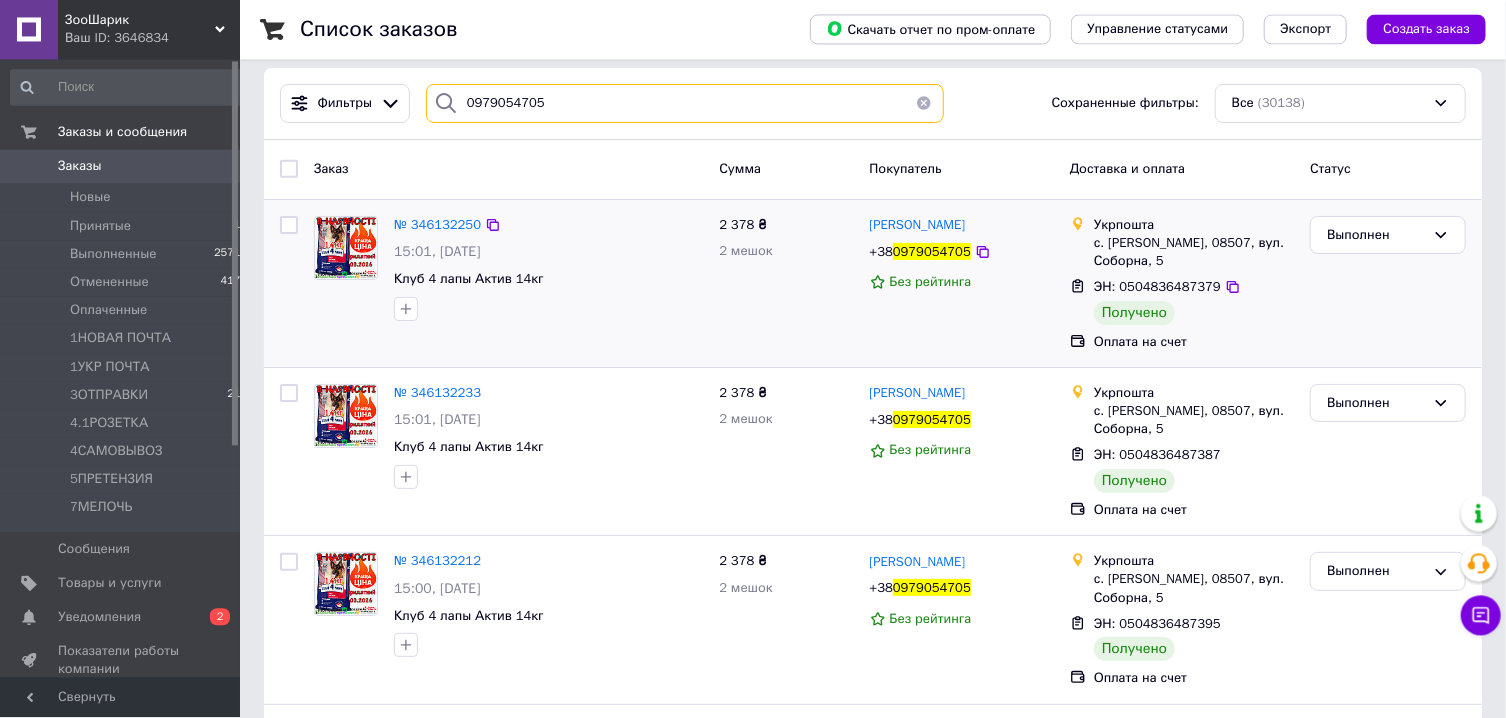 scroll, scrollTop: 17, scrollLeft: 0, axis: vertical 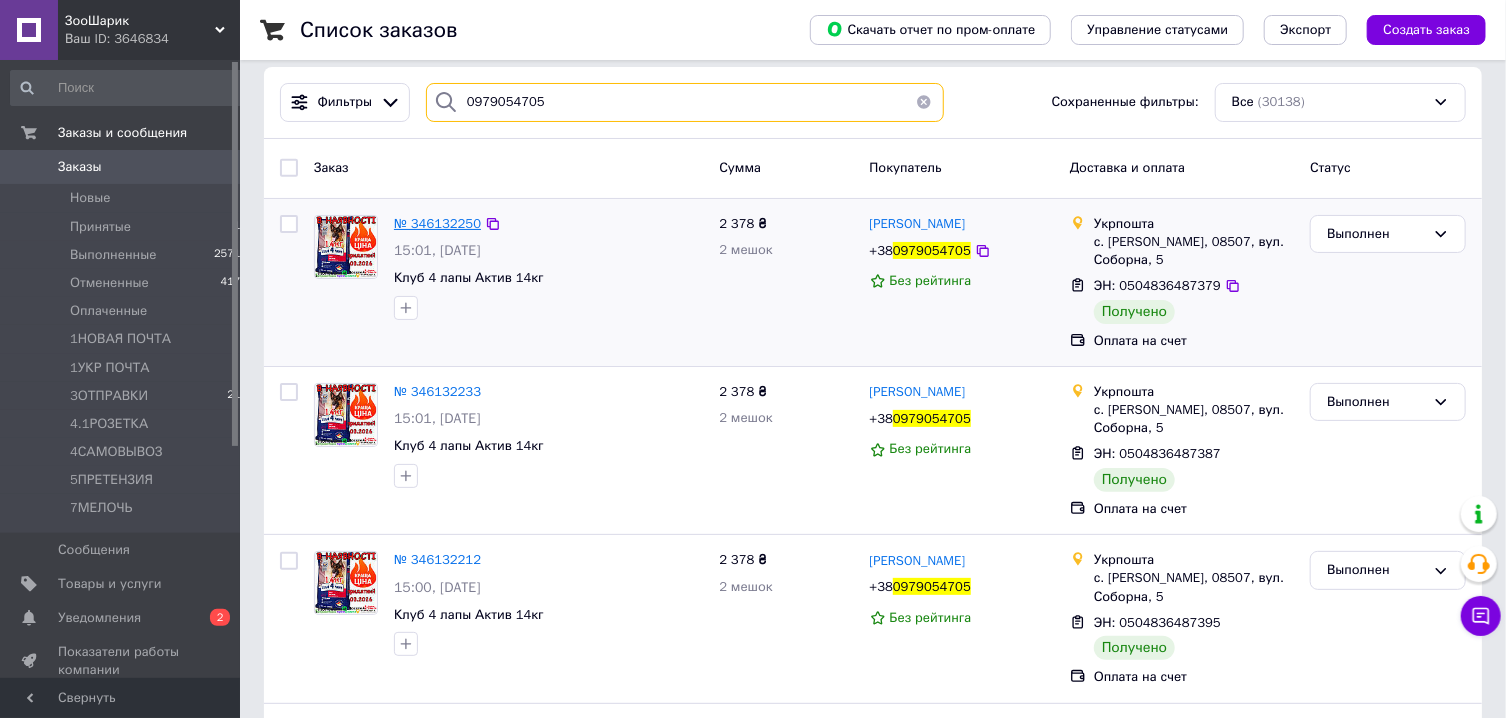 type on "0979054705" 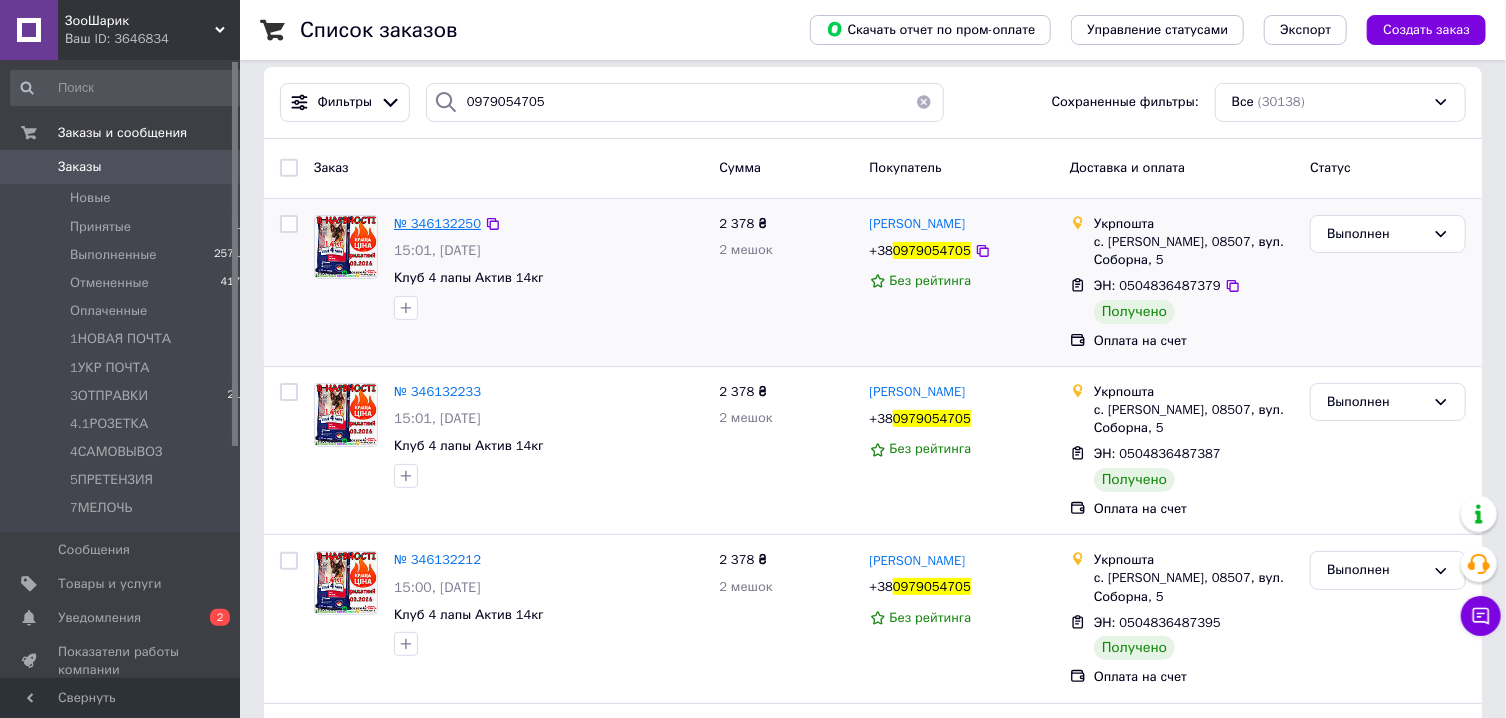 click on "№ 346132250" at bounding box center (437, 223) 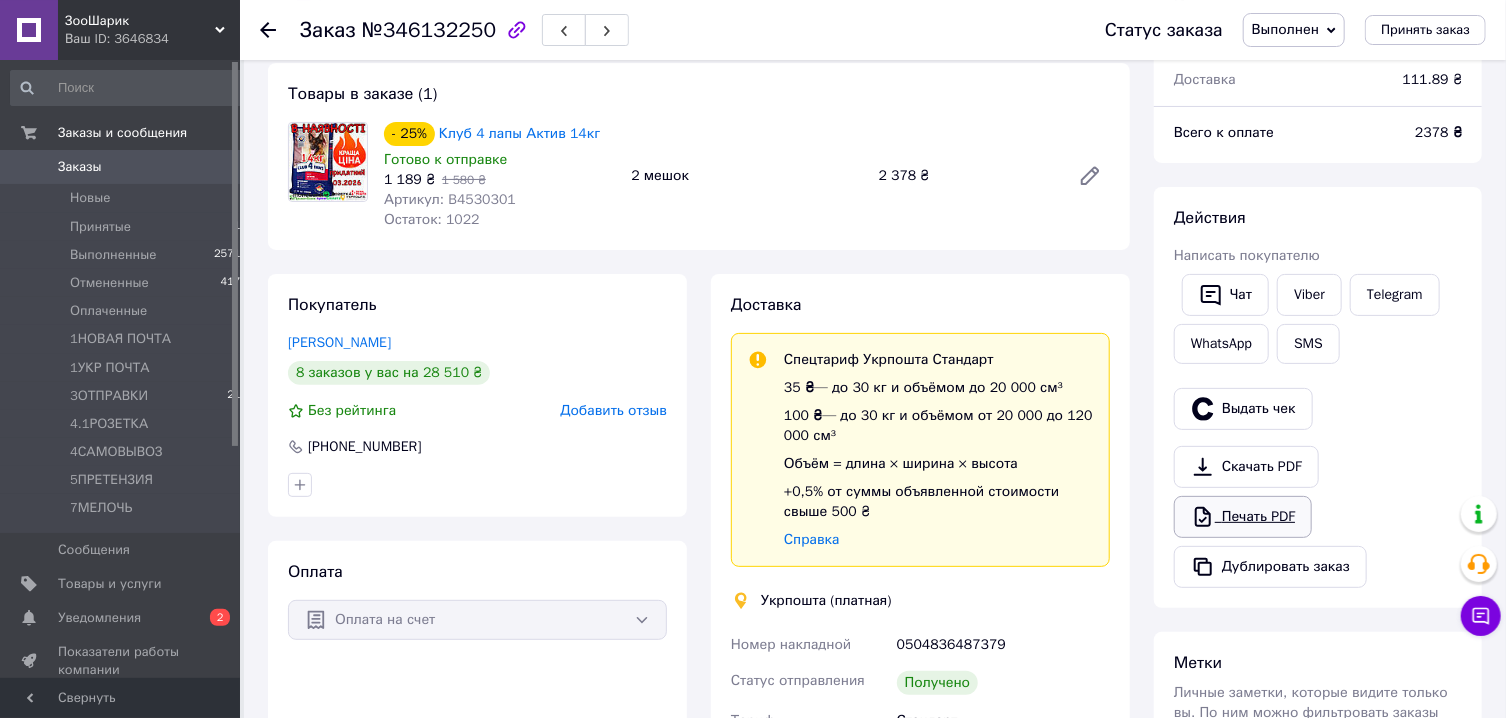 scroll, scrollTop: 140, scrollLeft: 0, axis: vertical 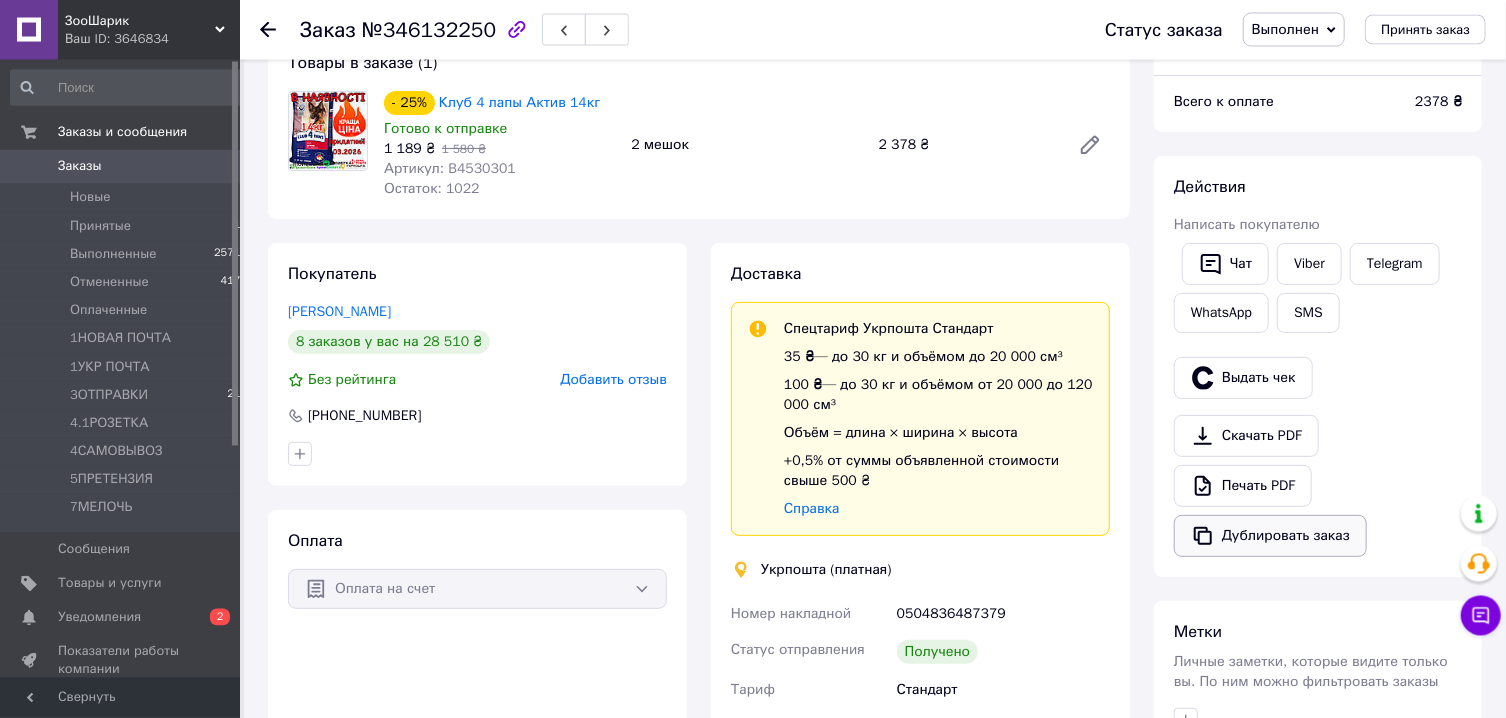 click on "Дублировать заказ" at bounding box center [1270, 536] 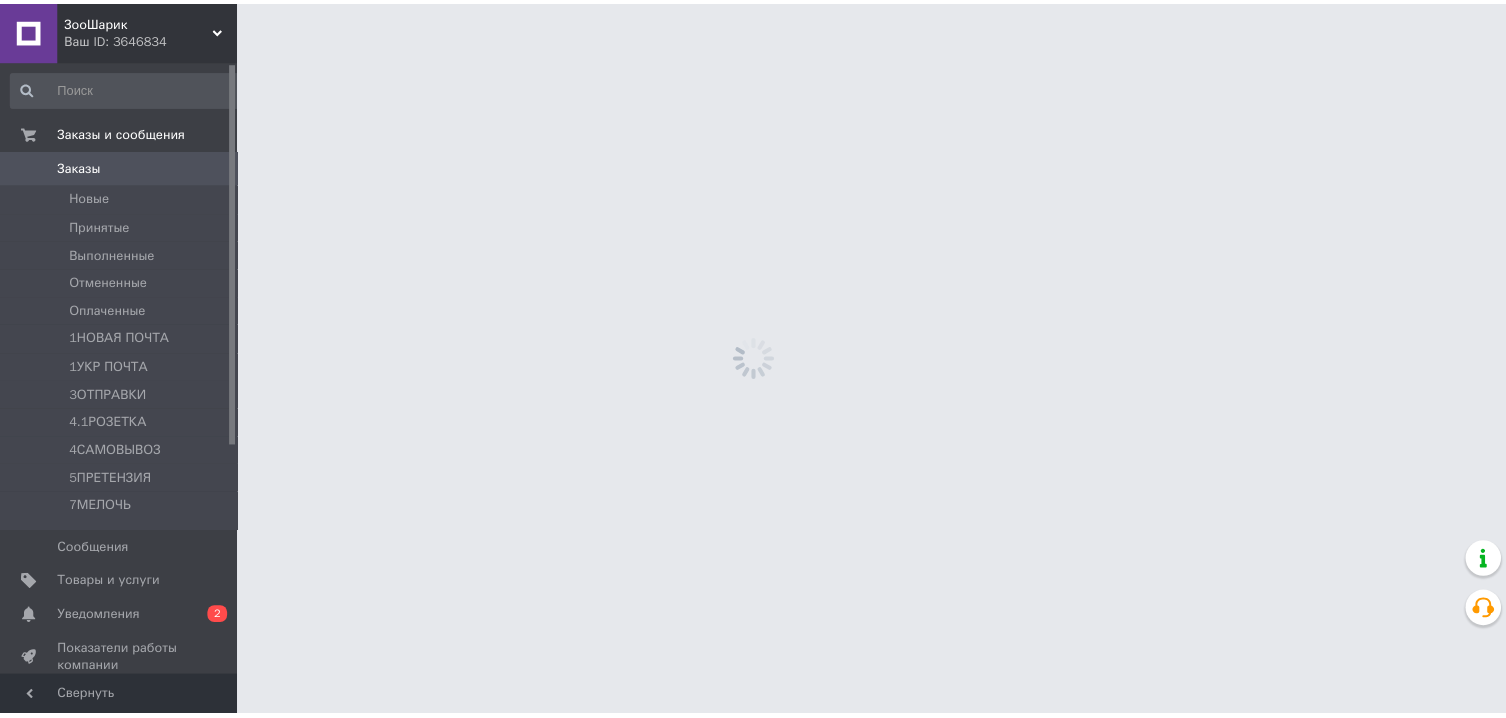scroll, scrollTop: 0, scrollLeft: 0, axis: both 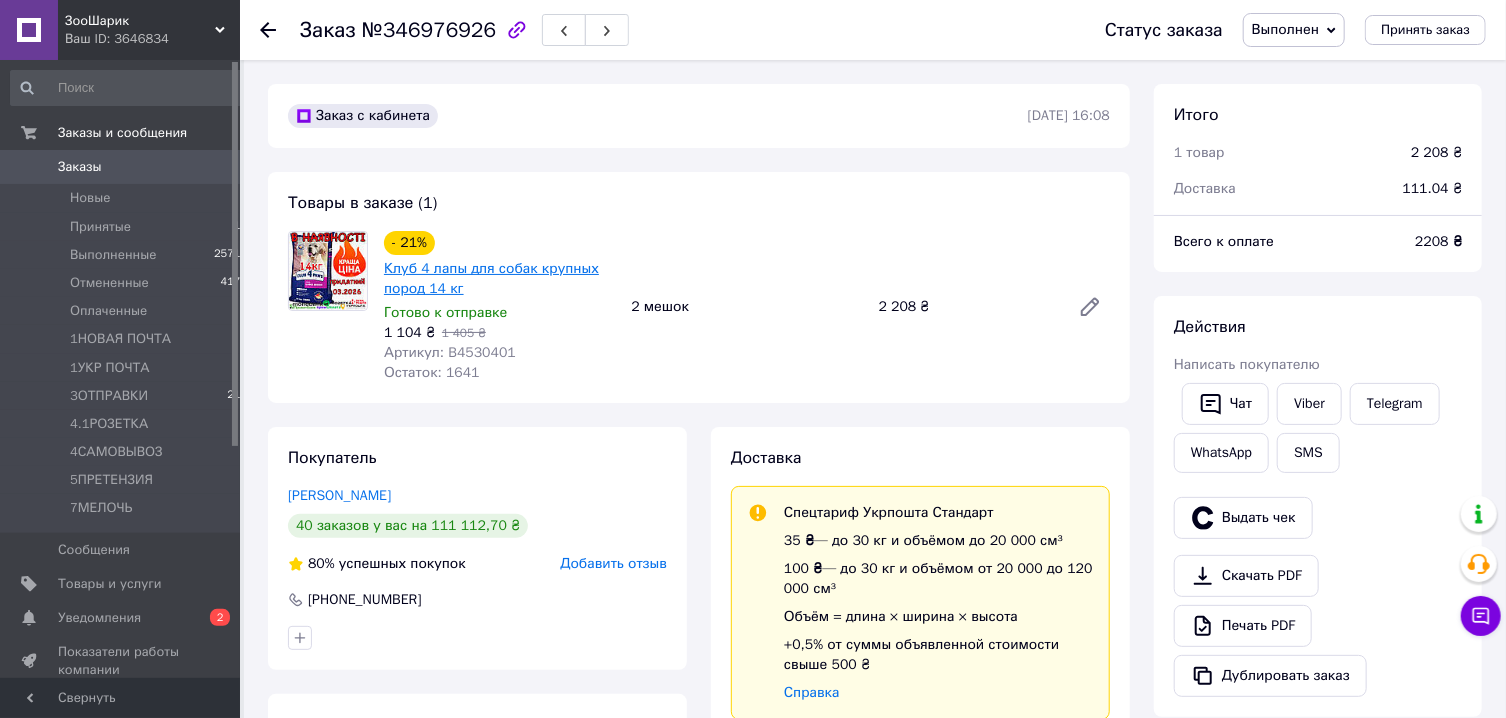 click on "Клуб 4 лапы для собак крупных пород 14 кг" at bounding box center [491, 278] 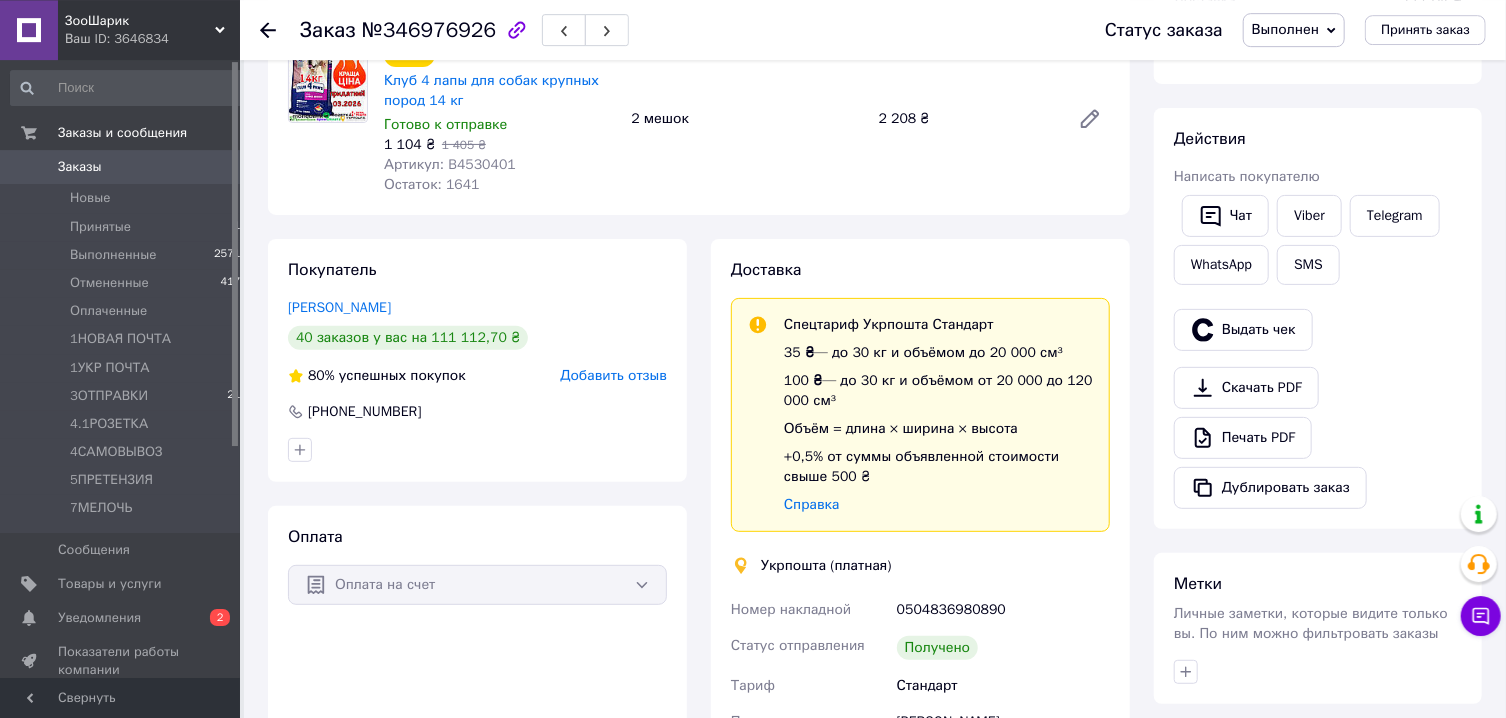 scroll, scrollTop: 189, scrollLeft: 0, axis: vertical 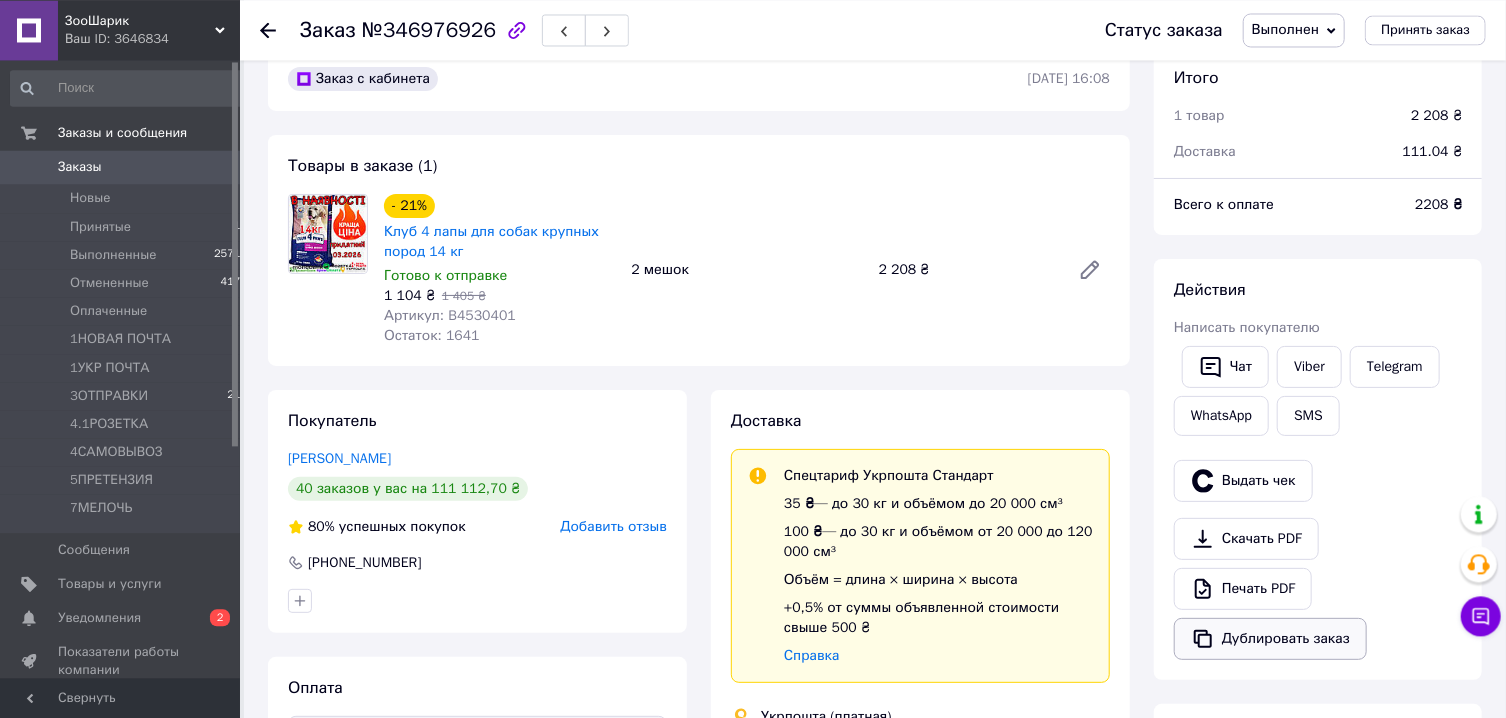 click on "Дублировать заказ" at bounding box center [1270, 639] 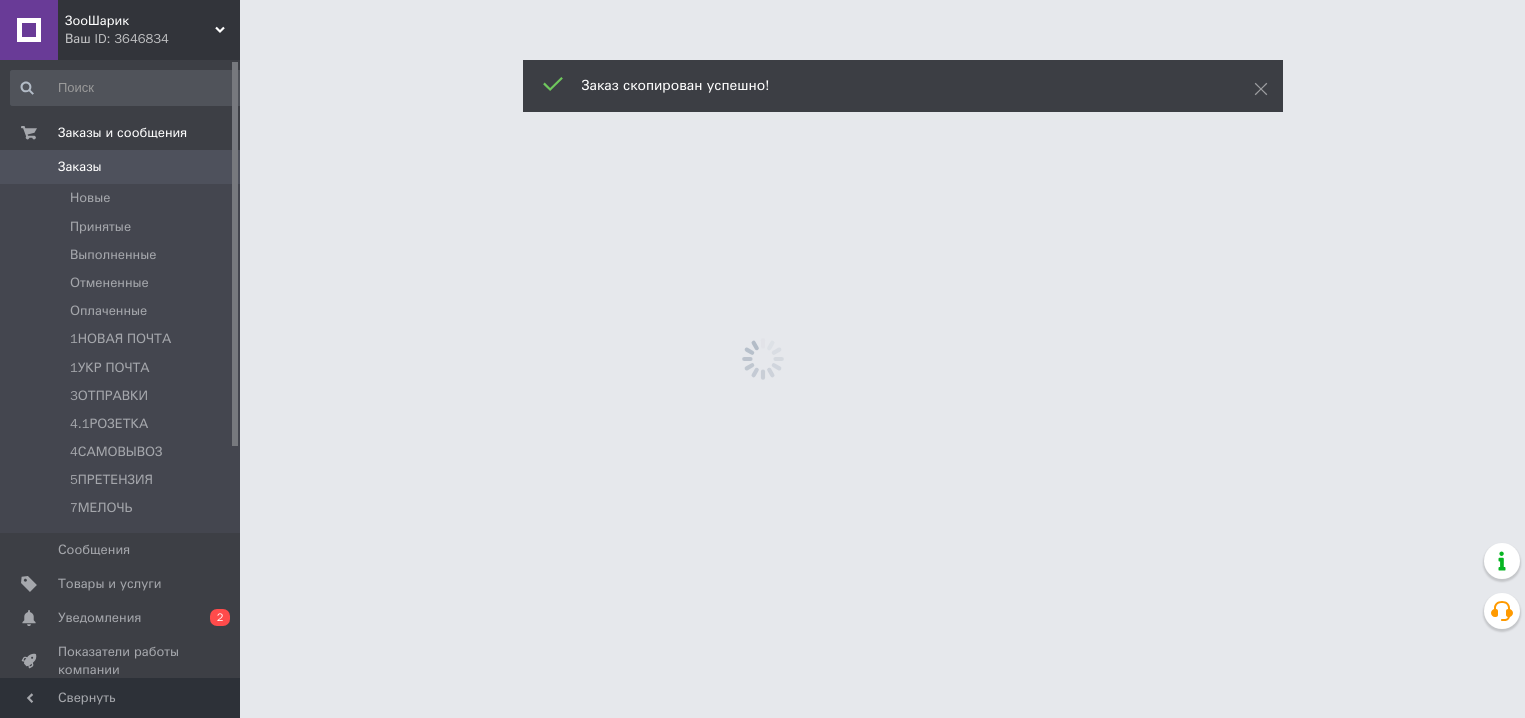 scroll, scrollTop: 0, scrollLeft: 0, axis: both 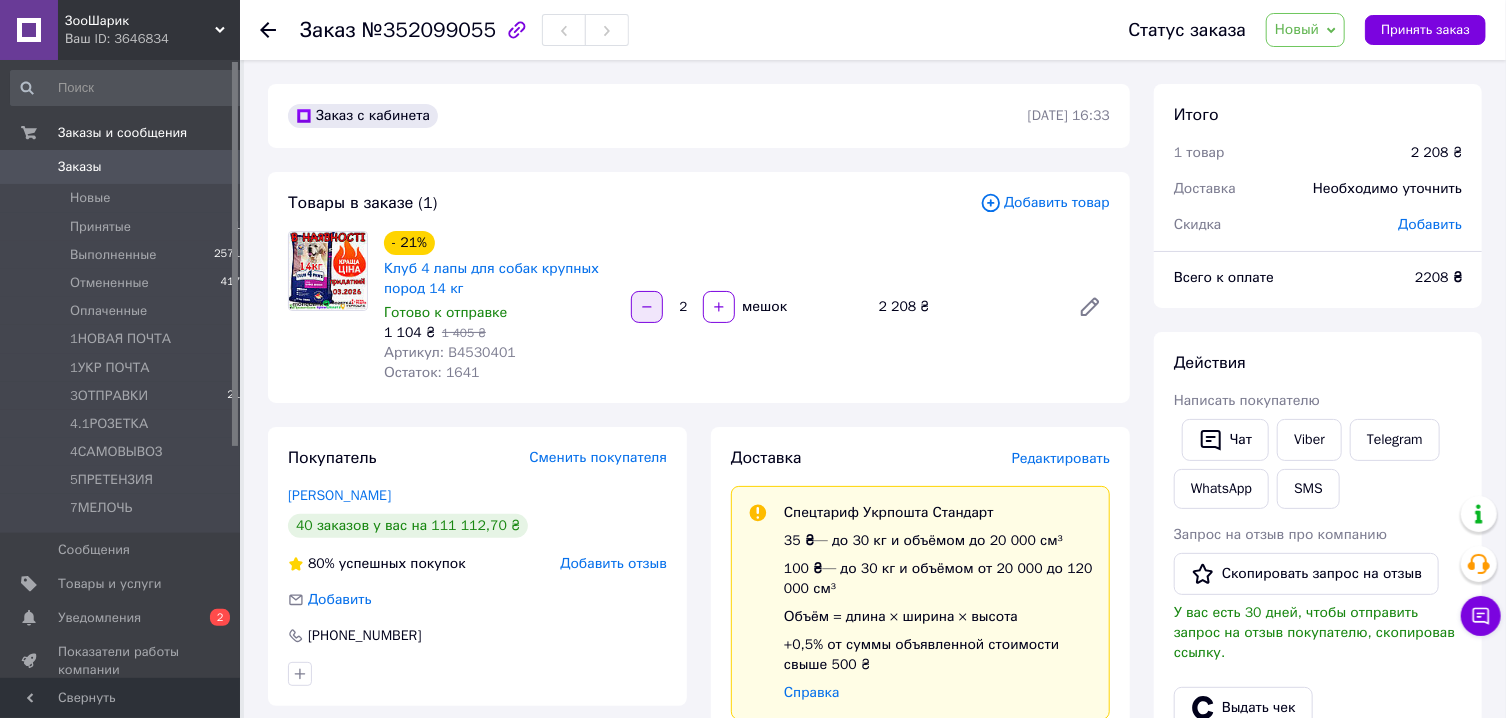 click at bounding box center (647, 307) 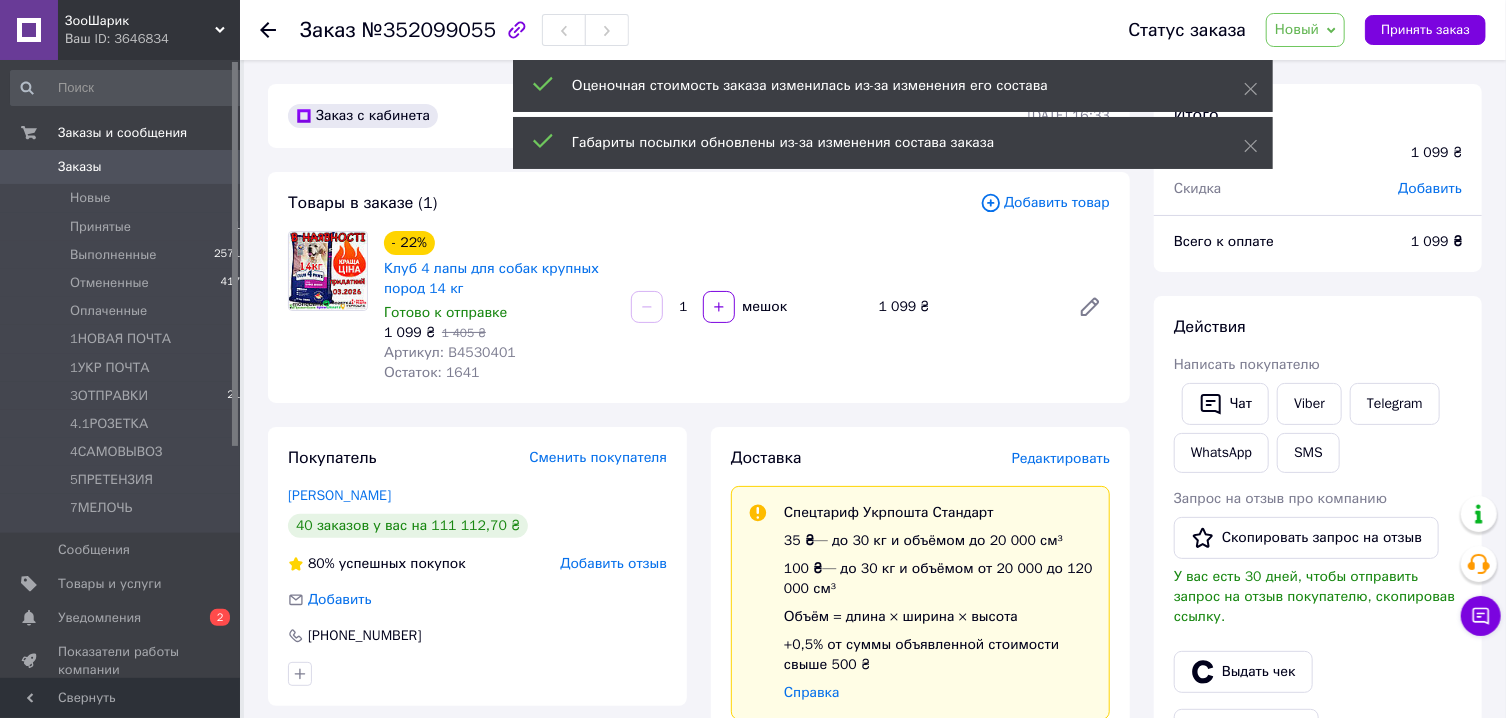 click 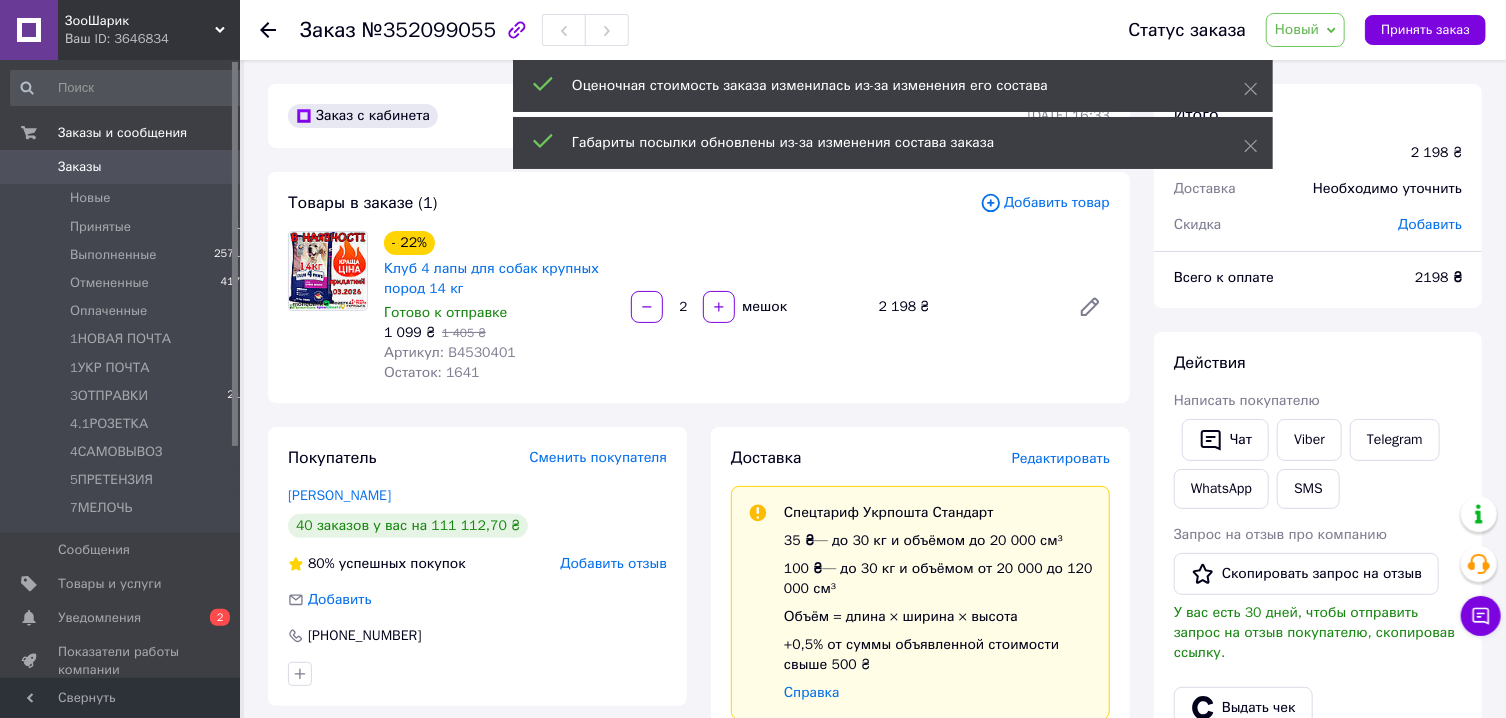 click on "Добавить товар" at bounding box center [1045, 203] 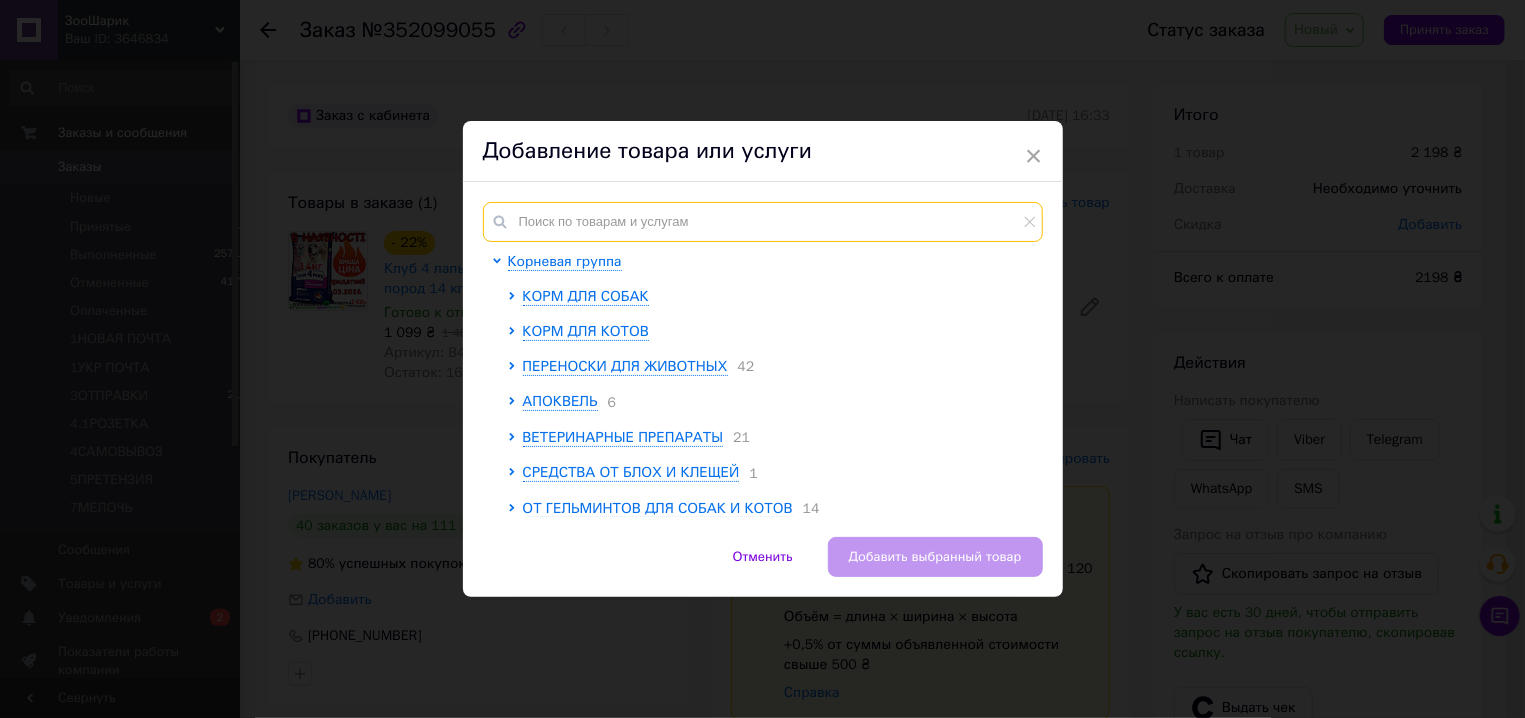 click at bounding box center (763, 222) 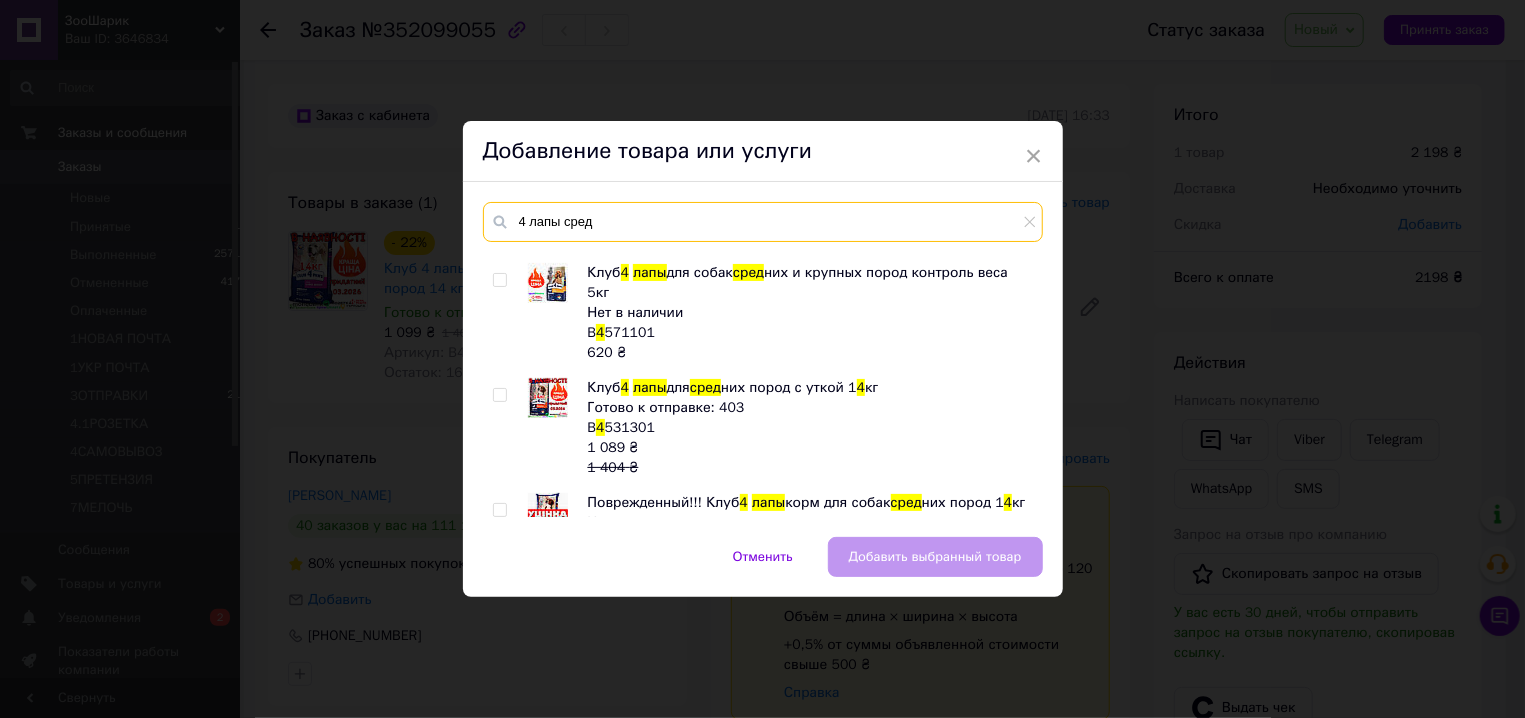 scroll, scrollTop: 105, scrollLeft: 0, axis: vertical 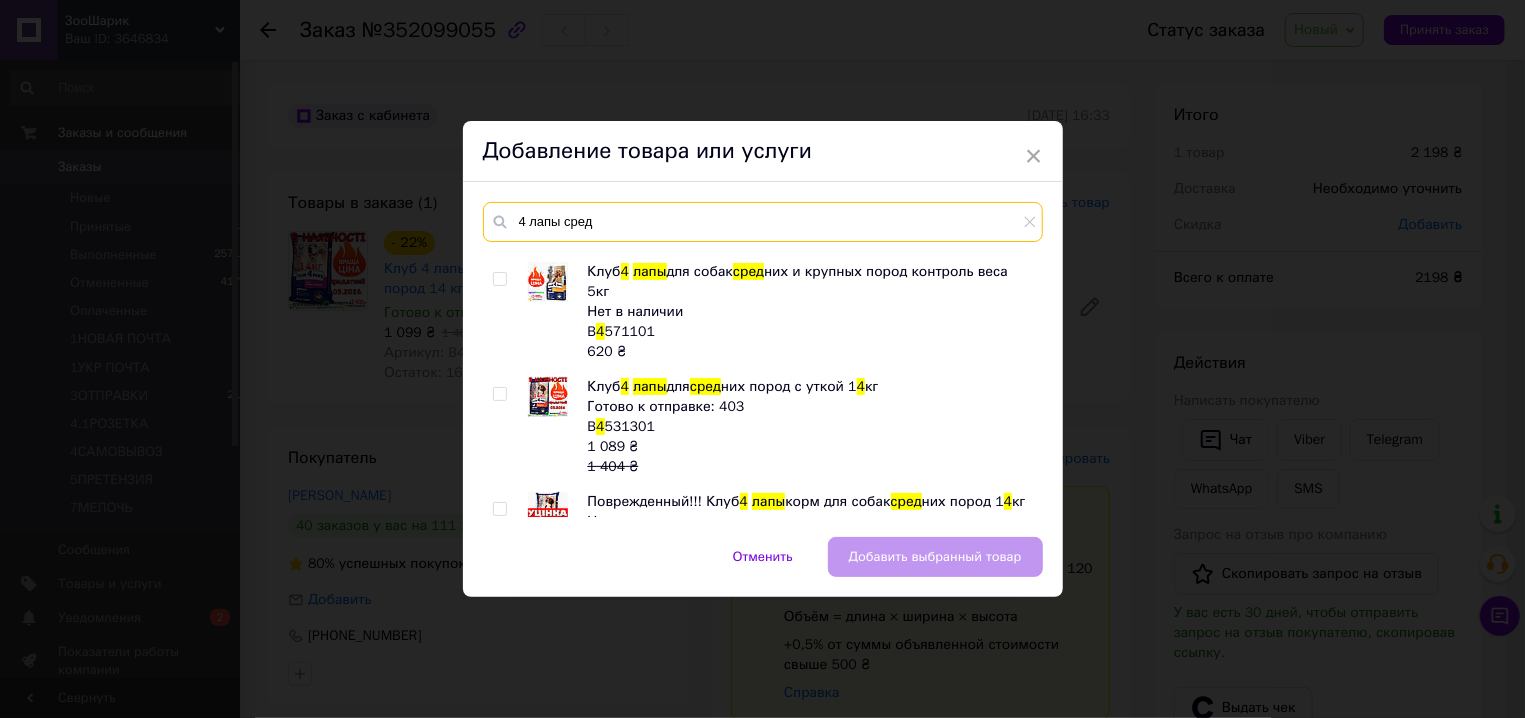 type on "4 лапы сред" 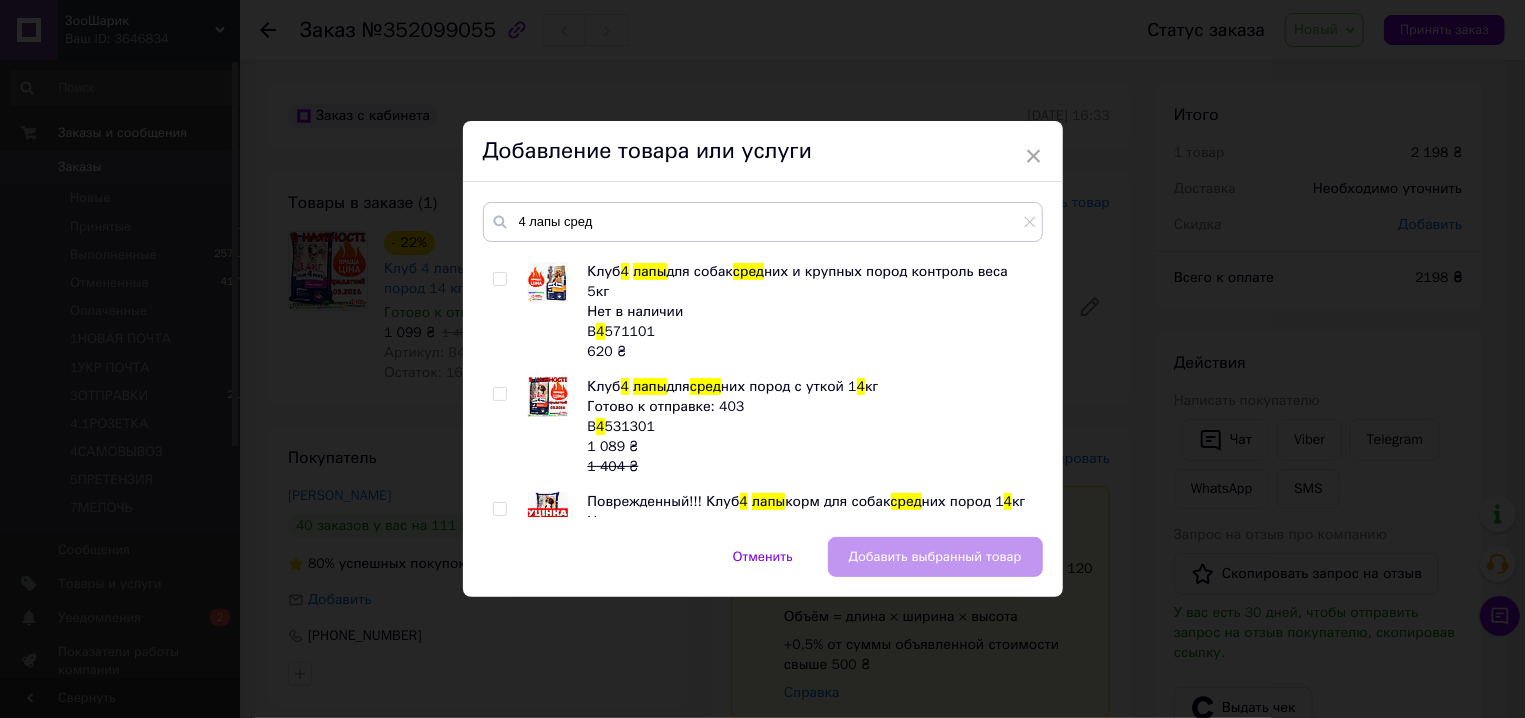 click at bounding box center [499, 394] 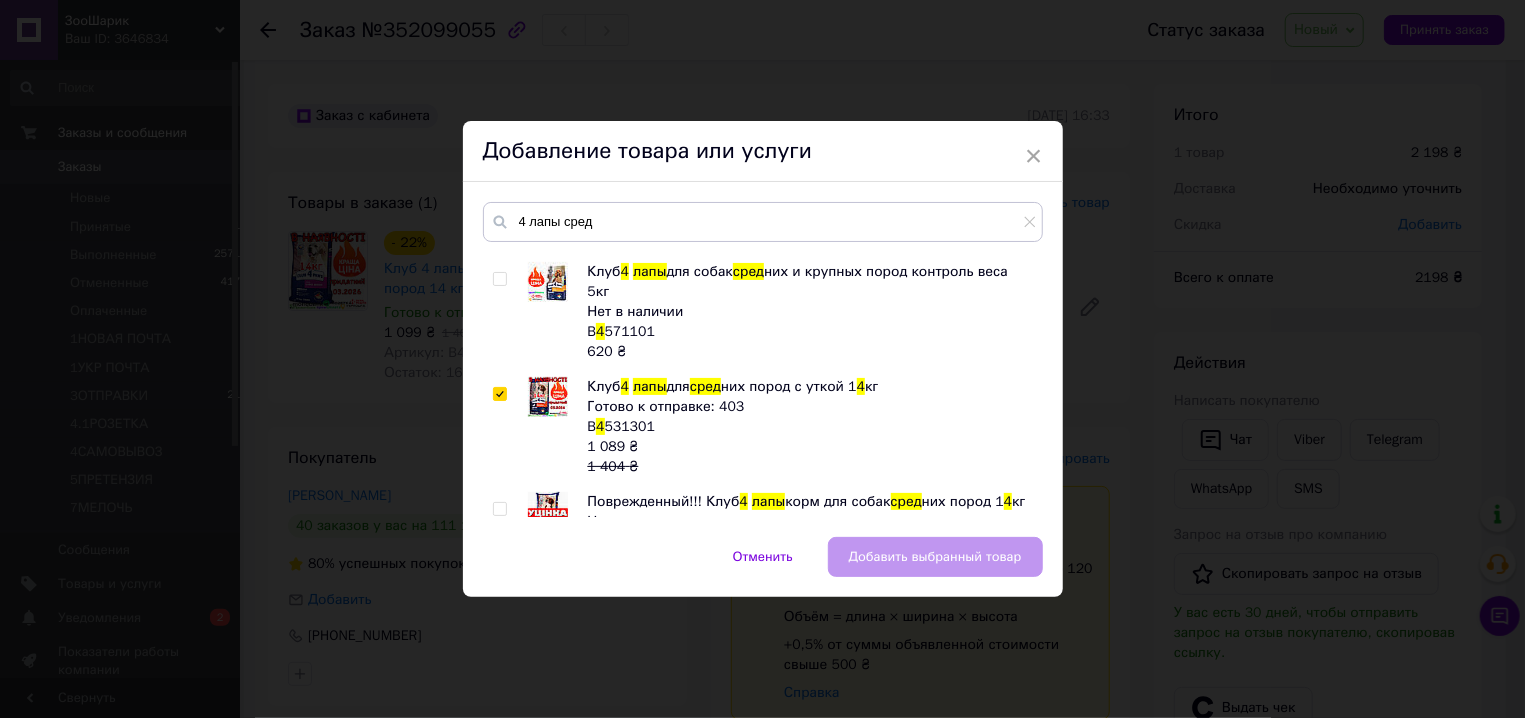 checkbox on "true" 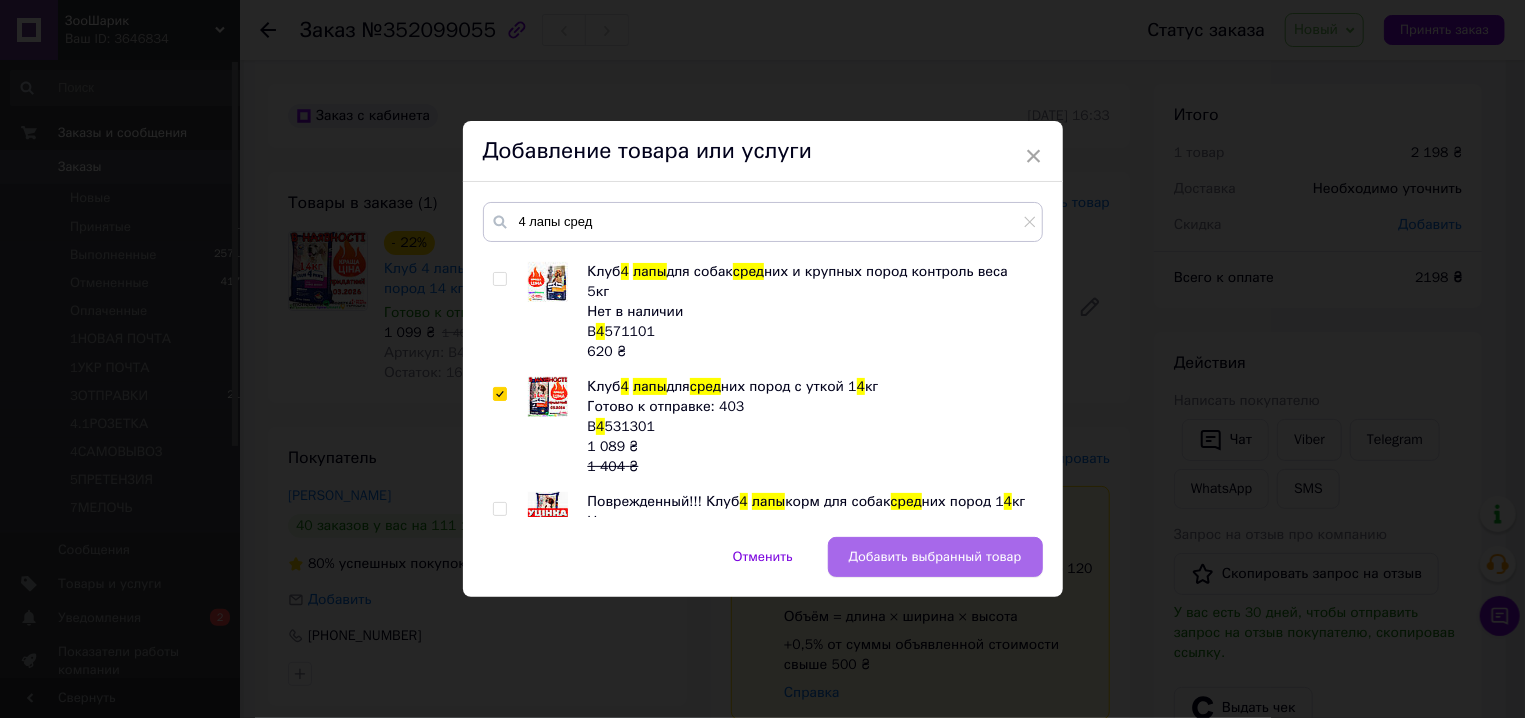 click on "Добавить выбранный товар" at bounding box center (935, 557) 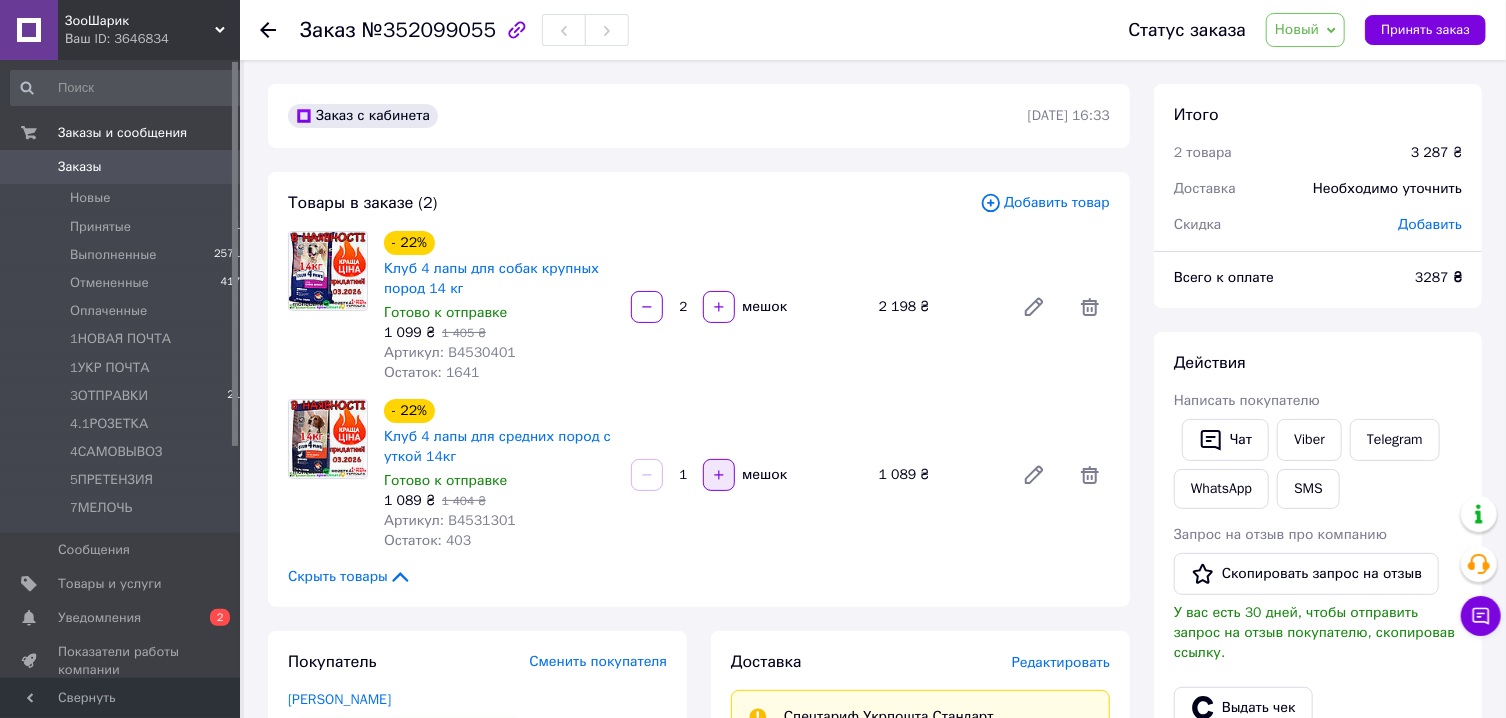 click 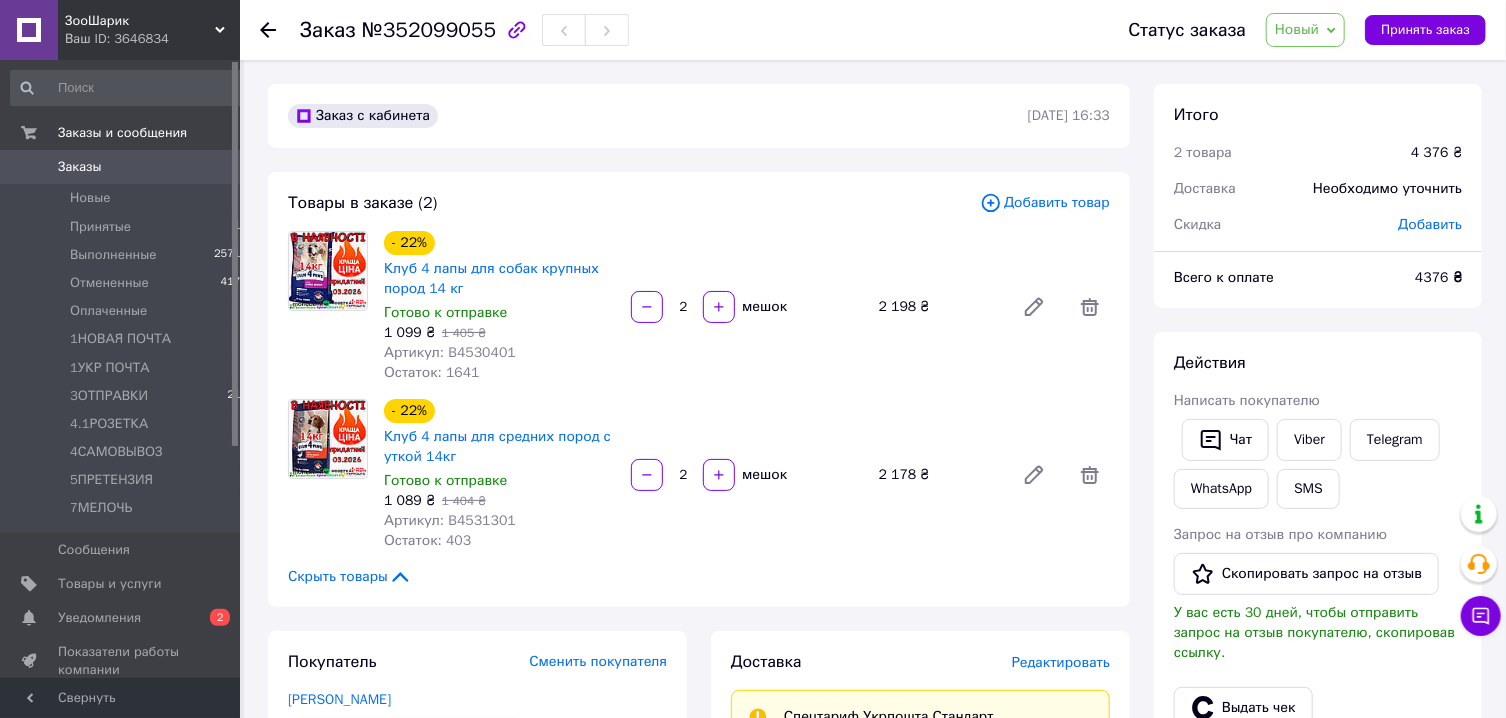 click on "Добавить товар" at bounding box center [1045, 203] 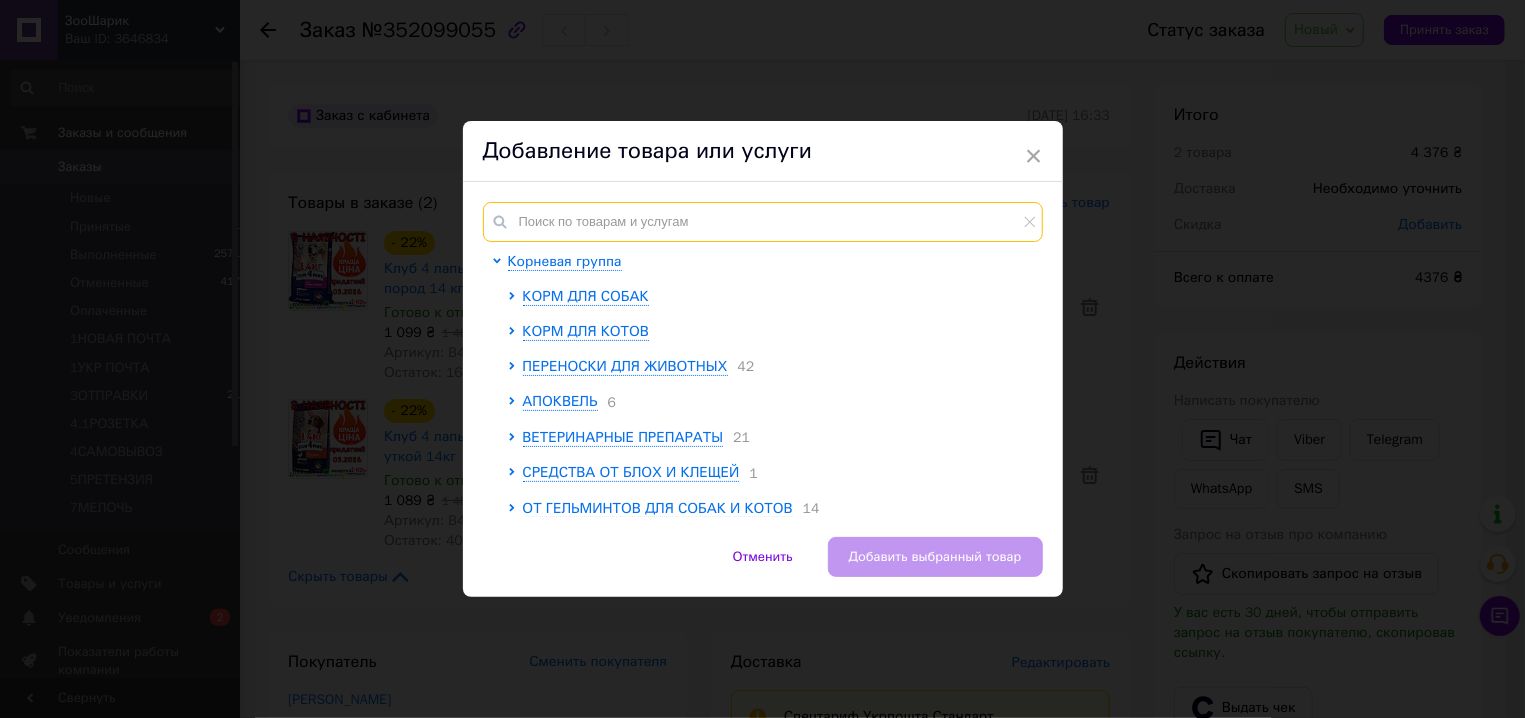 click at bounding box center (763, 222) 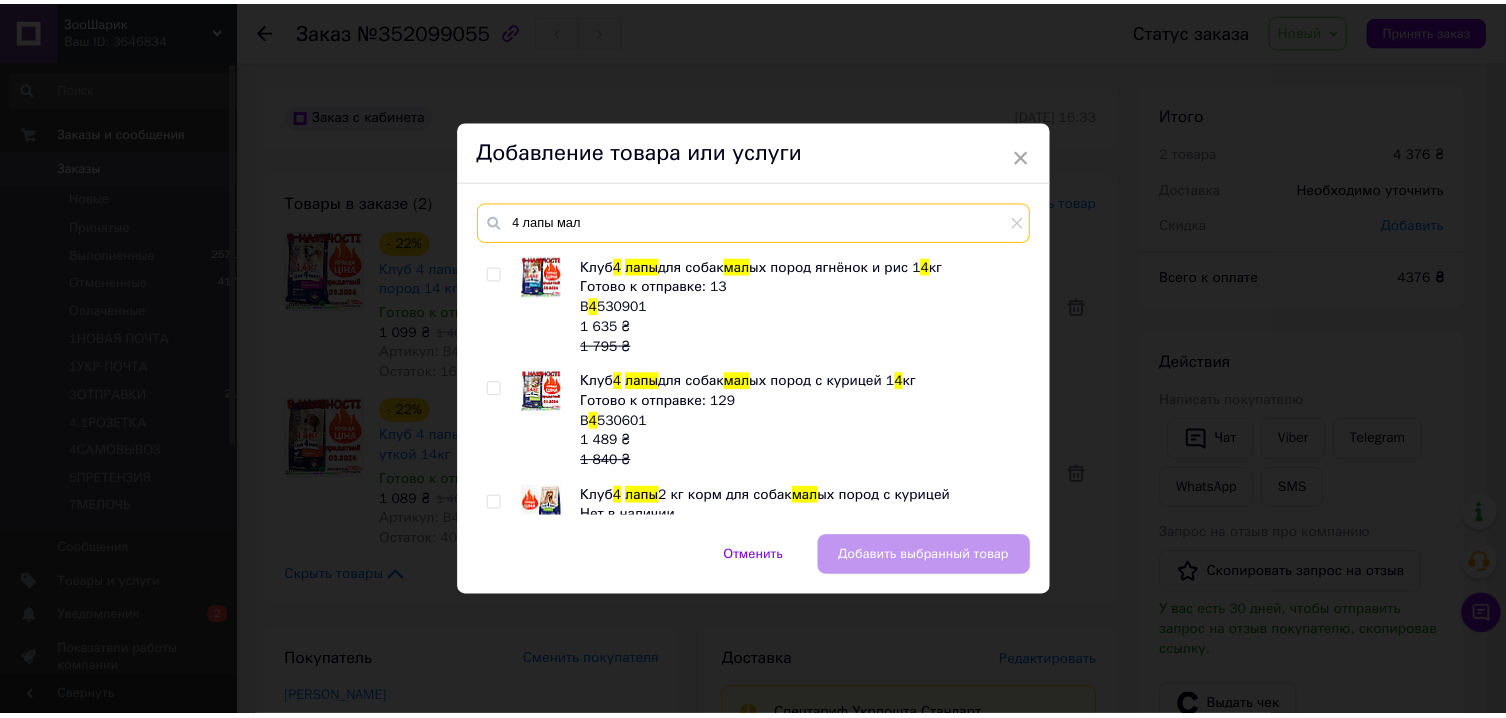 scroll, scrollTop: 131, scrollLeft: 0, axis: vertical 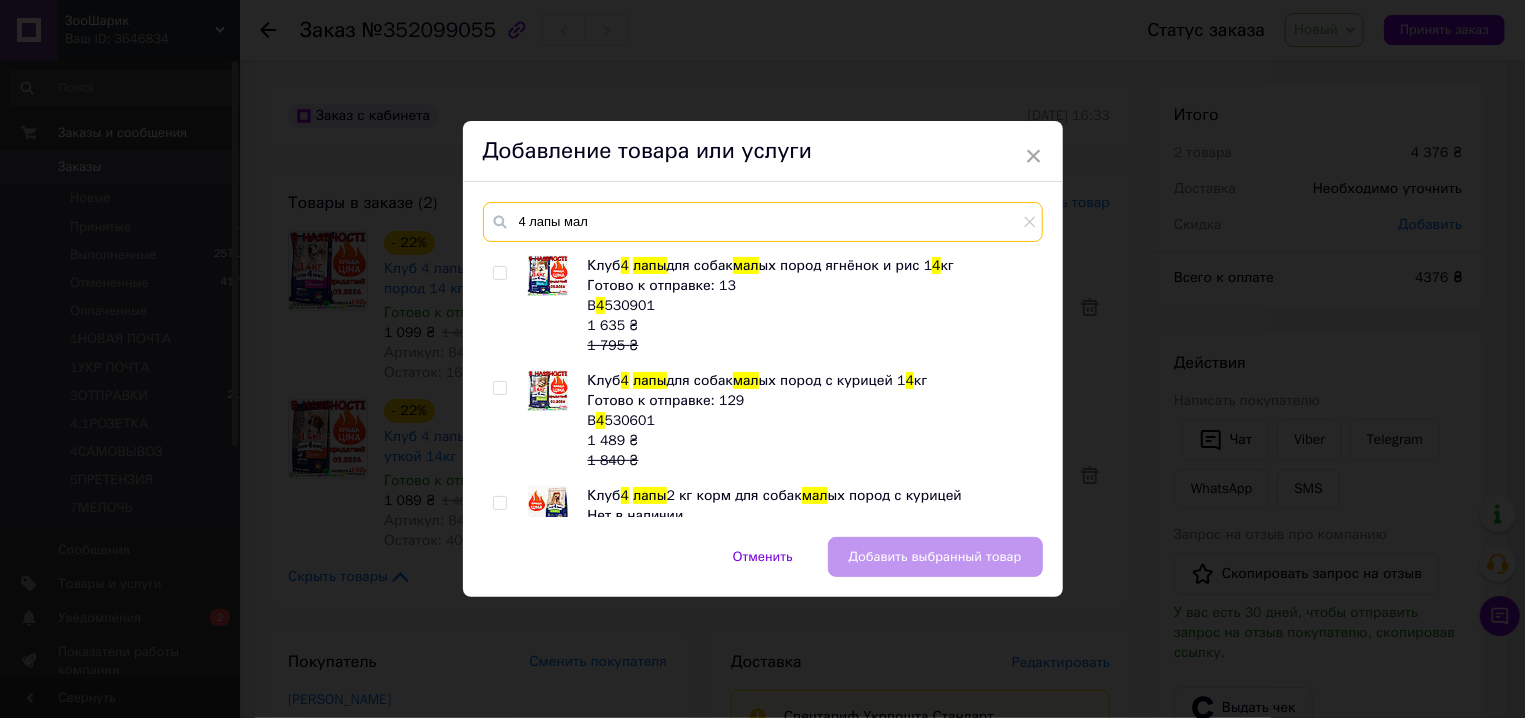 type on "4 лапы мал" 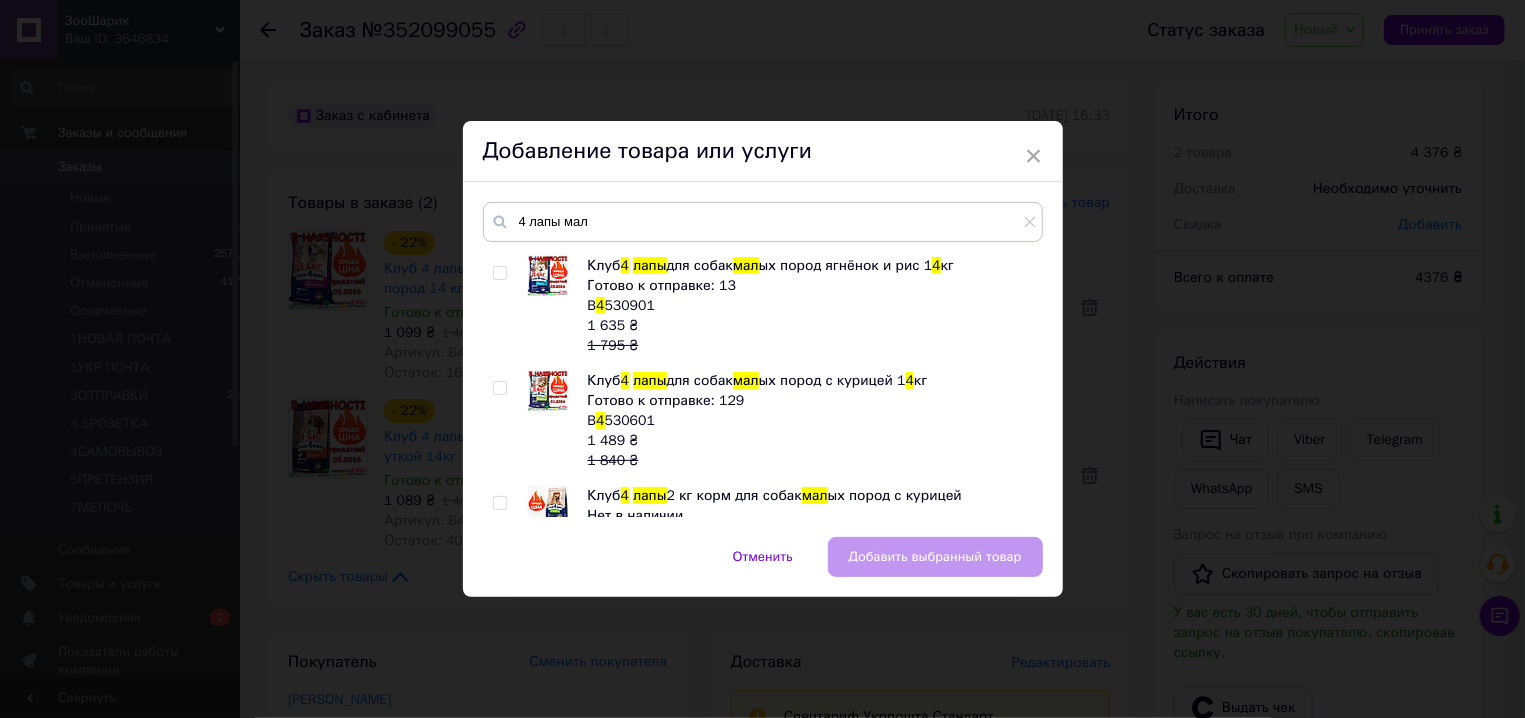 click at bounding box center [499, 388] 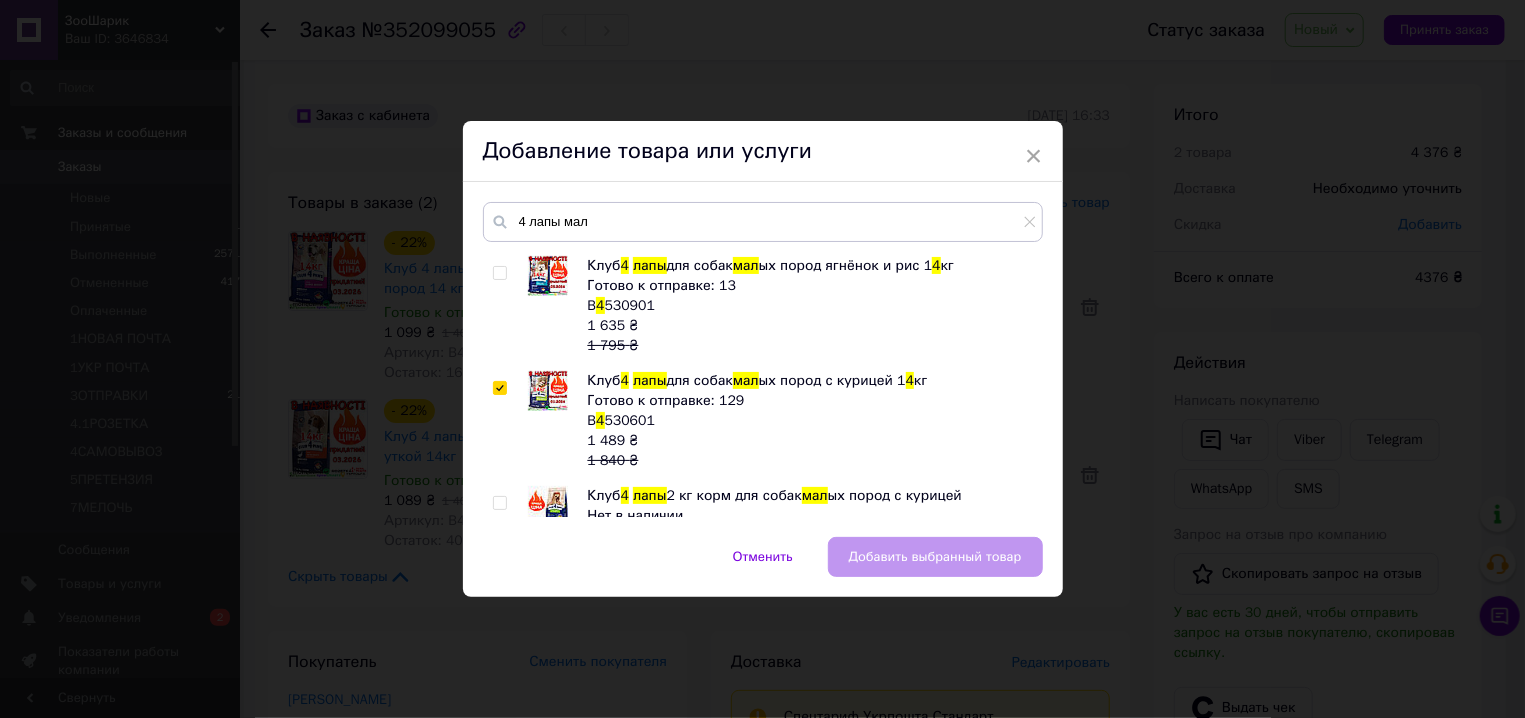 checkbox on "true" 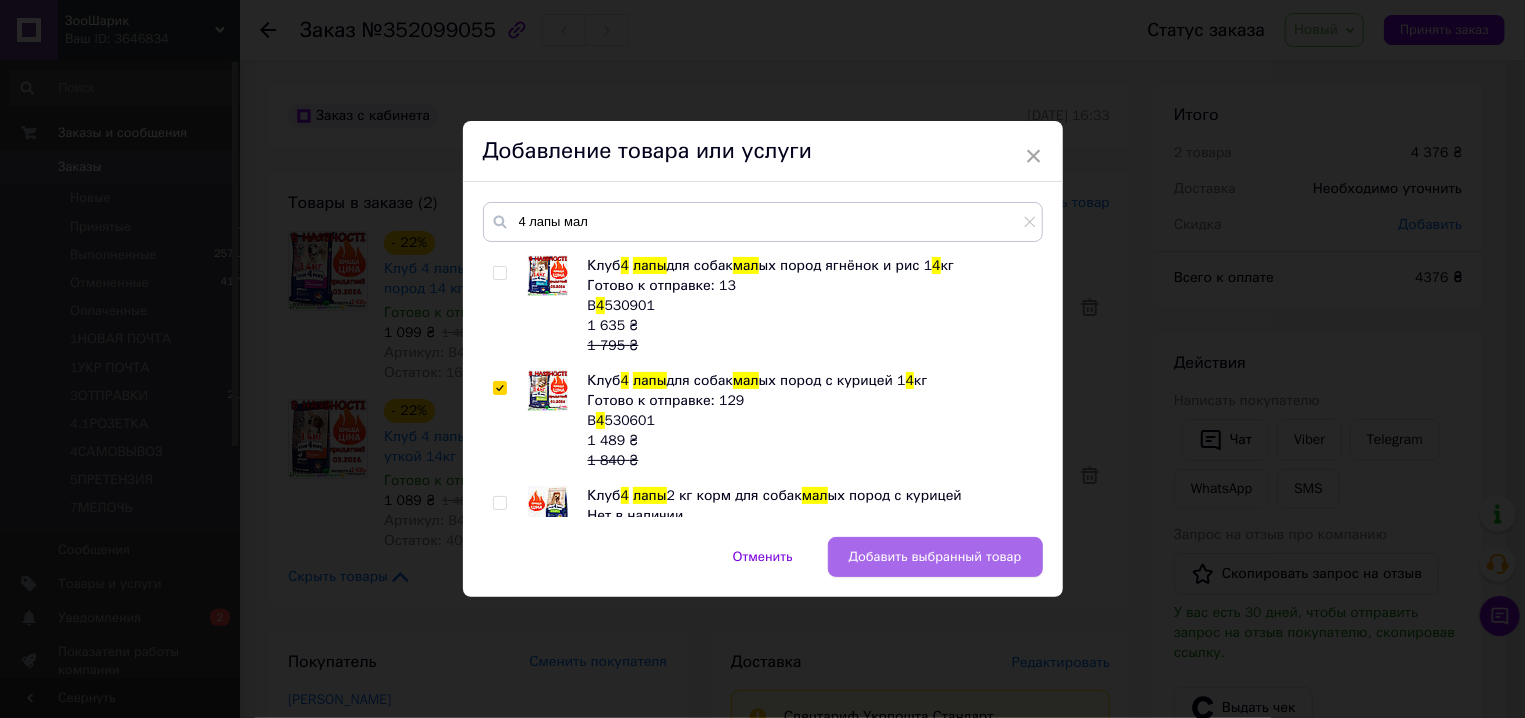 click on "Добавить выбранный товар" at bounding box center [935, 557] 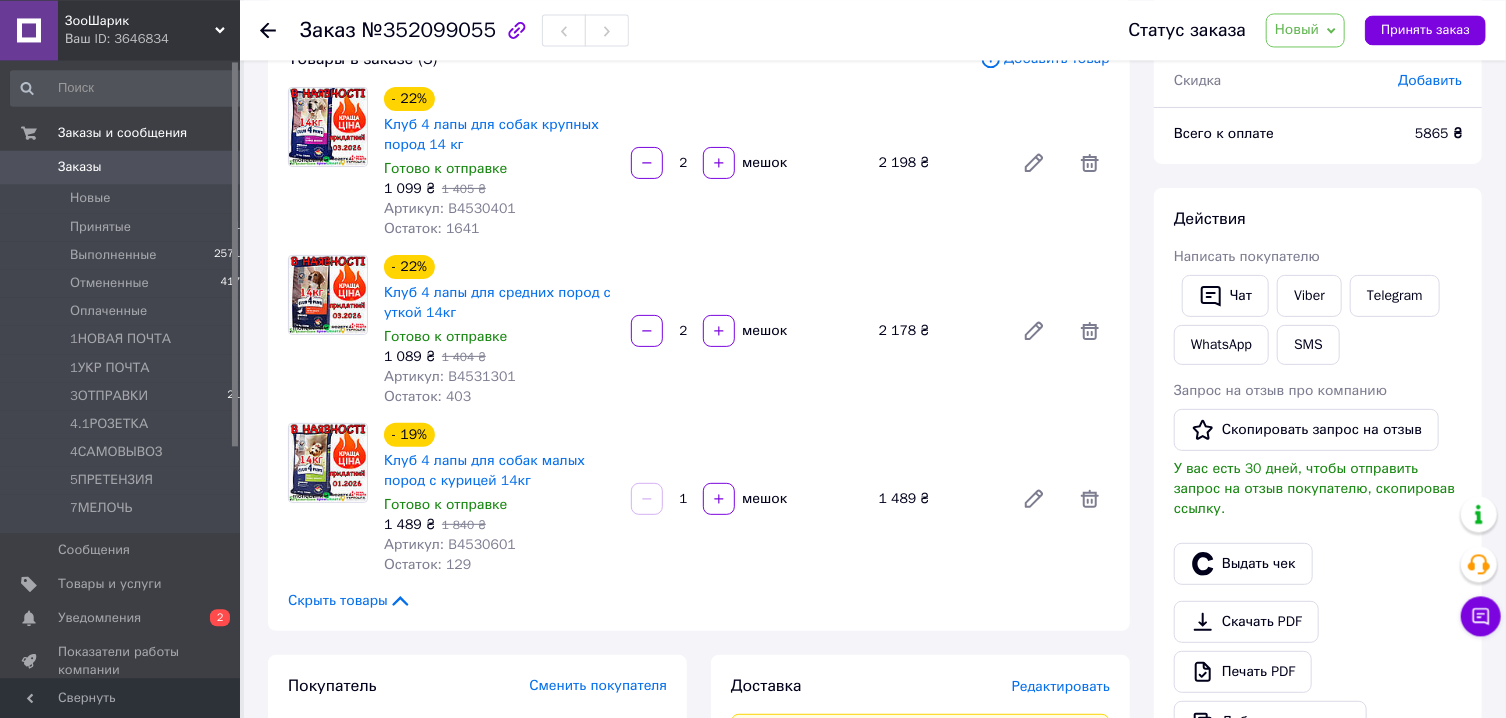 scroll, scrollTop: 0, scrollLeft: 0, axis: both 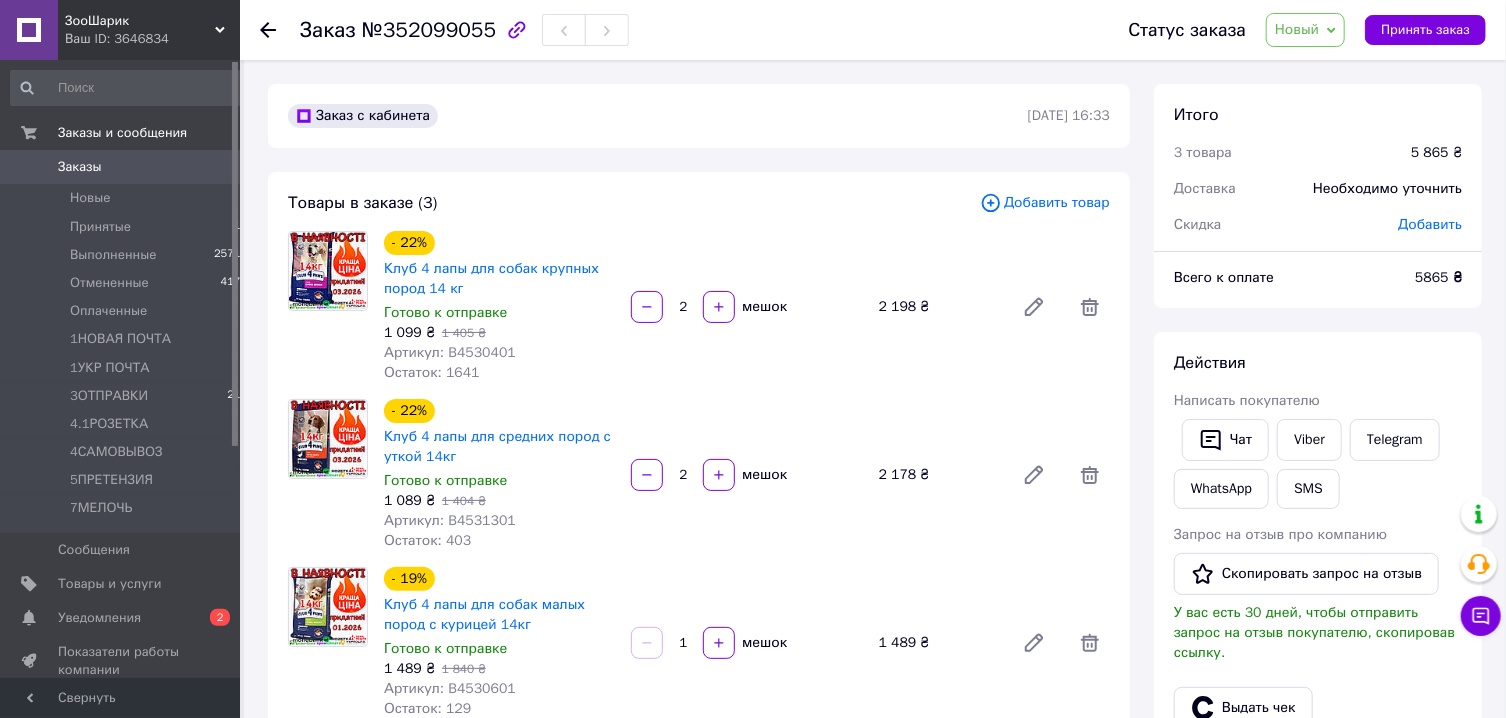 click on "Добавить товар" at bounding box center [1045, 203] 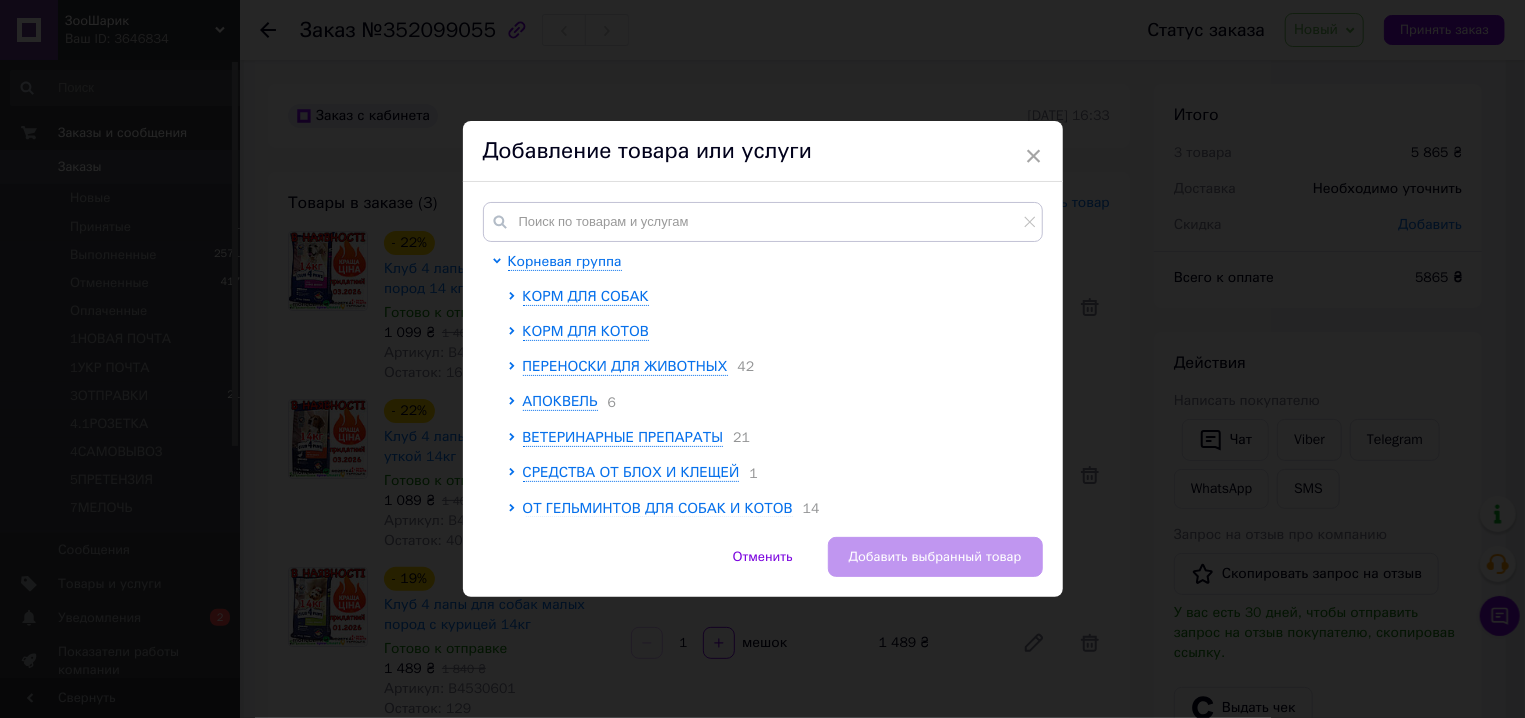 click on "× Добавление товара или услуги Корневая группа КОРМ ДЛЯ СОБАК КОРМ ДЛЯ КОТОВ ПЕРЕНОСКИ ДЛЯ ЖИВОТНЫХ  42 АПОКВЕЛЬ 6 ВЕТЕРИНАРНЫЕ ПРЕПАРАТЫ  21 СРЕДСТВА ОТ БЛОХ И КЛЕЩЕЙ  1 ОТ ГЕЛЬМИНТОВ ДЛЯ СОБАК И КОТОВ 14 ЛАКОМСТВО ДЛЯ СОБАК И КОТОВ АМУНИЦИЯ ДЛЯ СОБАК И КОТОВ 58 АКСЕССУАРЫ ПО УХОДУ ЗА ЖИВОТНЫМИ 28 ВИТАМИНЫ  4 ИГРУШКИ  АКСЕССУАРЫ ДЛЯ ИГРЫ И ОТДЫХА  77 ЛОТОК И НАПОЛНИТЕЛЬ ДЛЯ КОТОВ Отменить   Добавить выбранный товар" at bounding box center [762, 359] 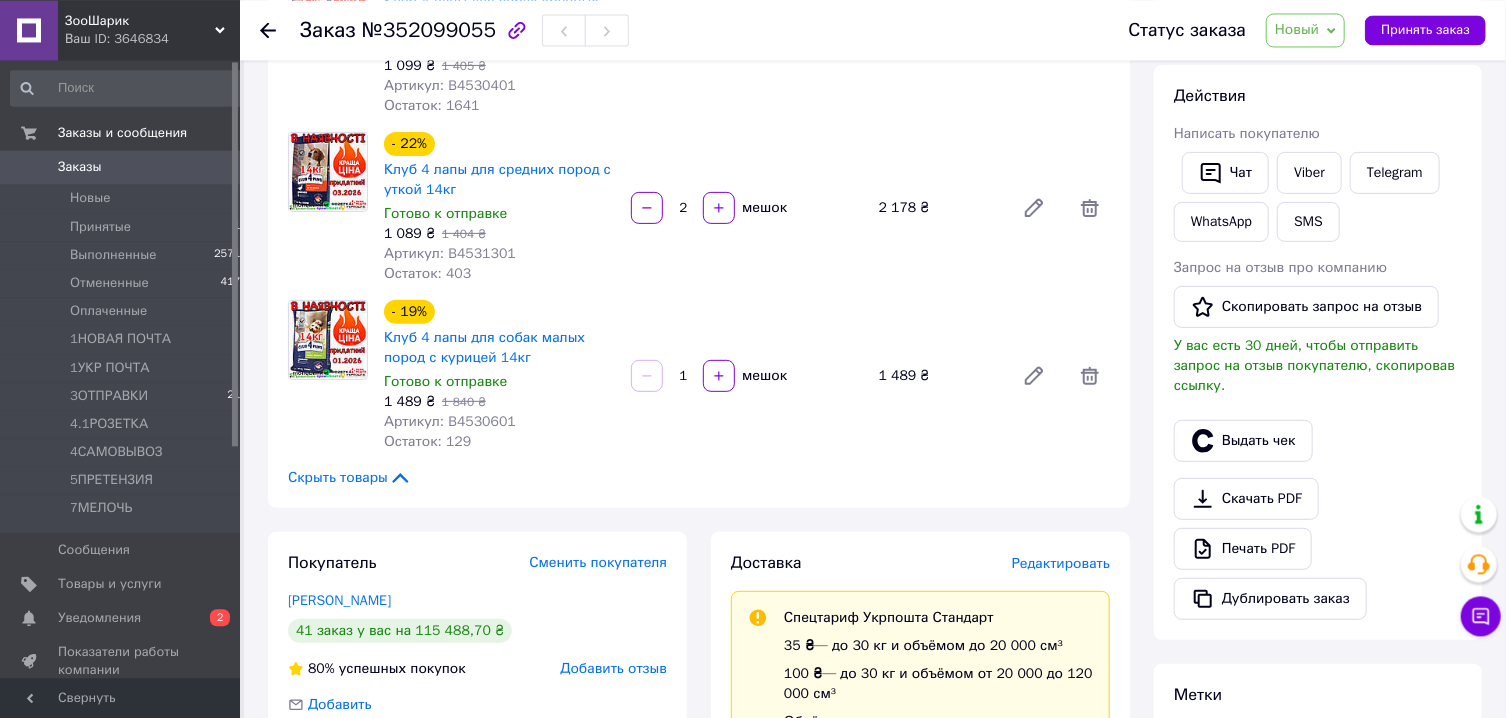 scroll, scrollTop: 405, scrollLeft: 0, axis: vertical 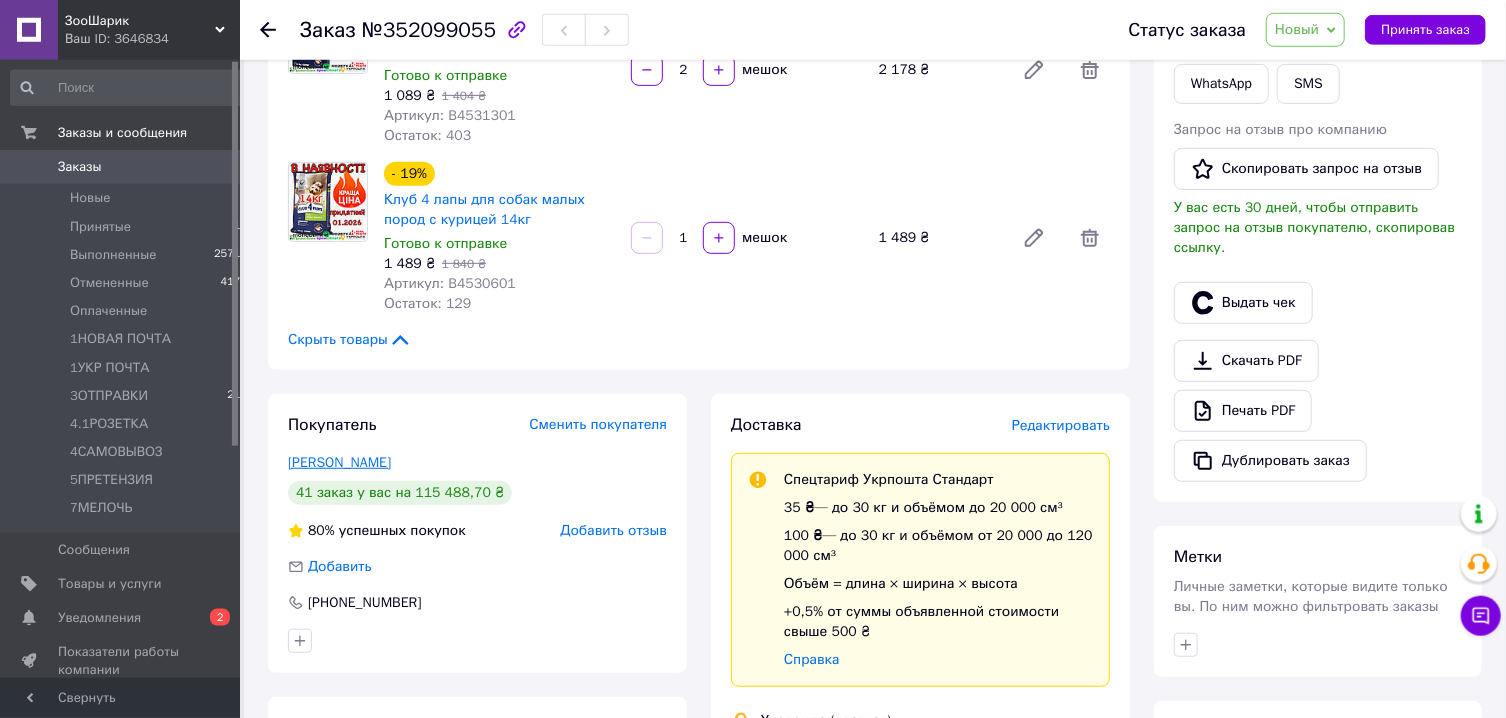 click on "Марков Василь" at bounding box center (339, 462) 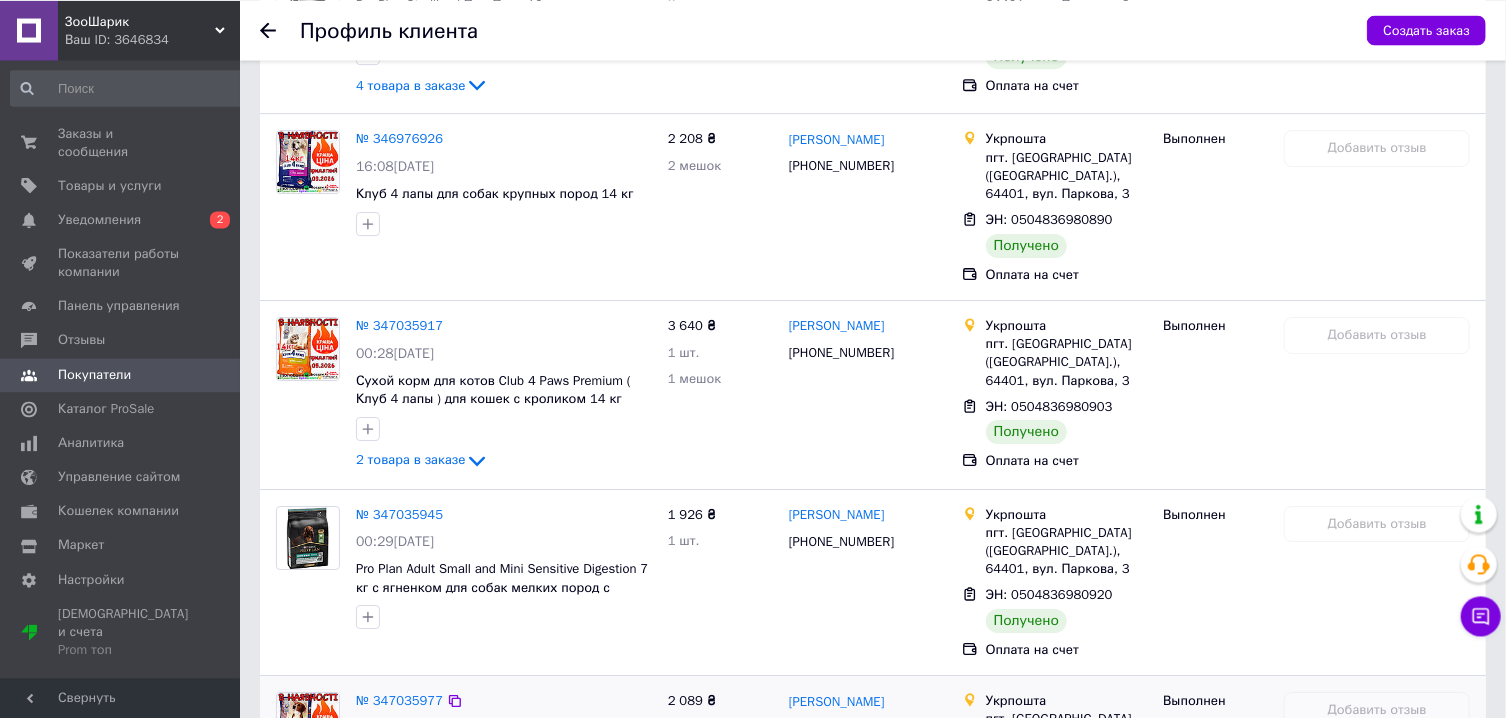 scroll, scrollTop: 3333, scrollLeft: 0, axis: vertical 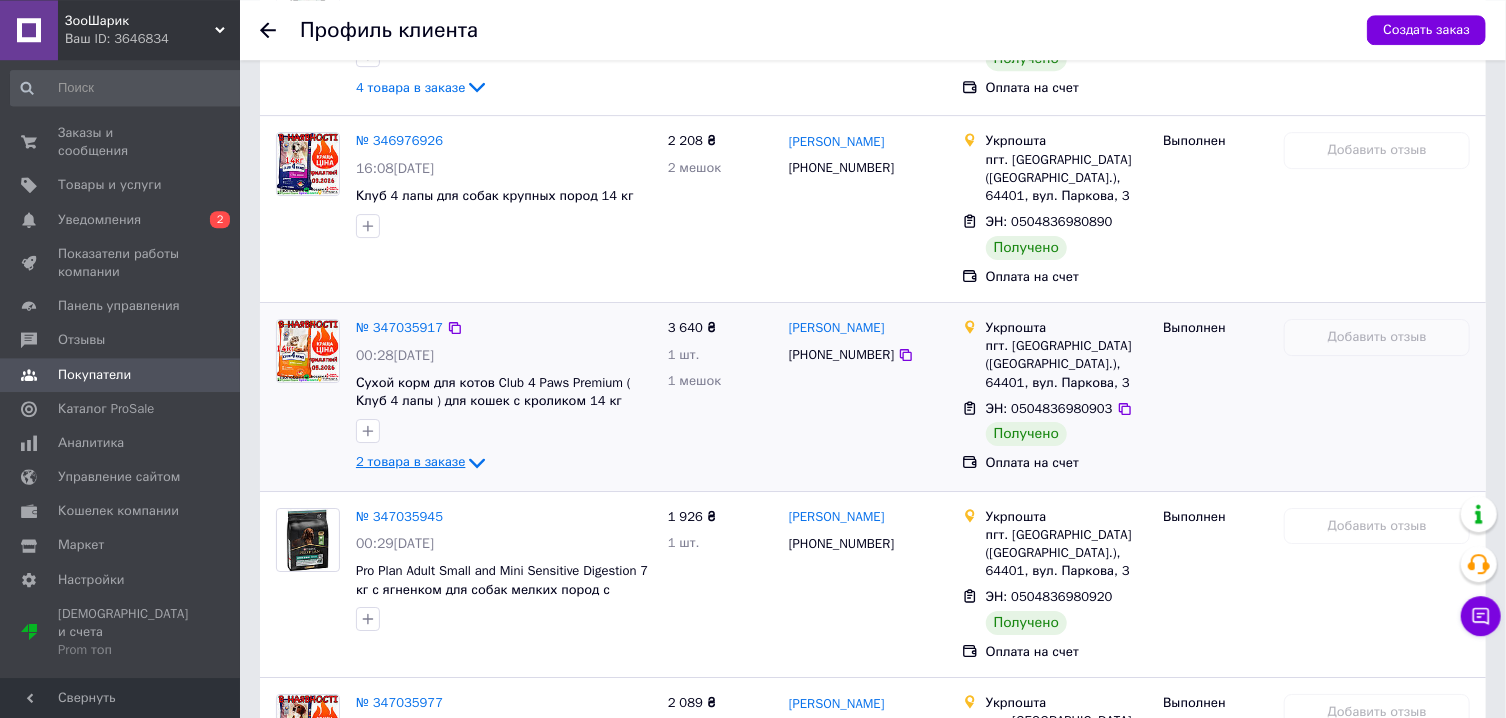 click 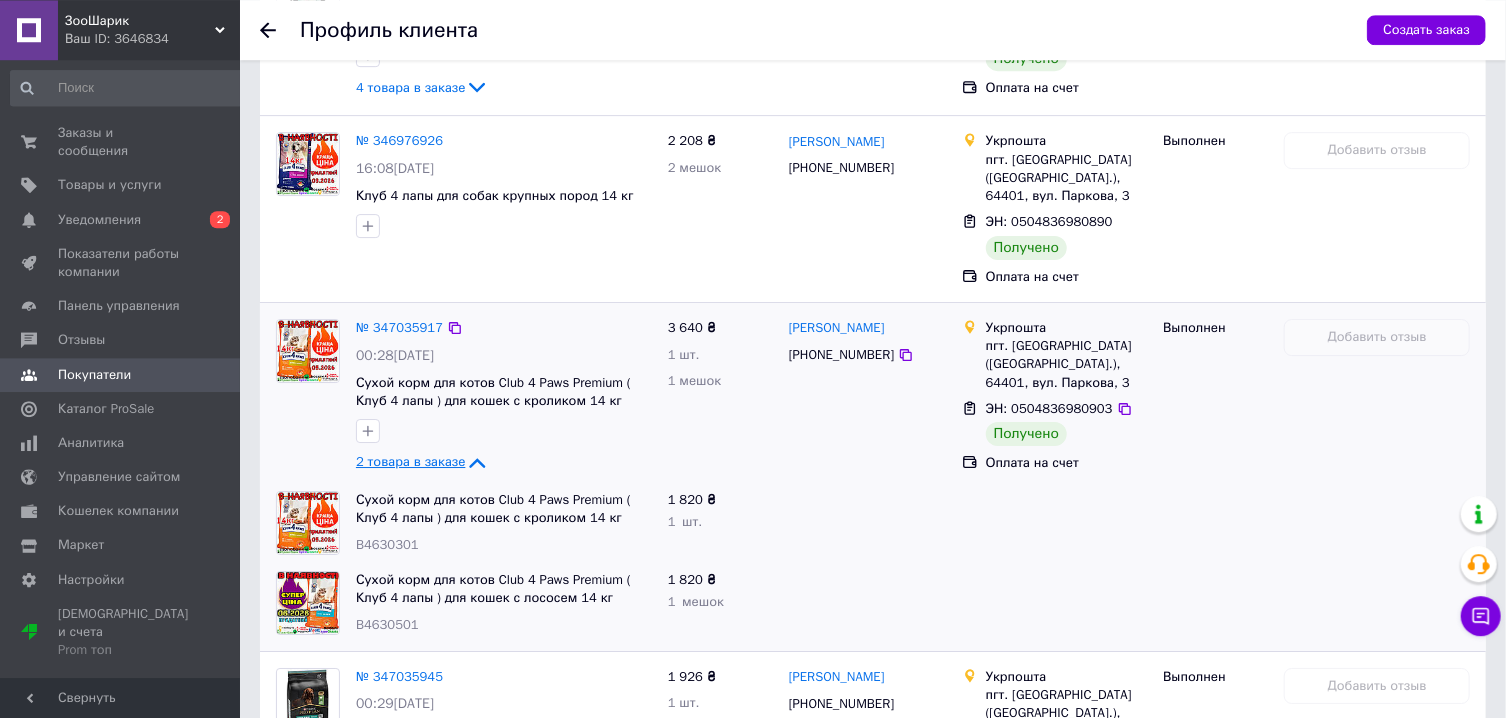 click 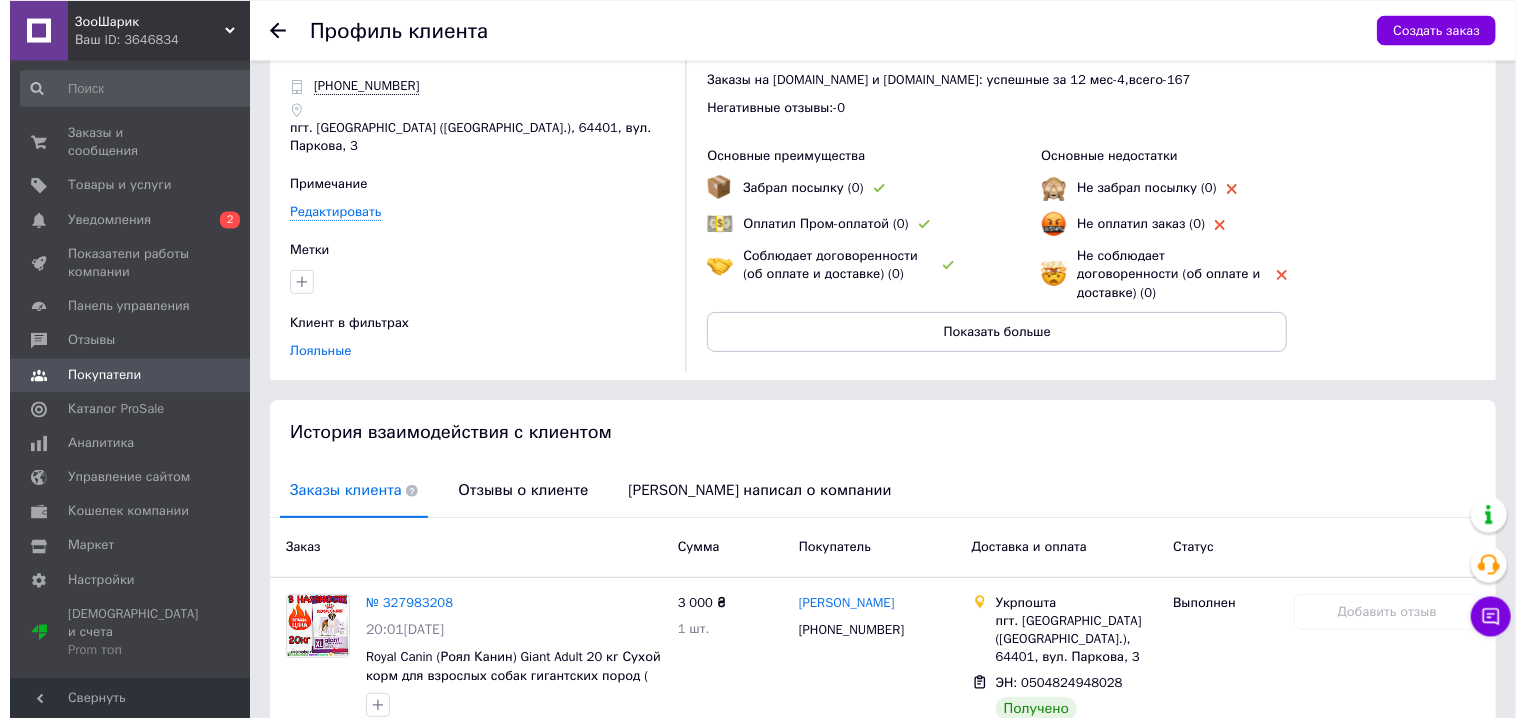 scroll, scrollTop: 0, scrollLeft: 0, axis: both 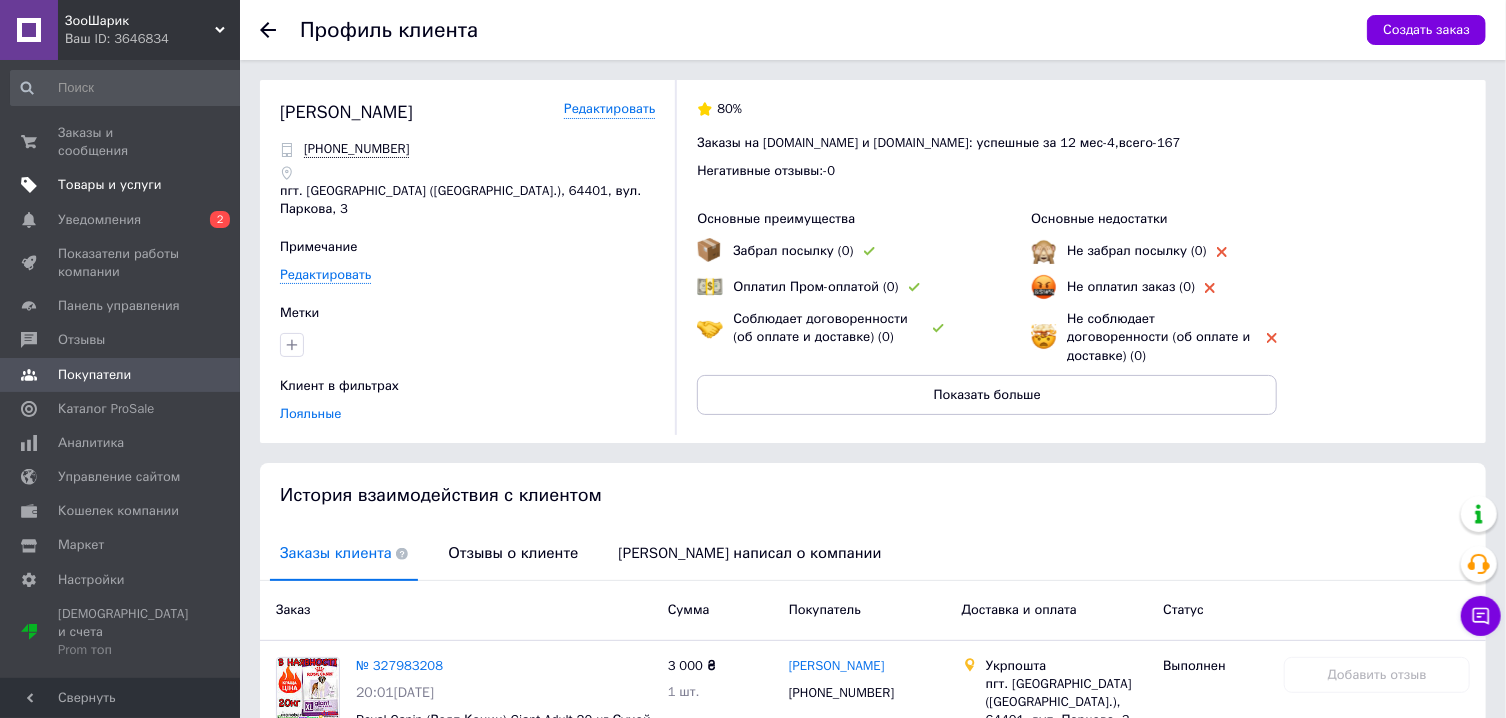 click on "Товары и услуги" at bounding box center [129, 185] 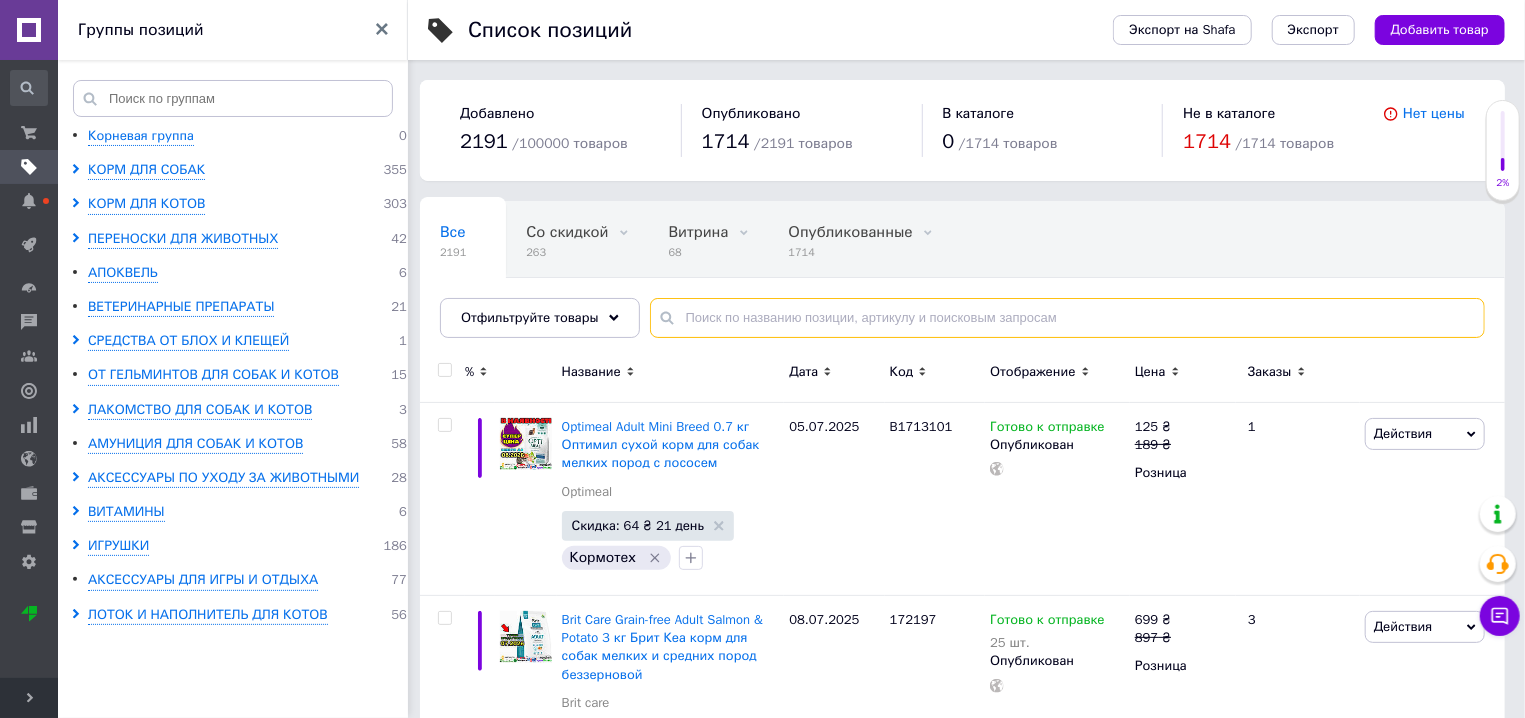 click at bounding box center [1067, 318] 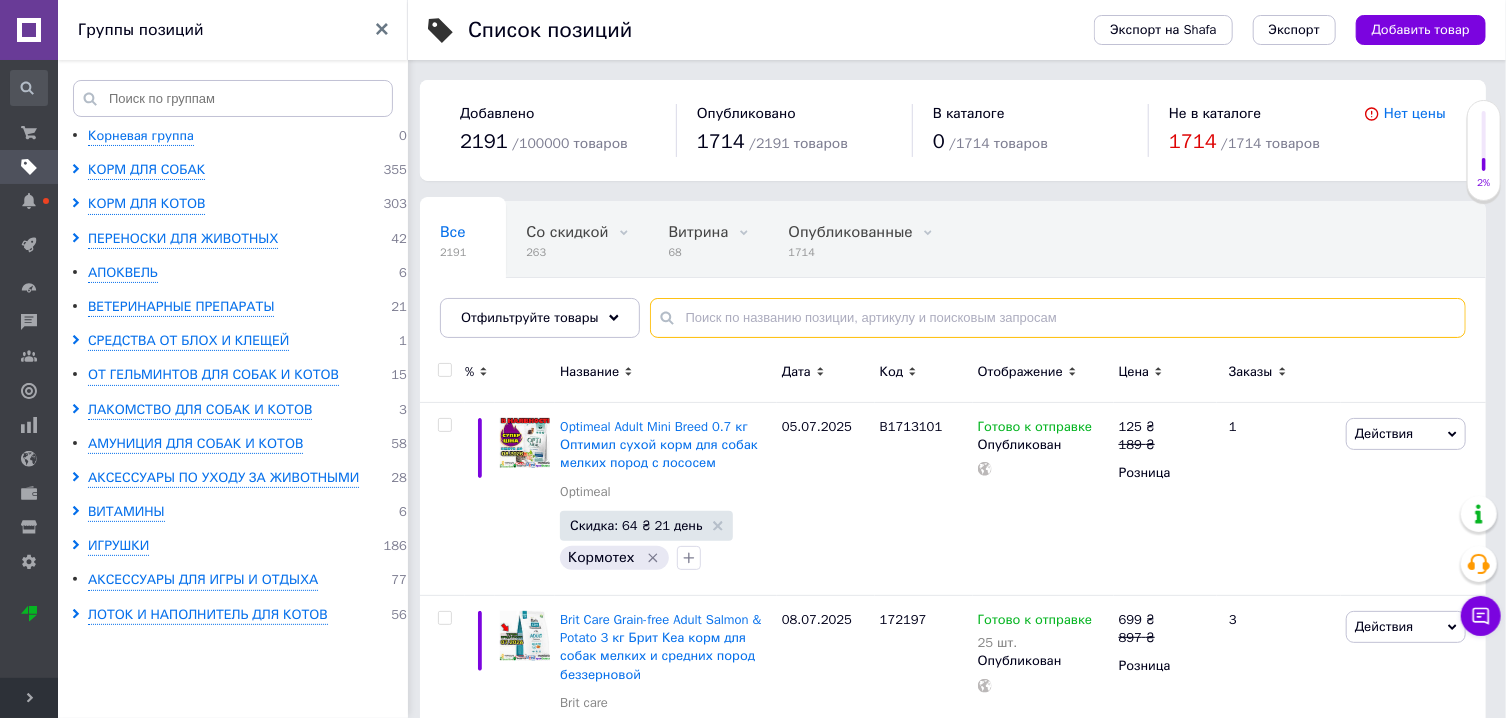 paste on "3905400" 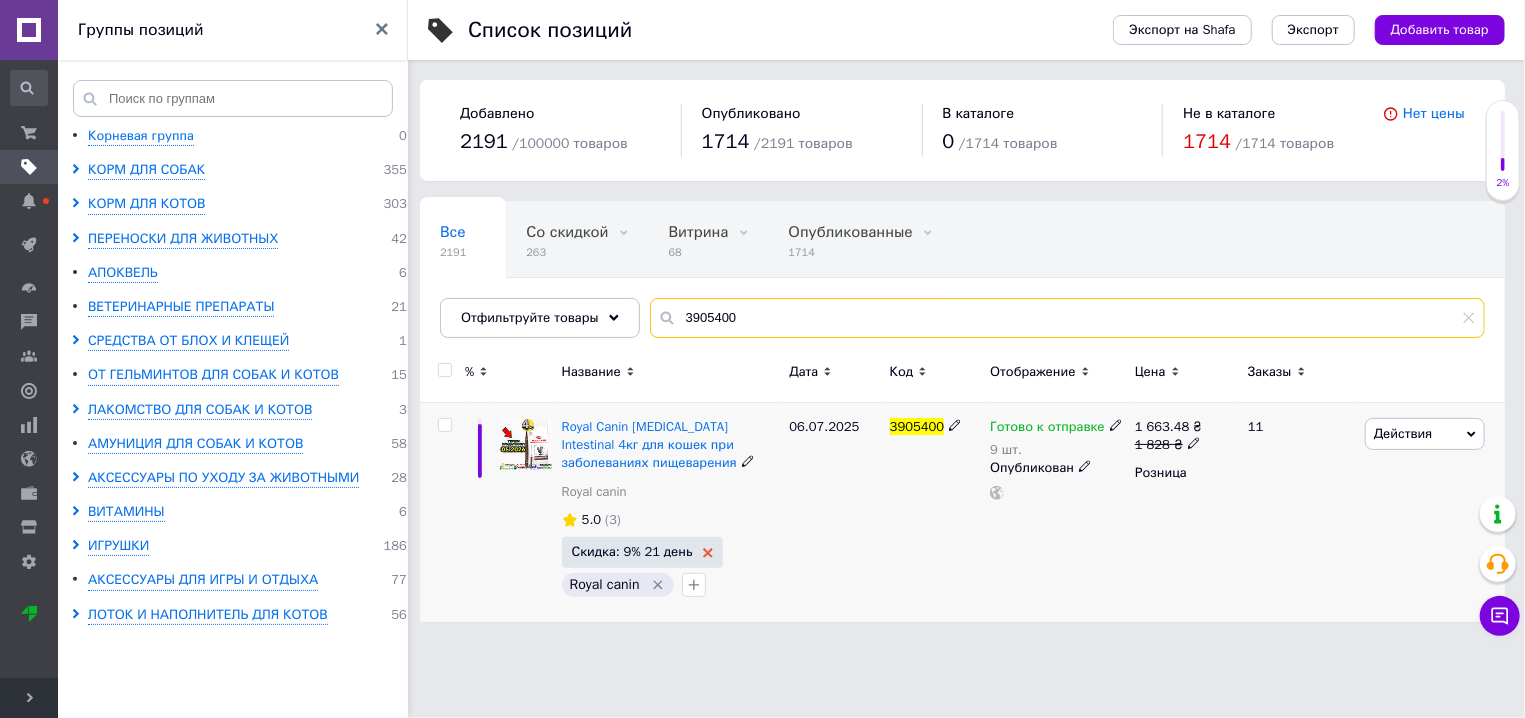 type on "3905400" 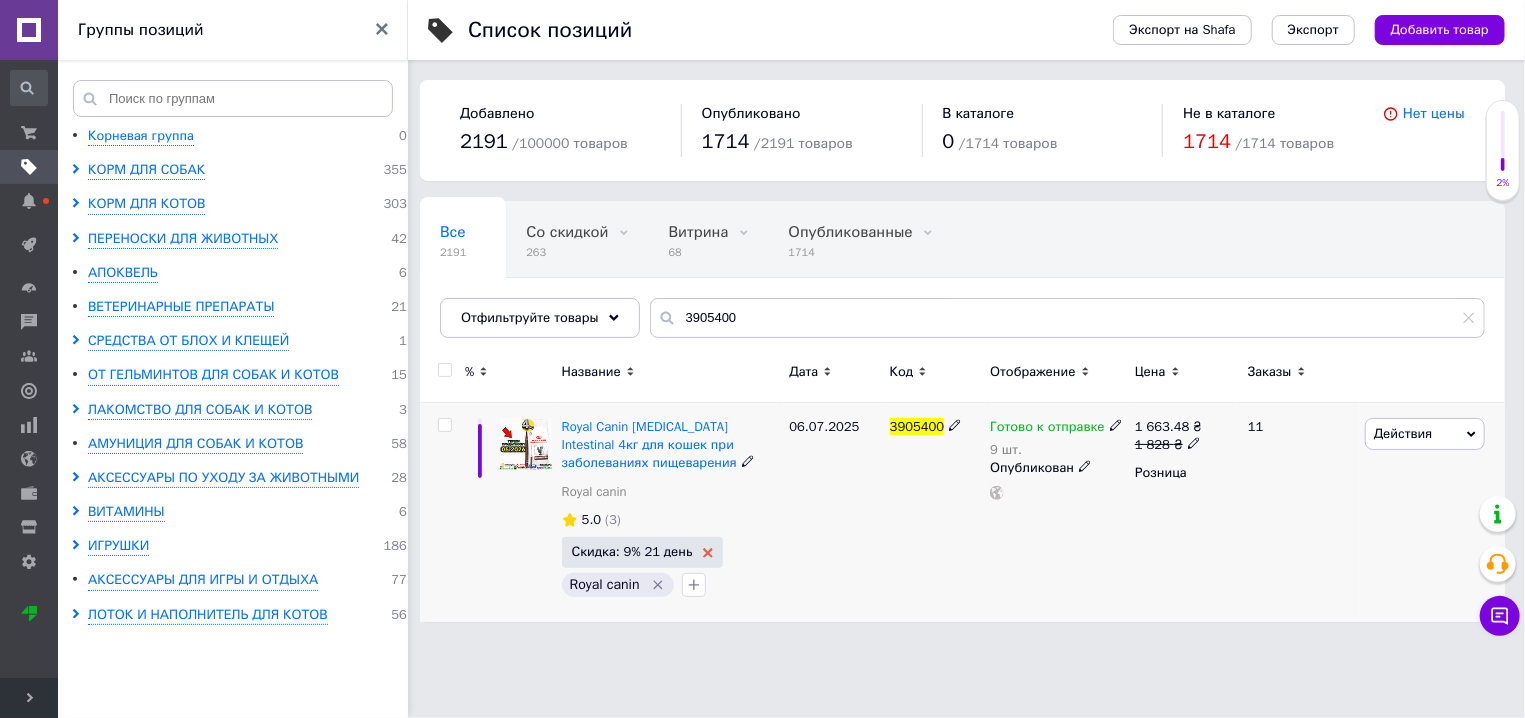 click 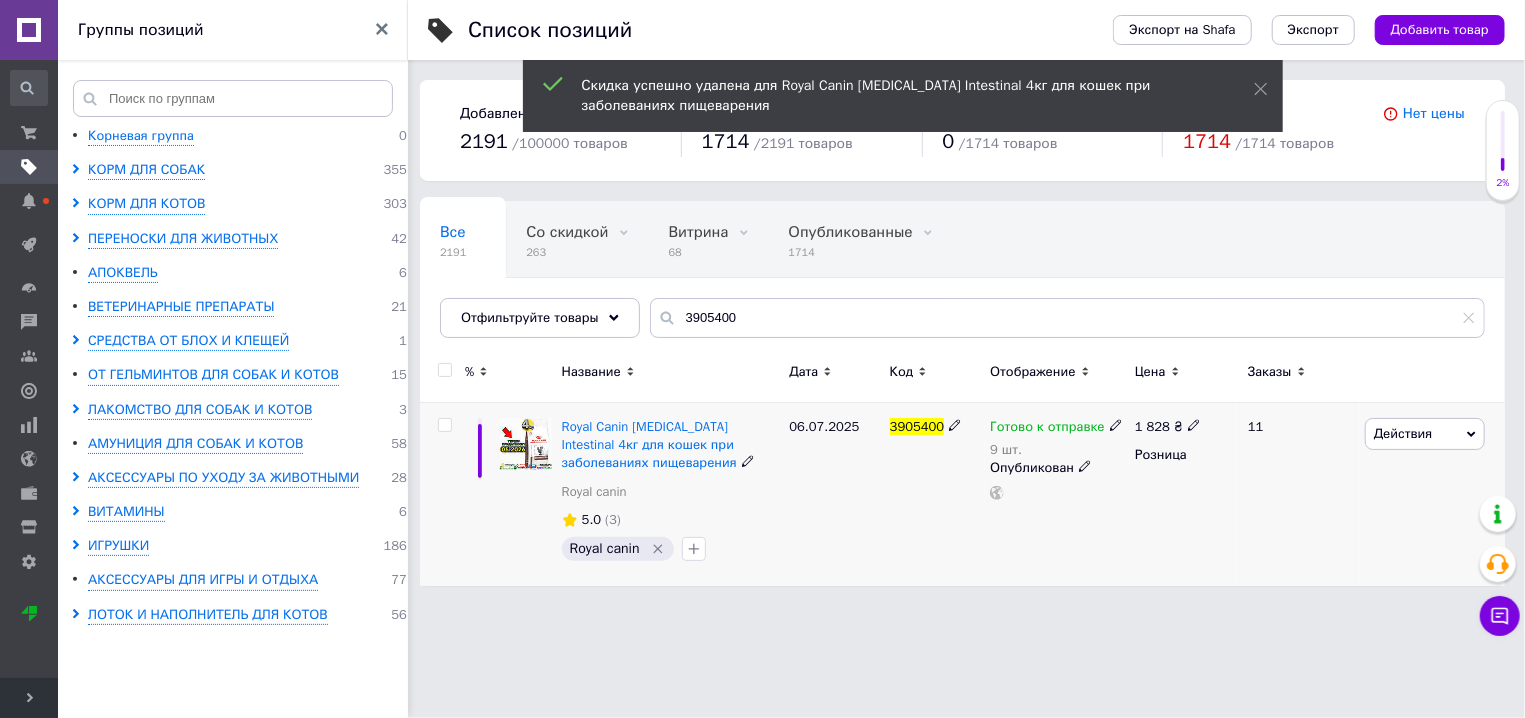 click 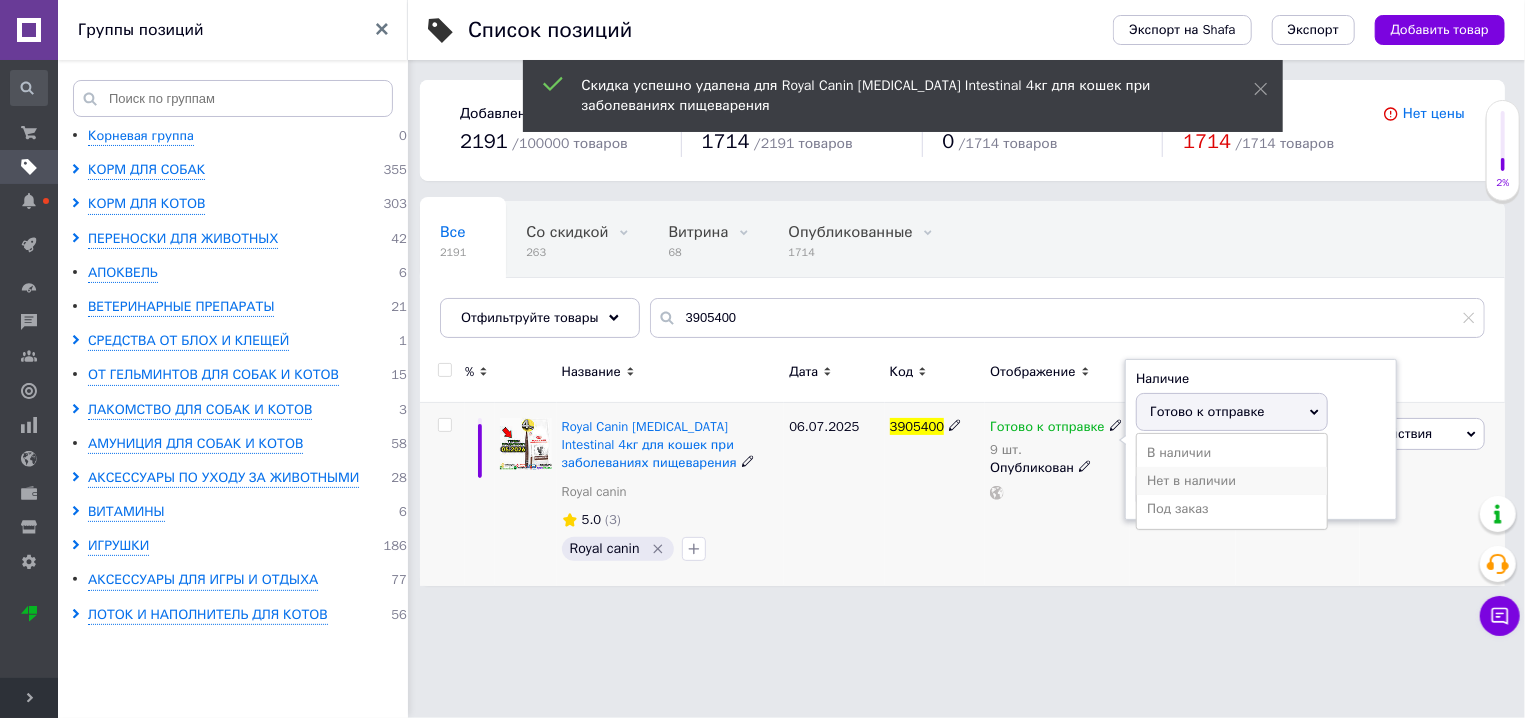 click on "Нет в наличии" at bounding box center (1232, 481) 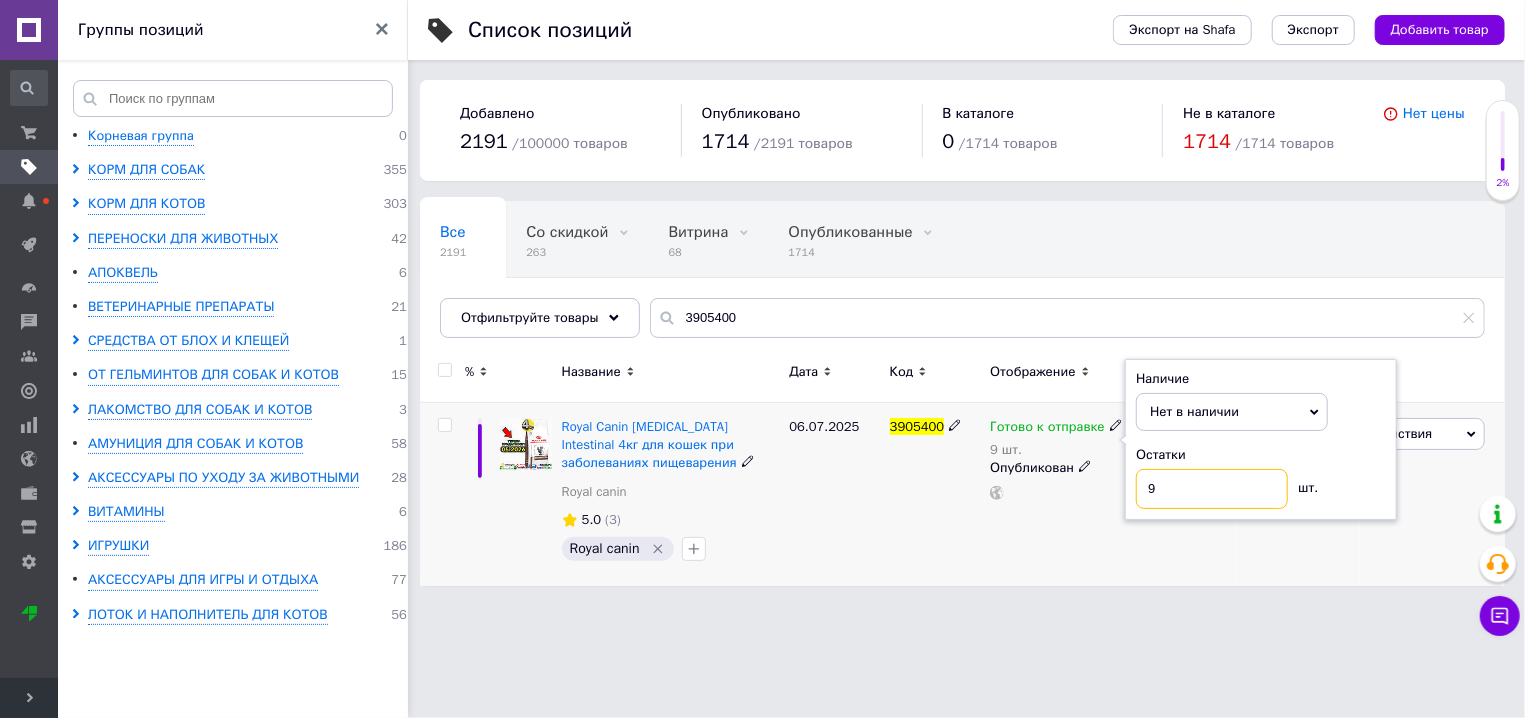 click on "9" at bounding box center [1212, 489] 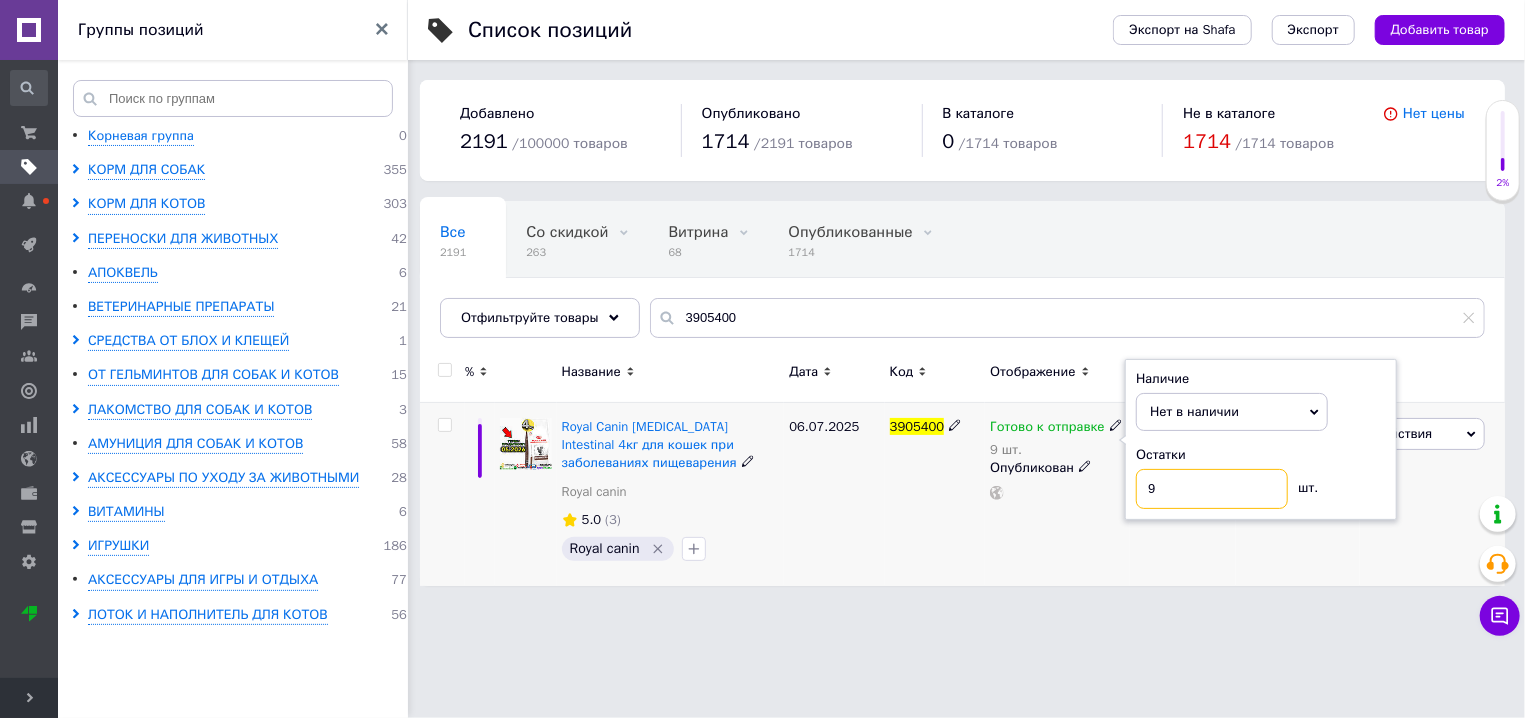 click on "9" at bounding box center (1212, 489) 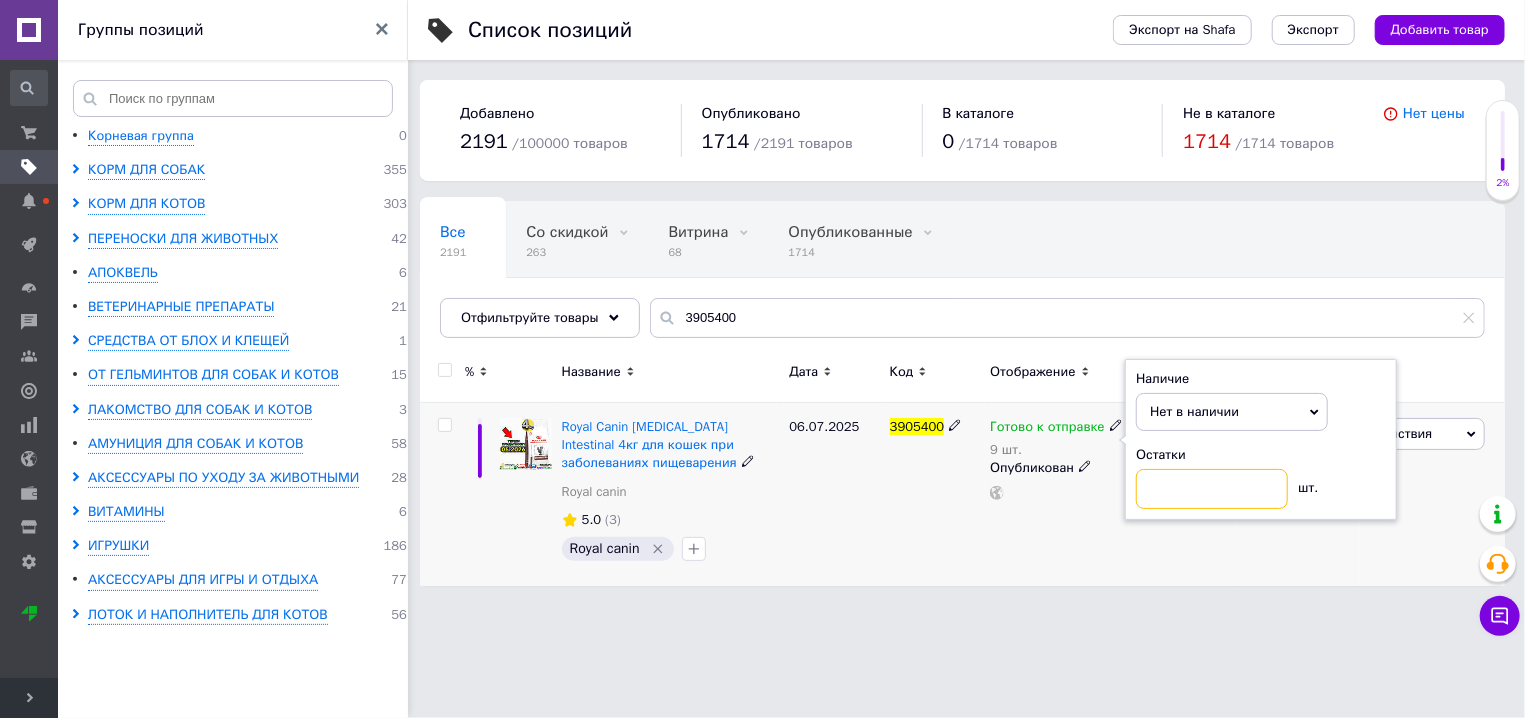 type 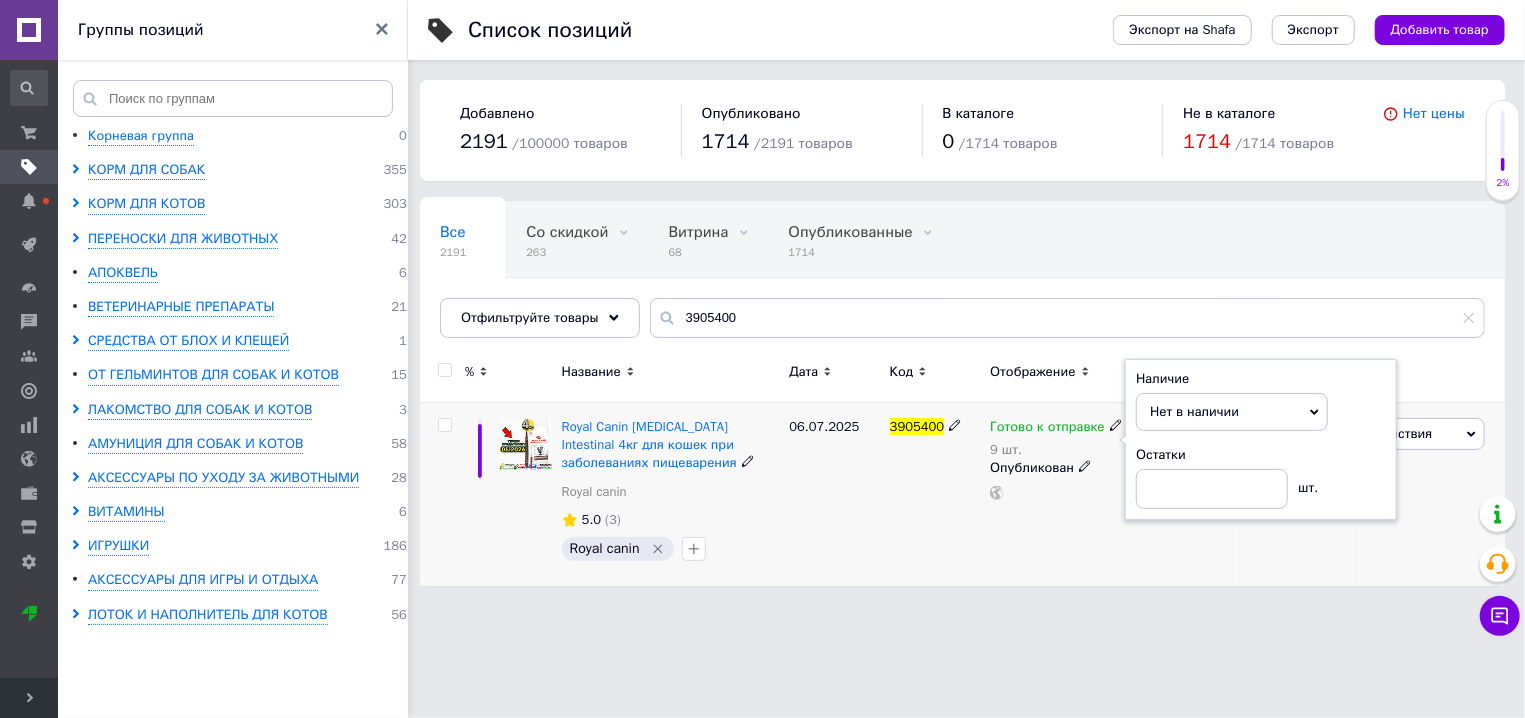 click on "06.07.2025" at bounding box center [834, 495] 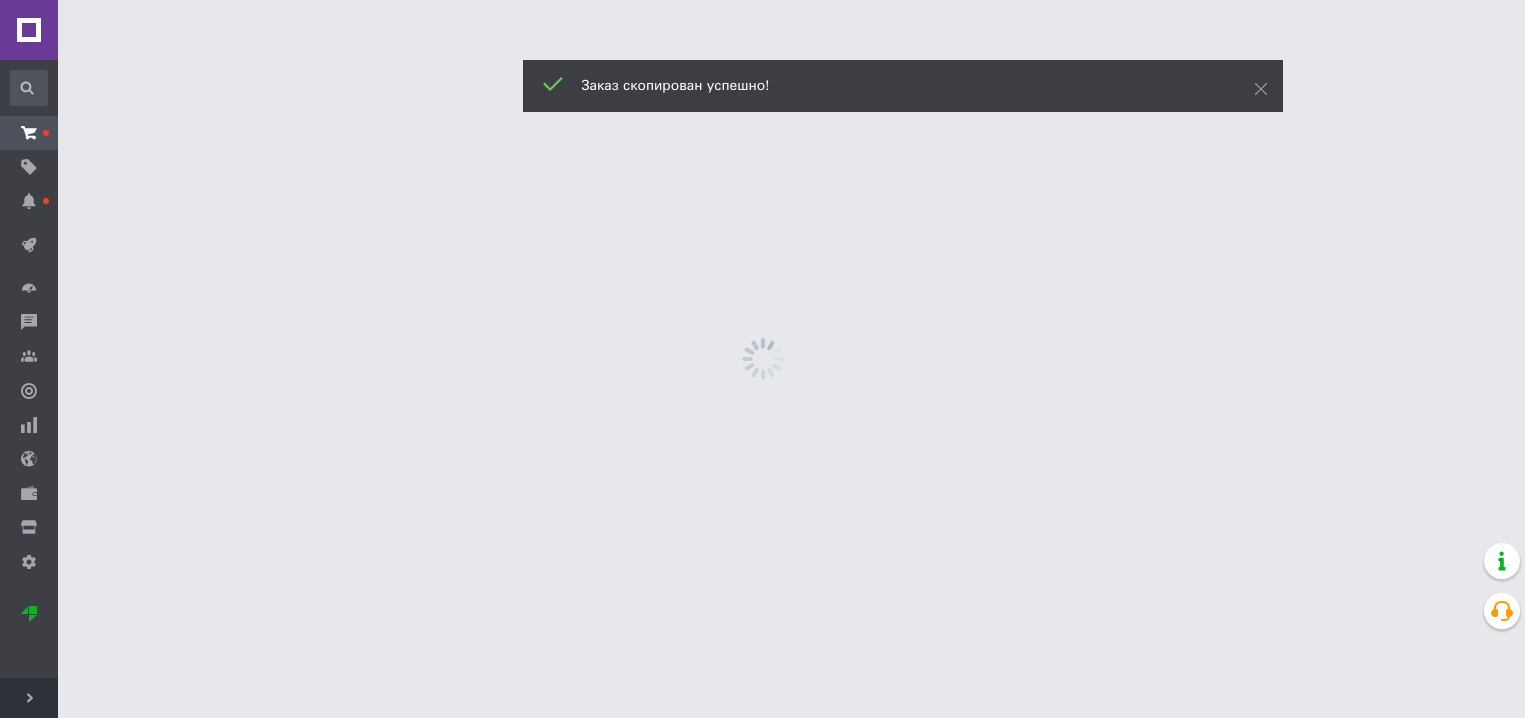 scroll, scrollTop: 0, scrollLeft: 0, axis: both 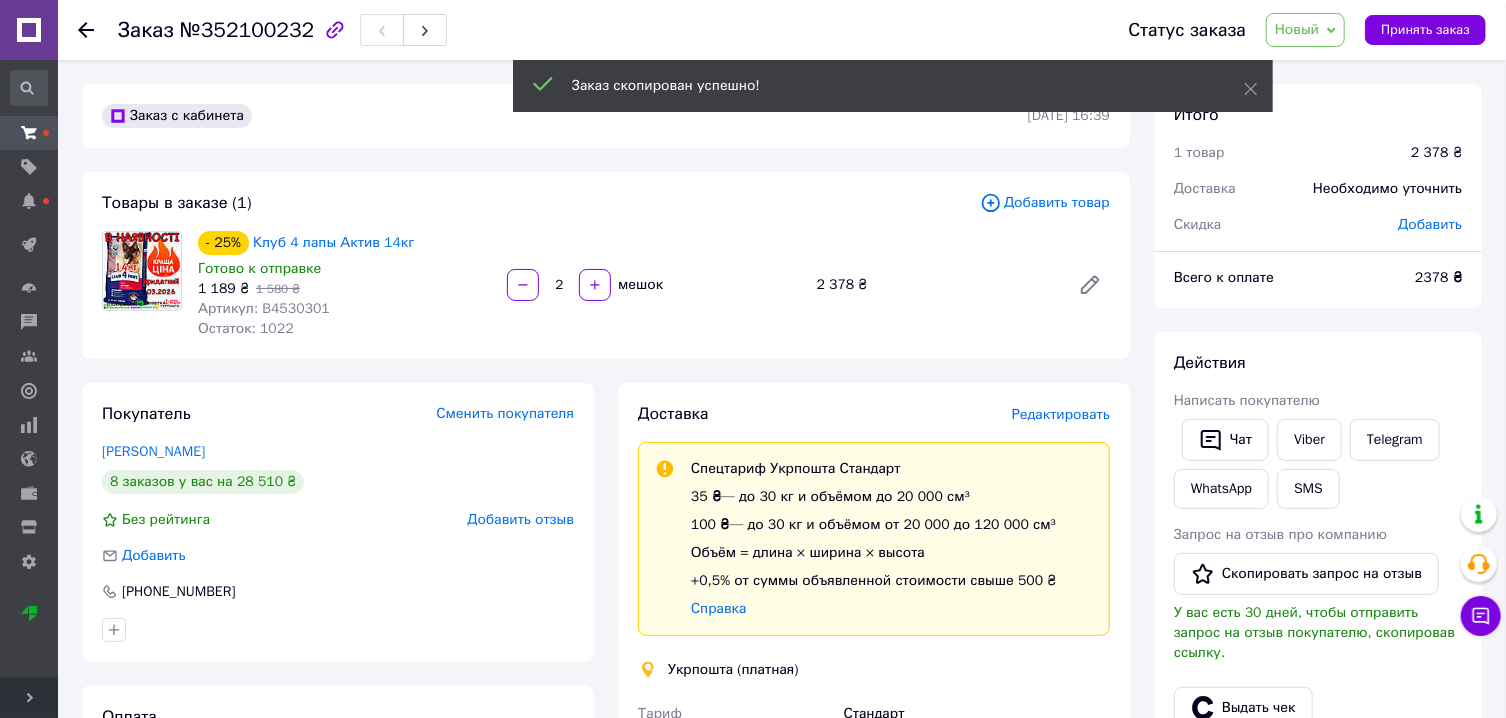click on "Добавить товар" at bounding box center [1045, 203] 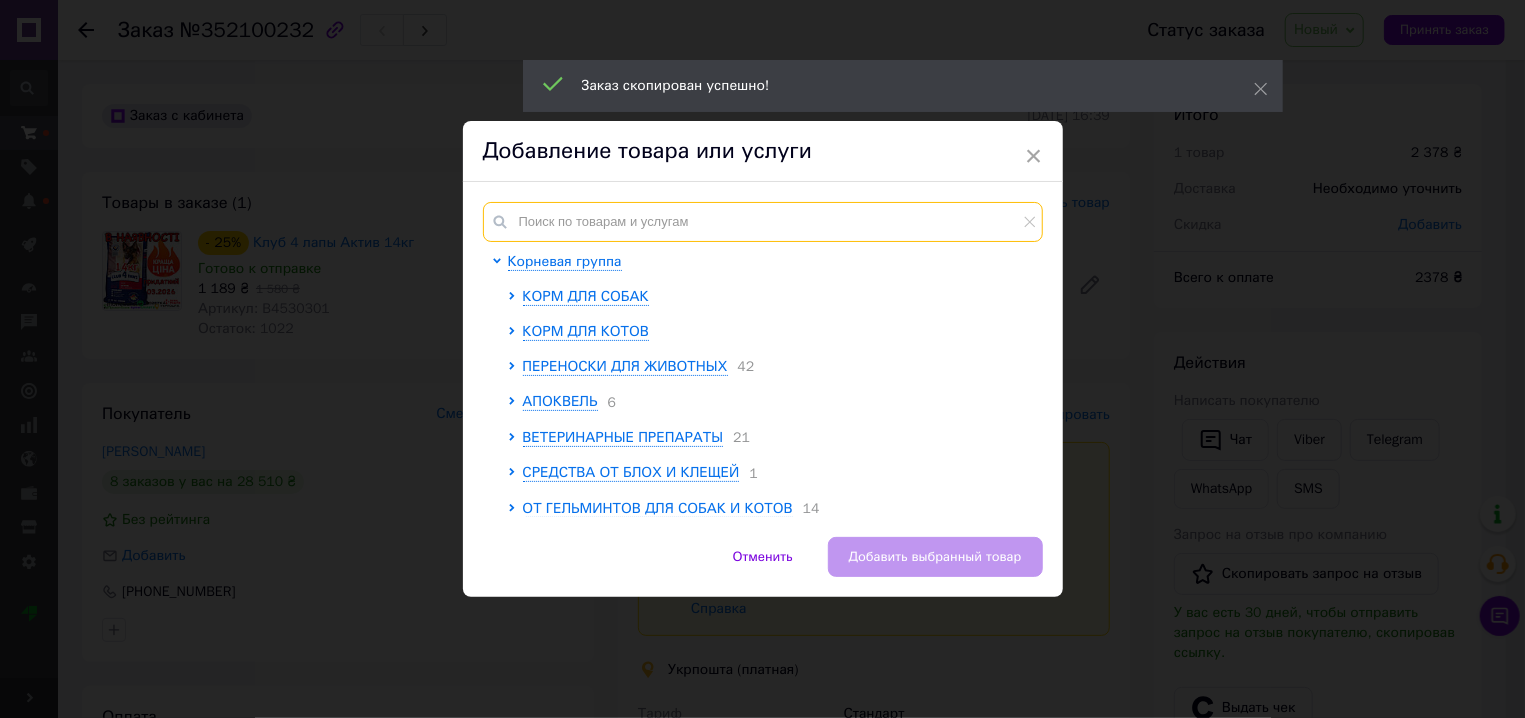 click at bounding box center [763, 222] 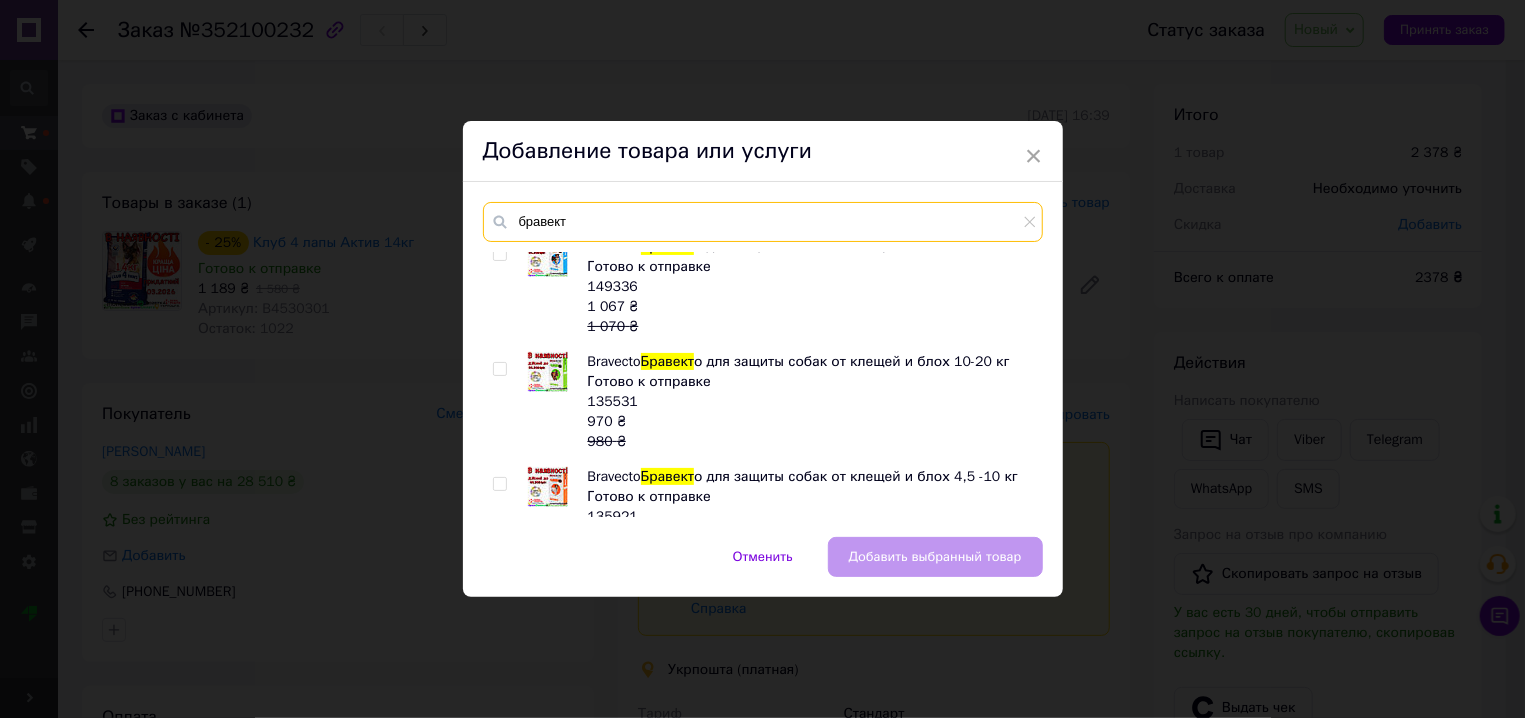 scroll, scrollTop: 0, scrollLeft: 0, axis: both 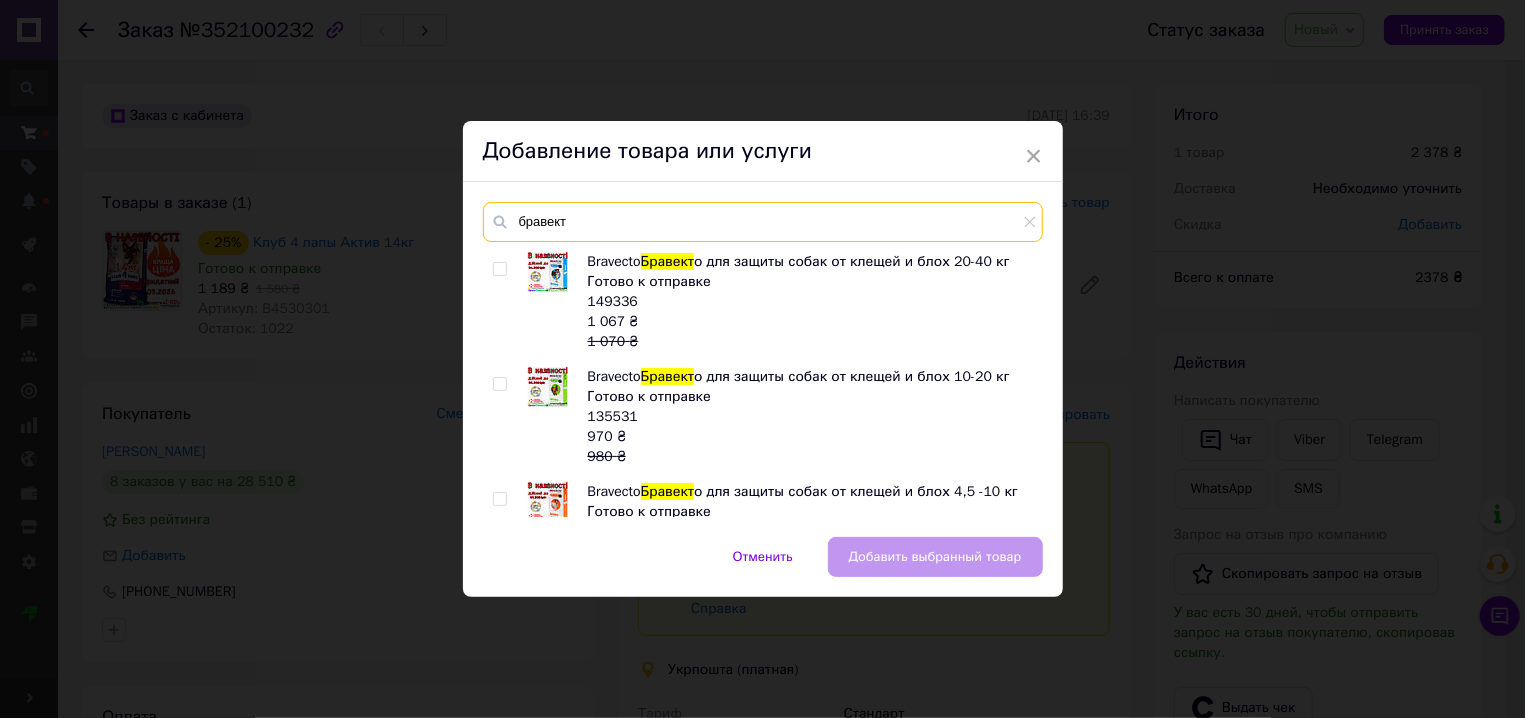 type on "бравект" 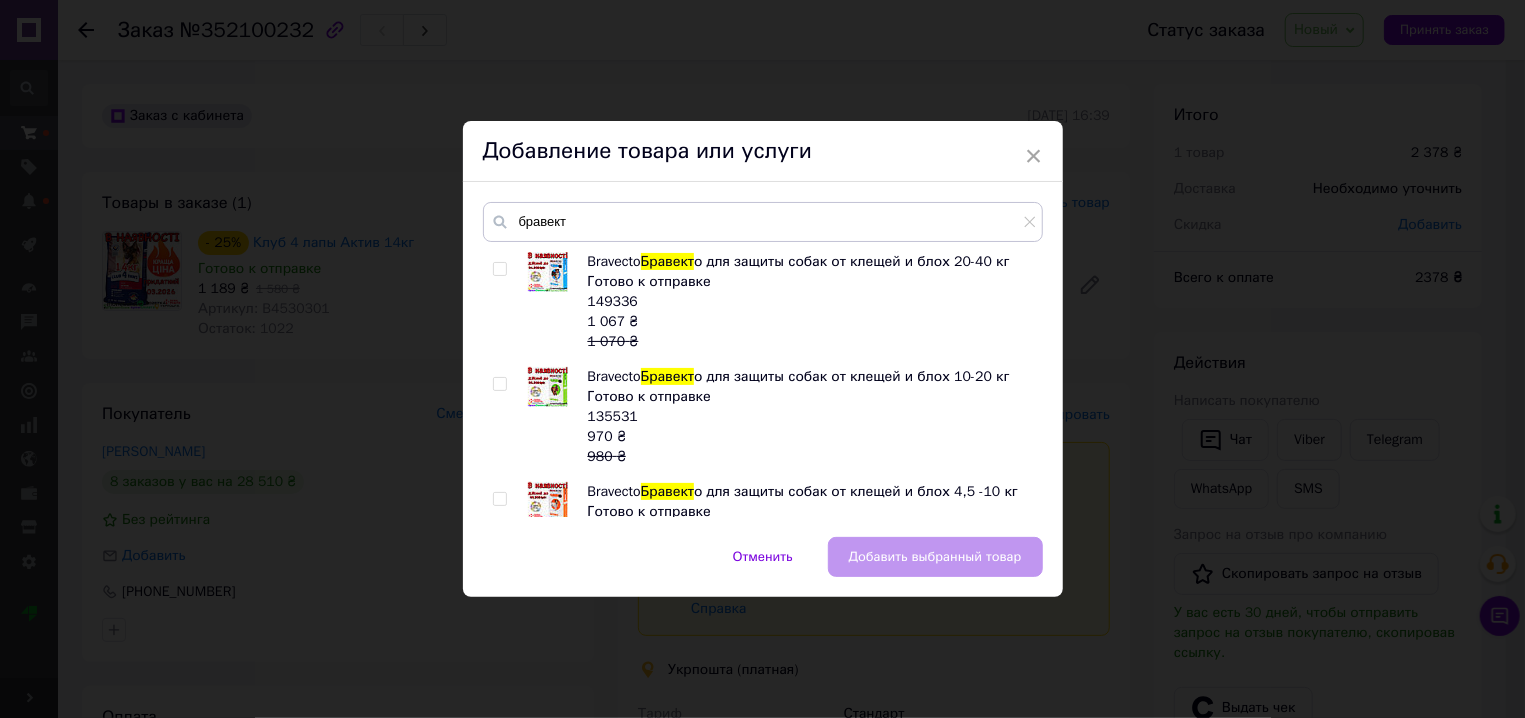 click at bounding box center [499, 269] 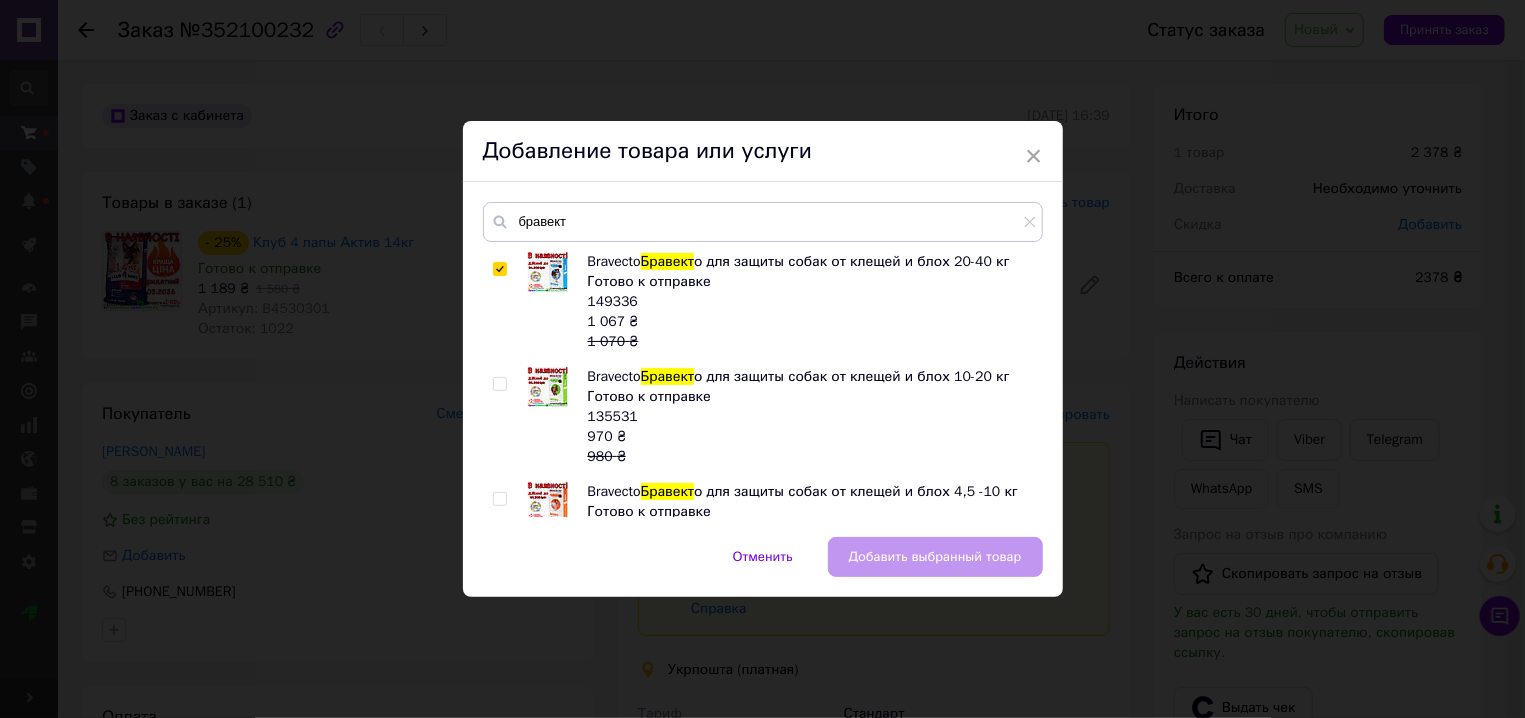checkbox on "true" 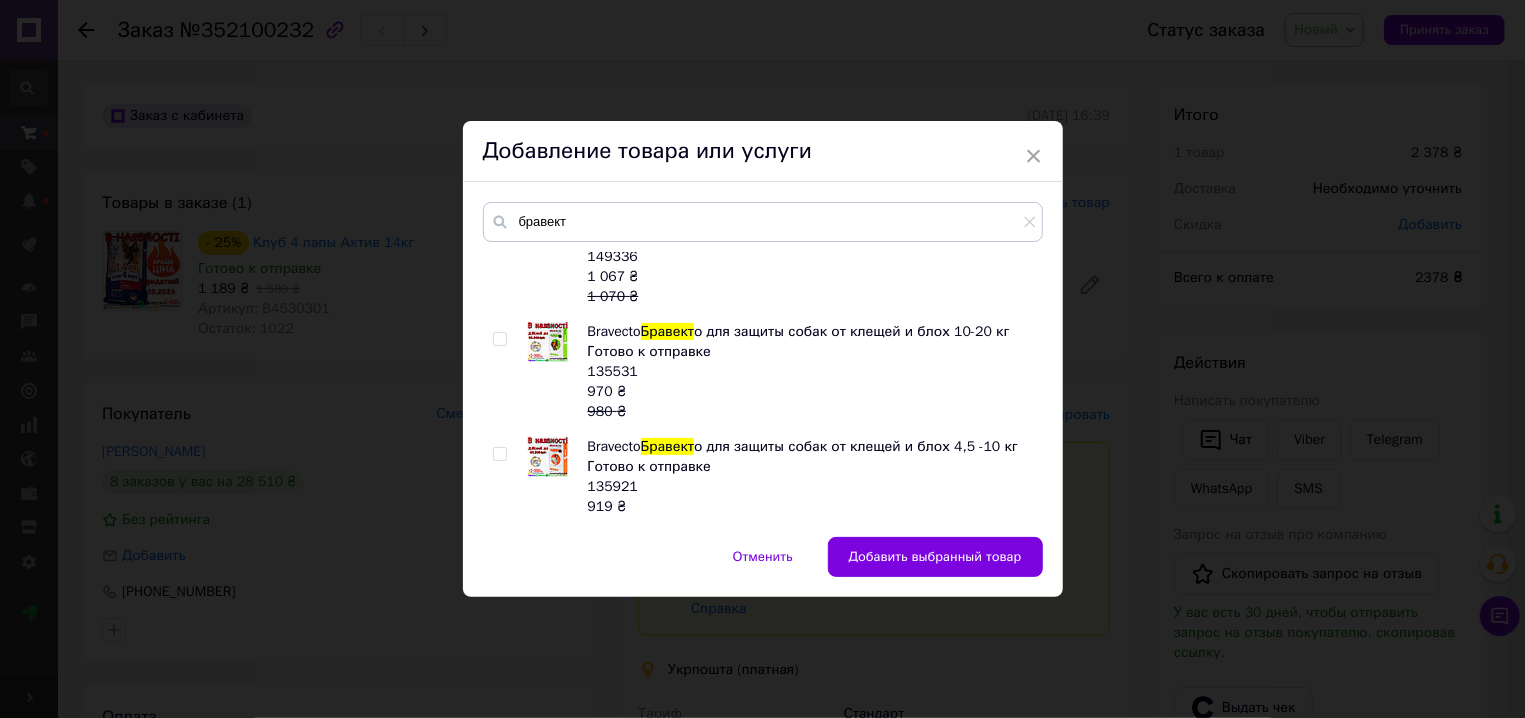scroll, scrollTop: 10, scrollLeft: 0, axis: vertical 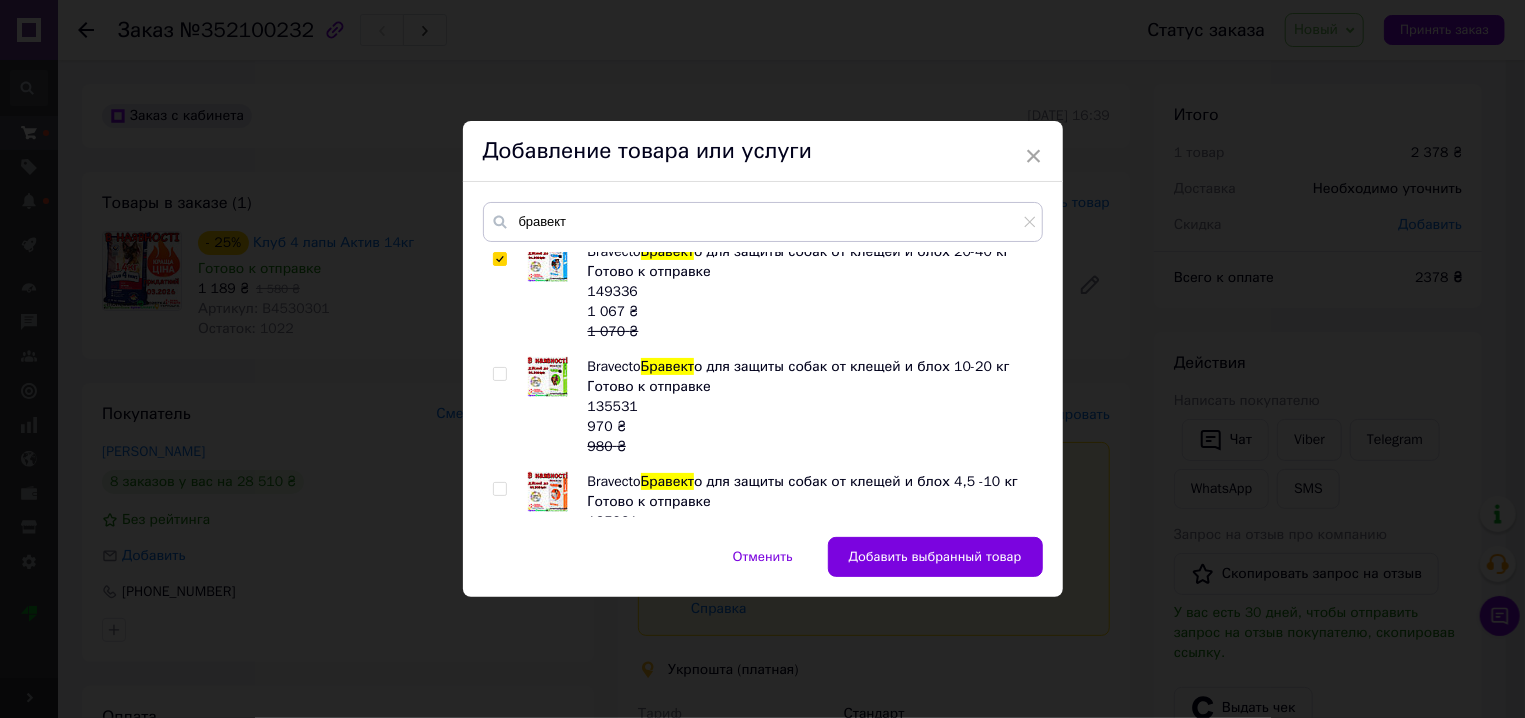 click at bounding box center [499, 374] 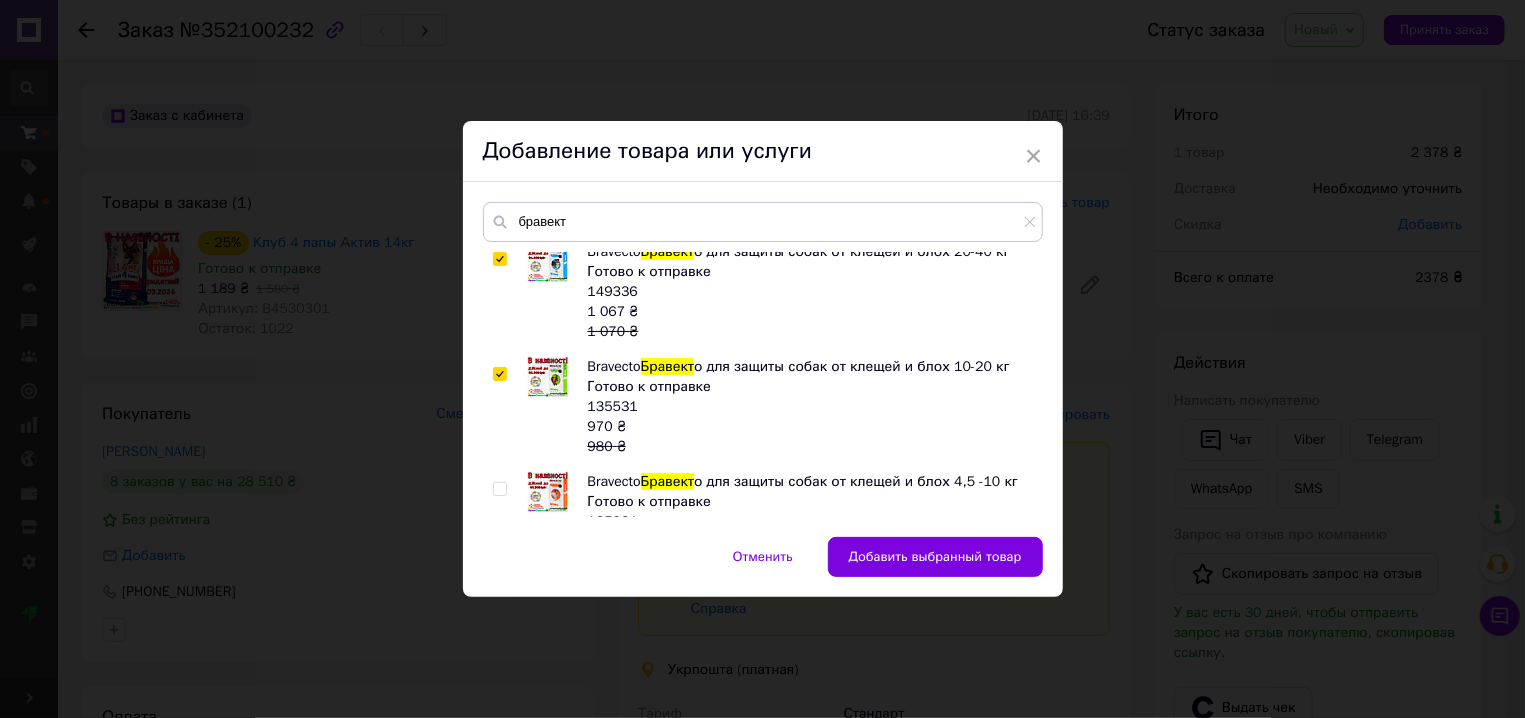 checkbox on "true" 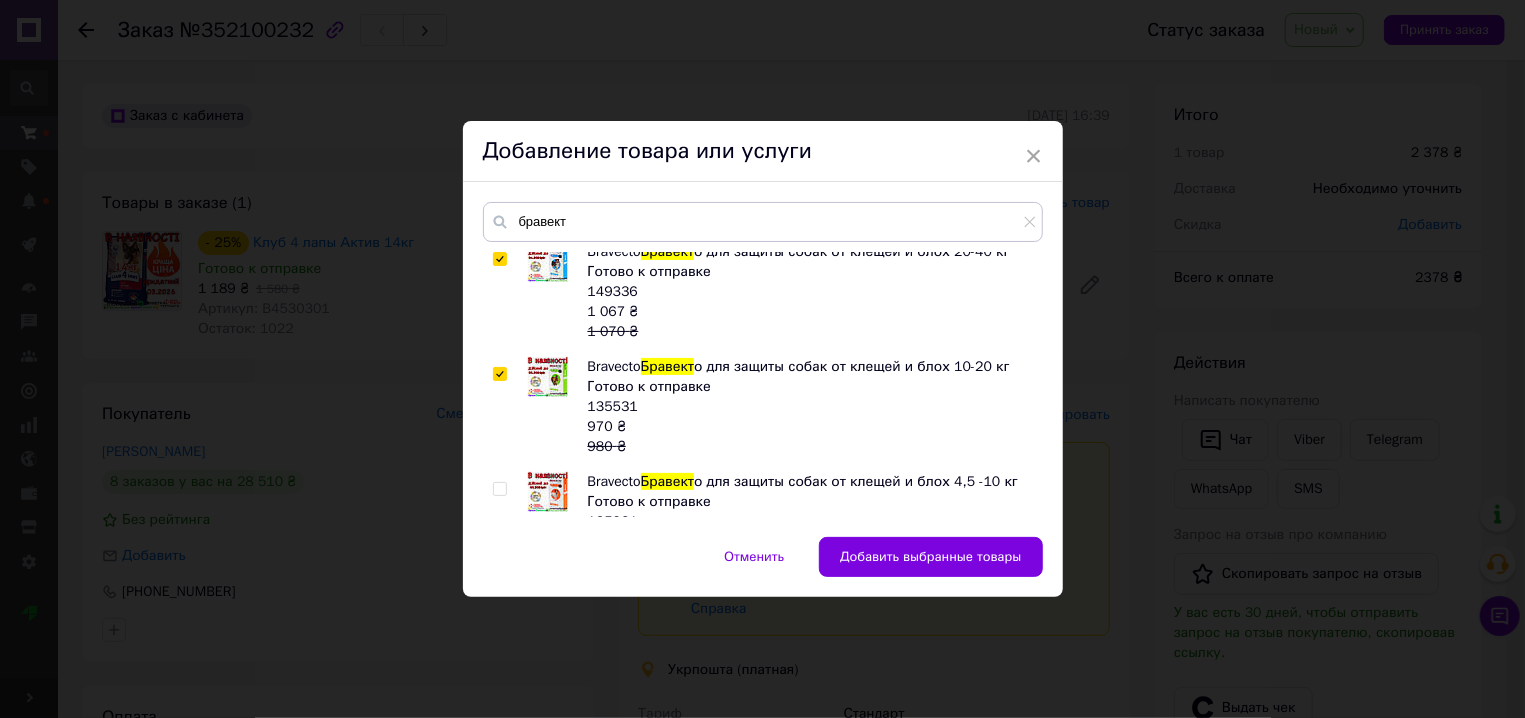 scroll, scrollTop: 198, scrollLeft: 0, axis: vertical 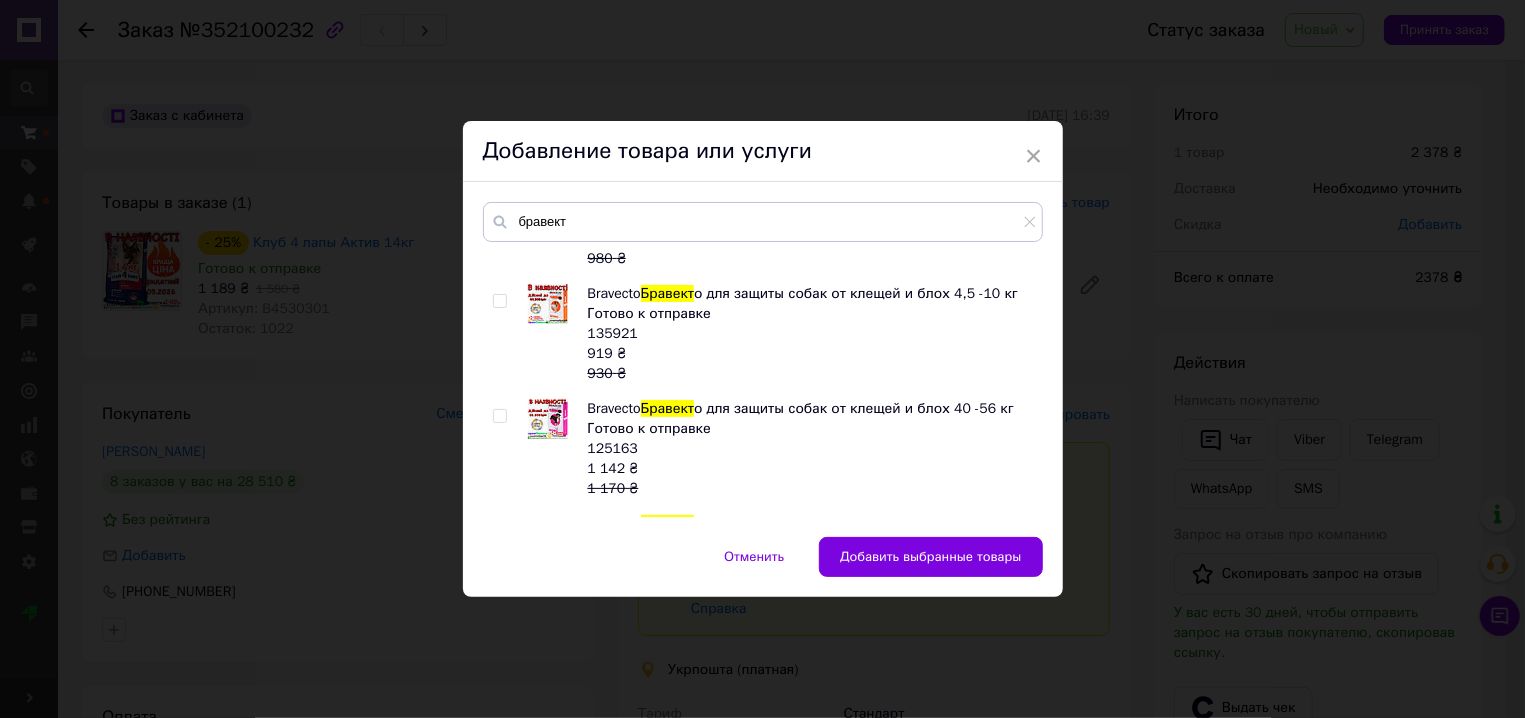 click at bounding box center [499, 301] 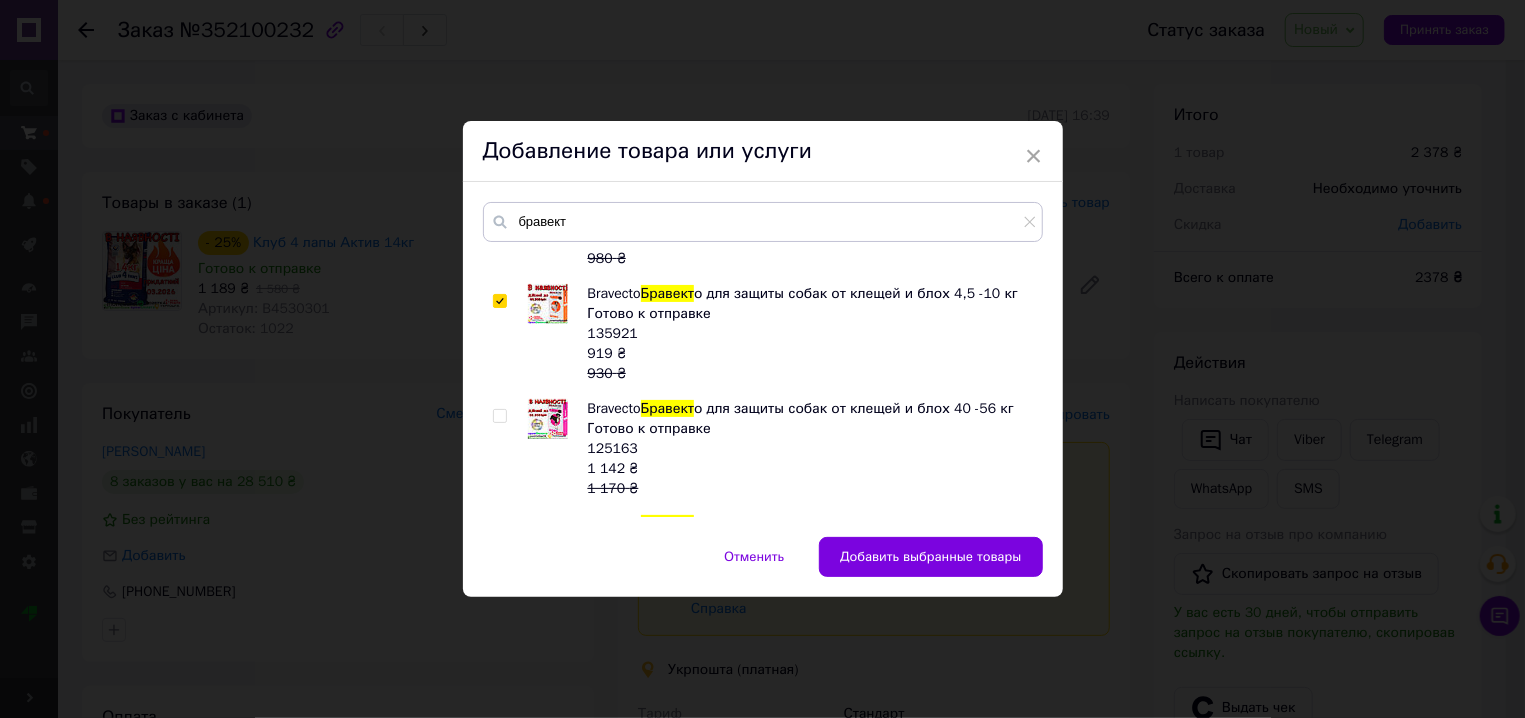 checkbox on "true" 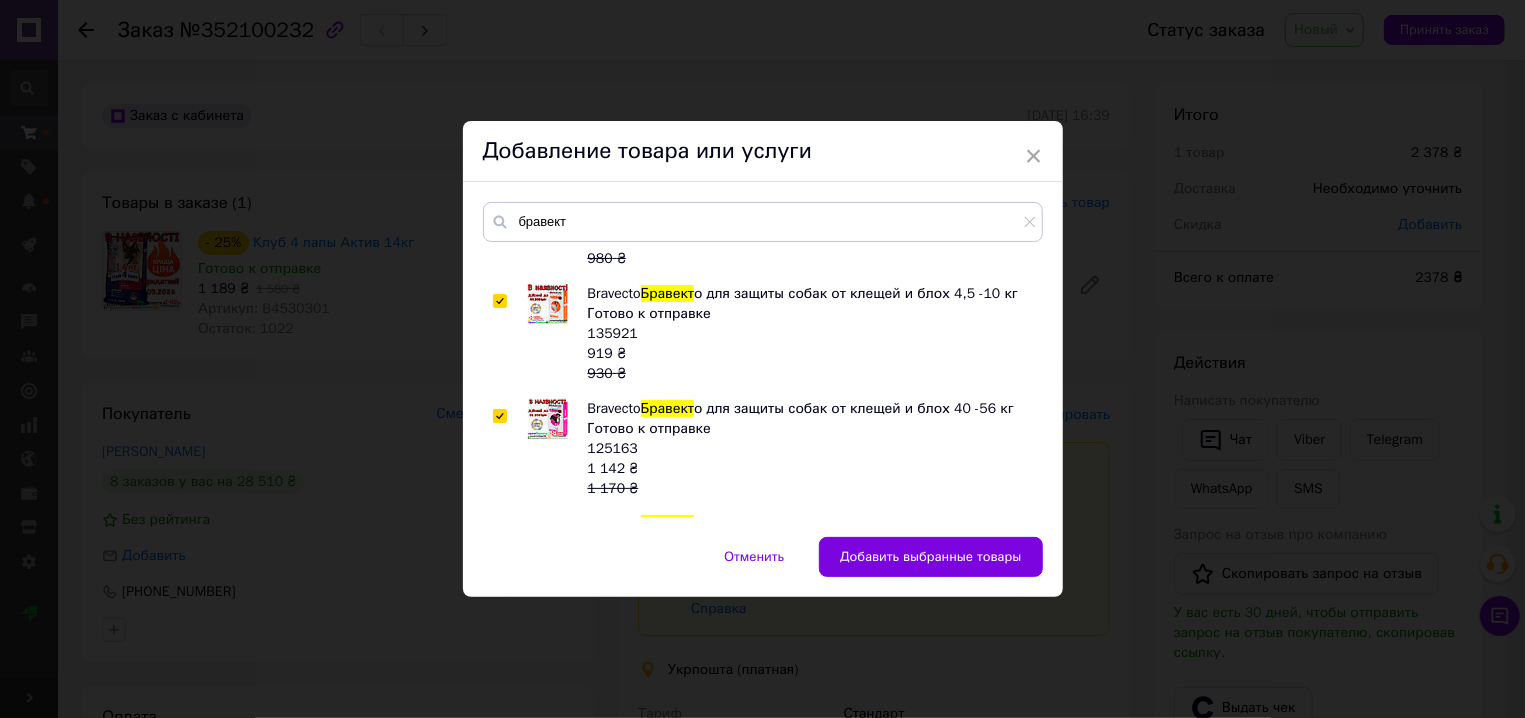 checkbox on "true" 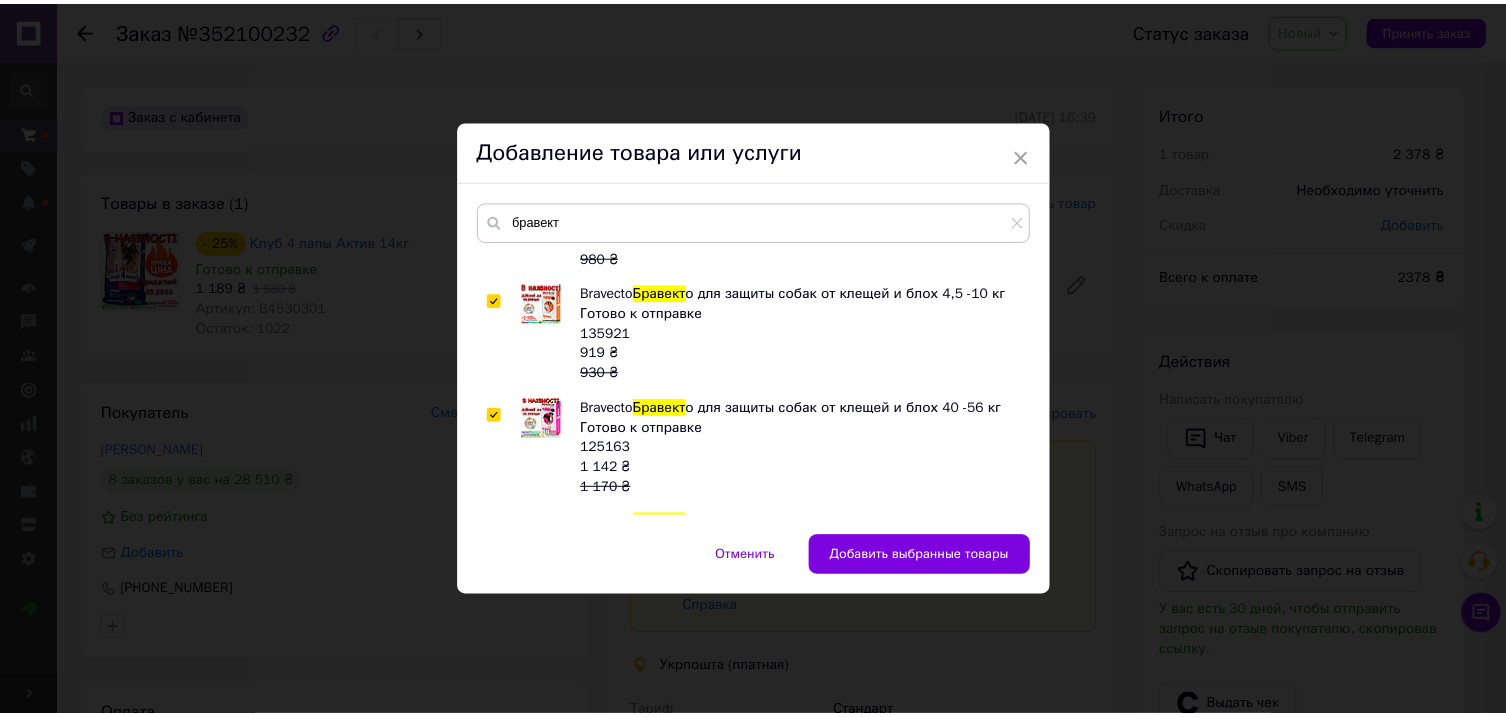 scroll, scrollTop: 275, scrollLeft: 0, axis: vertical 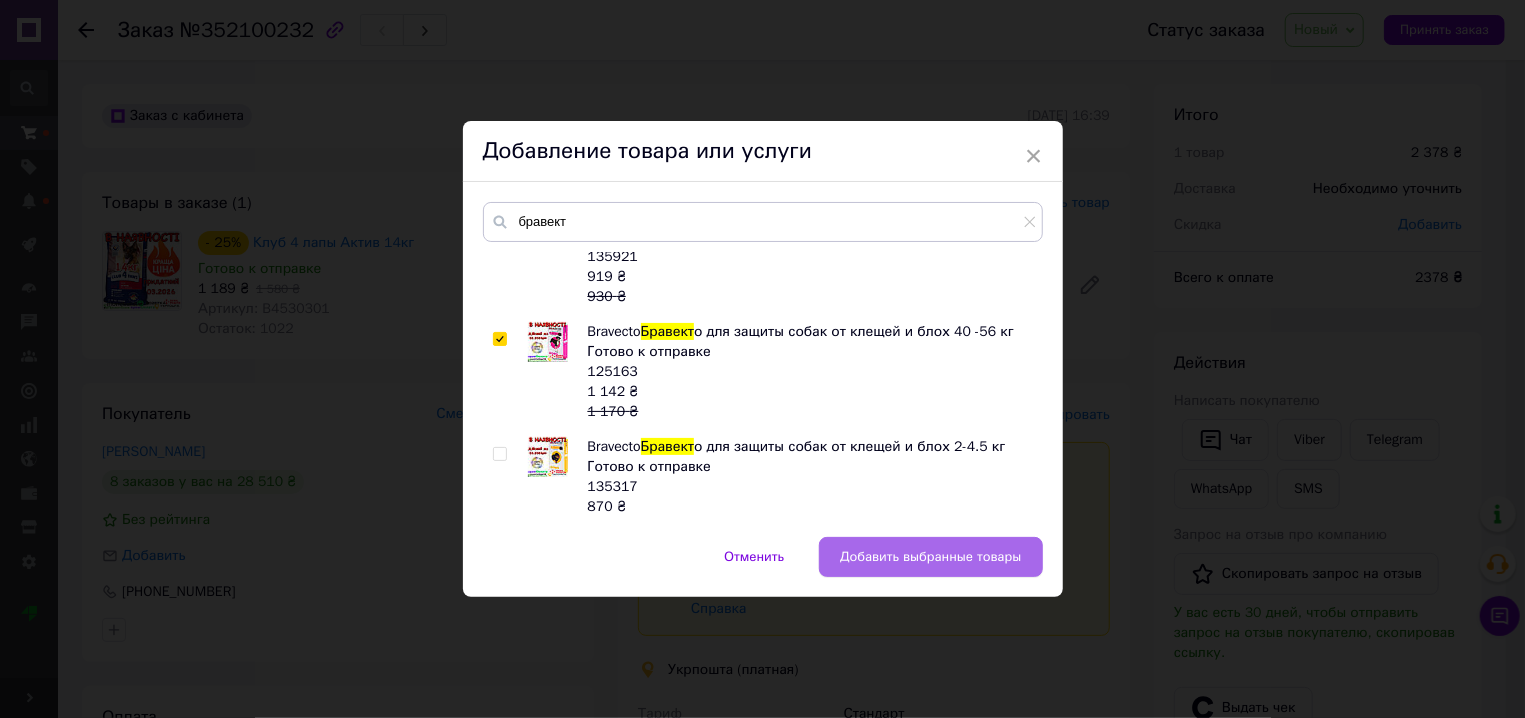 click on "Добавить выбранные товары" at bounding box center [930, 557] 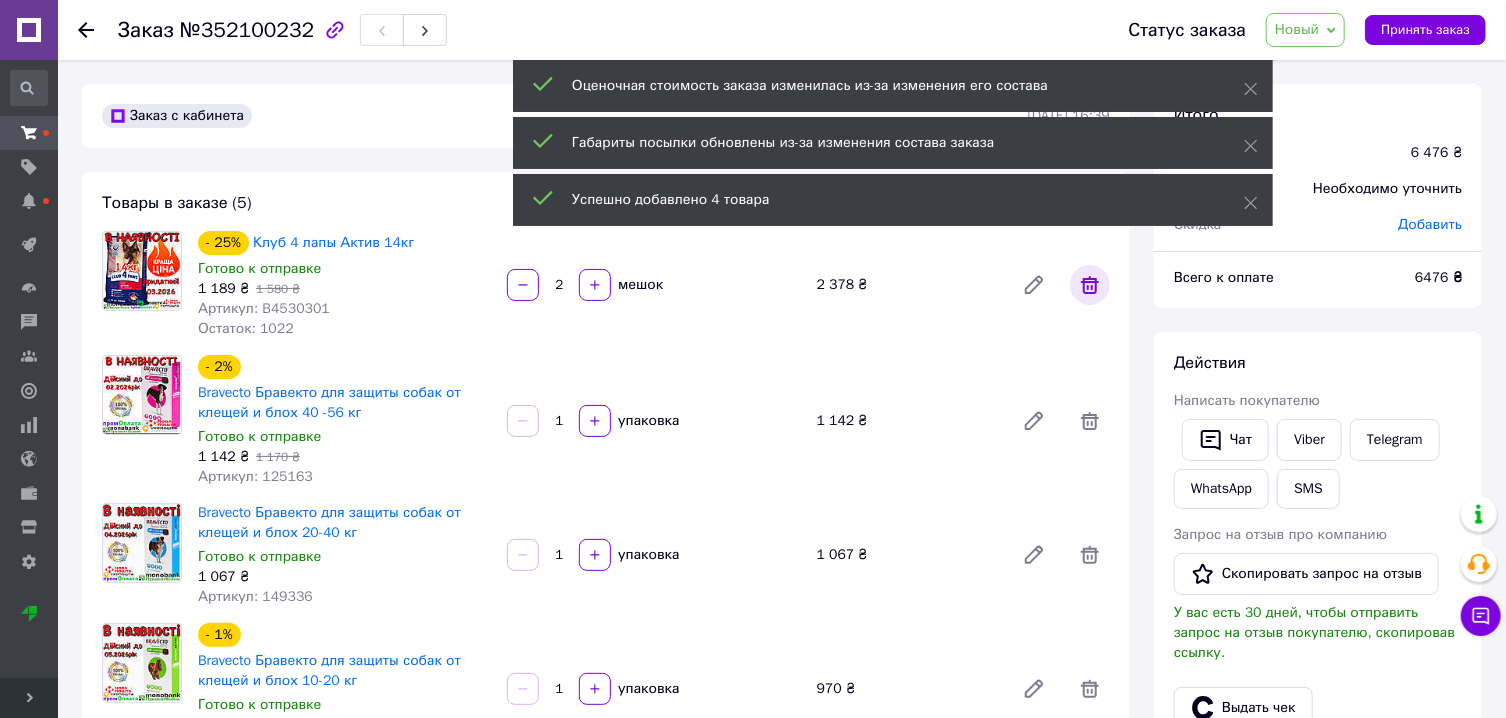 click 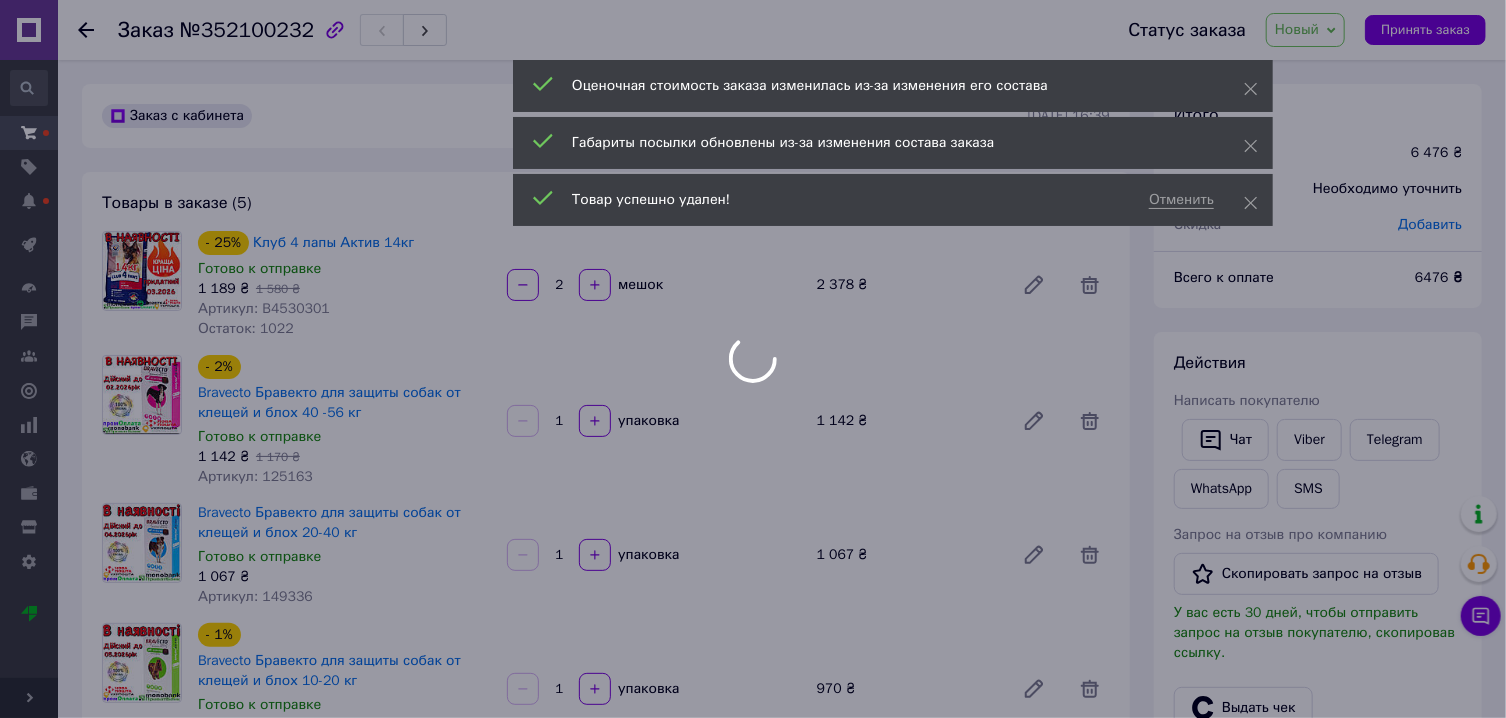 type on "1" 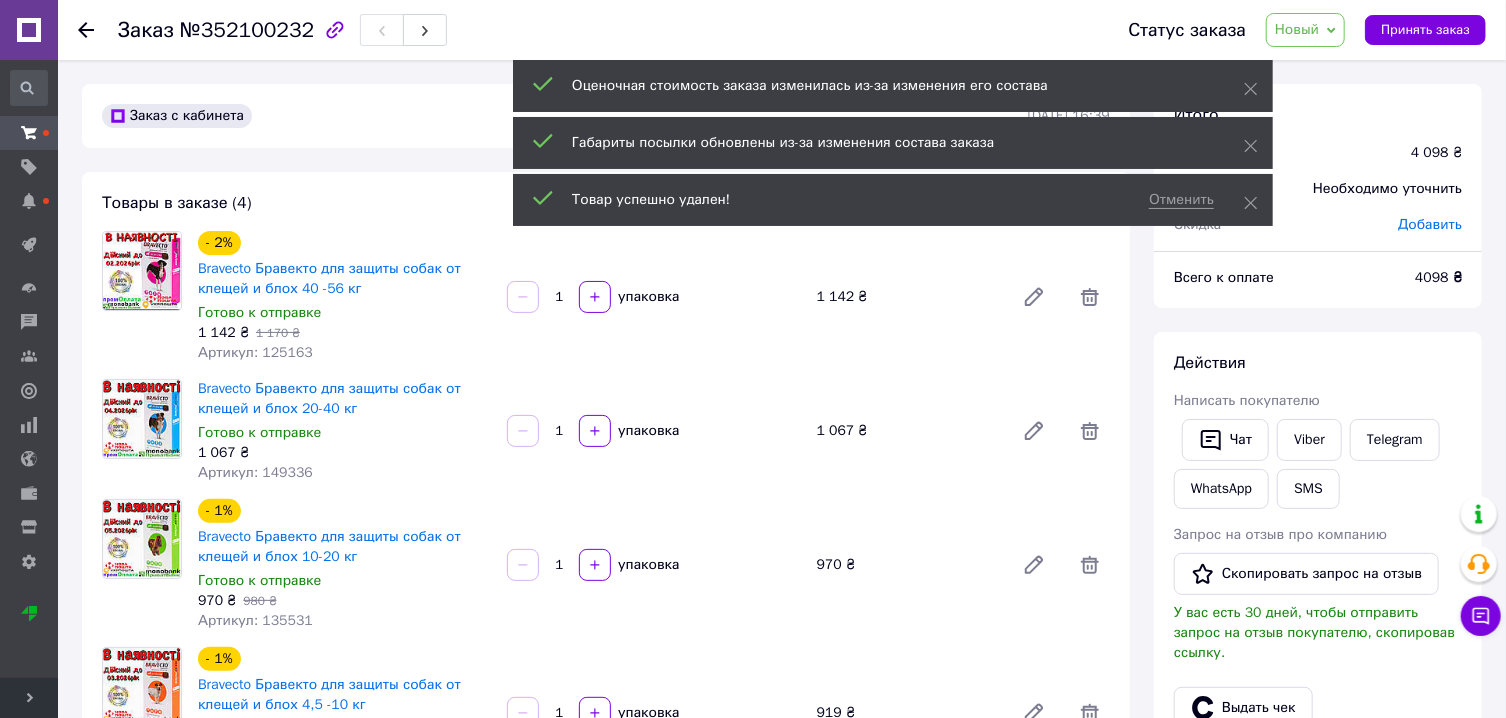 click on "1" at bounding box center (559, 431) 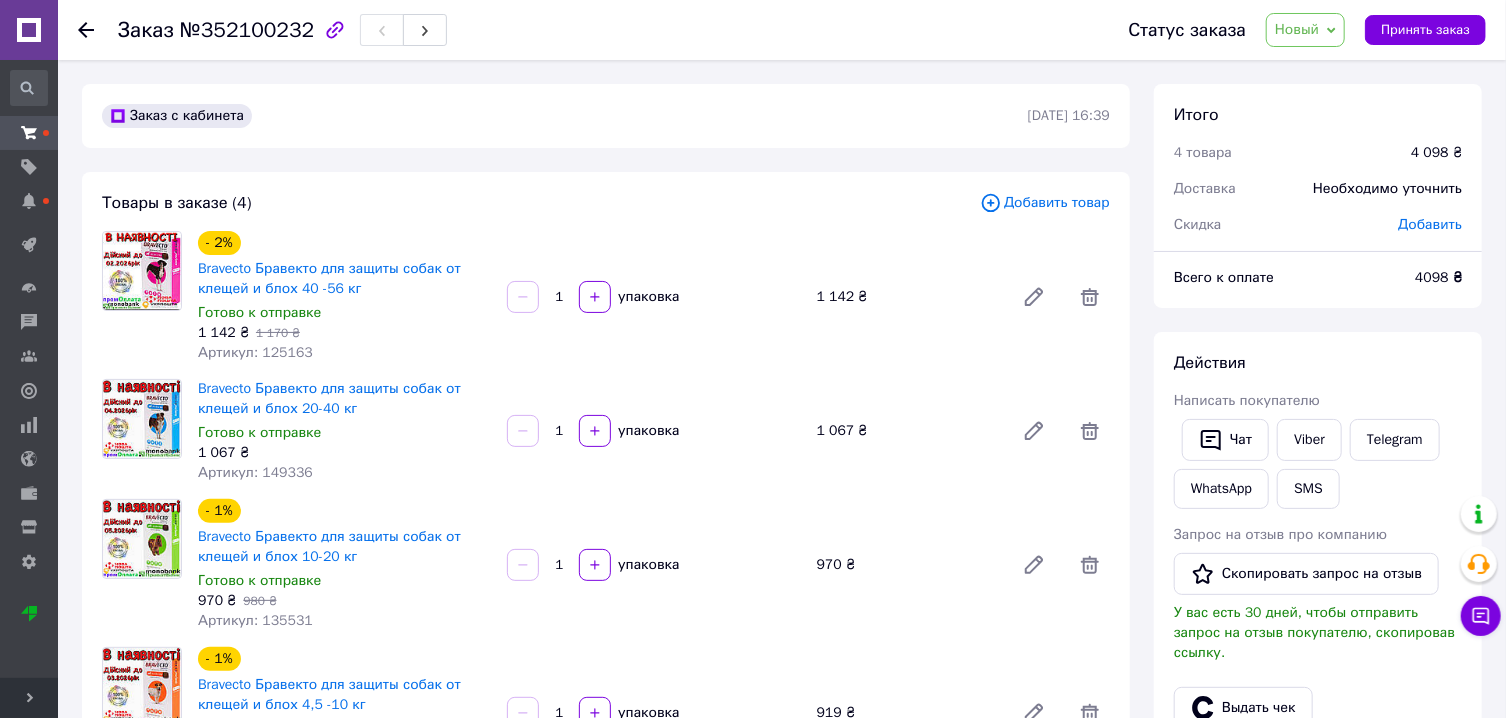 type on "3" 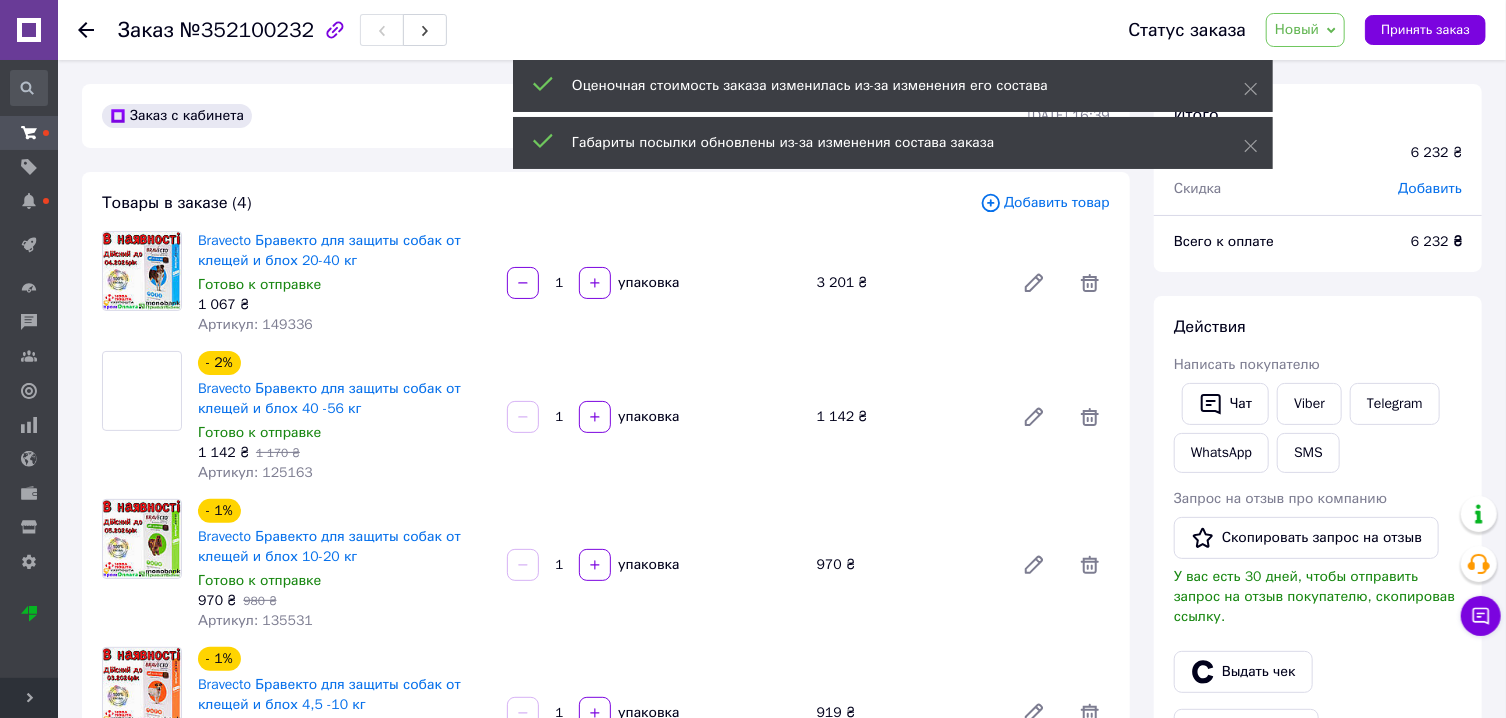 type on "3" 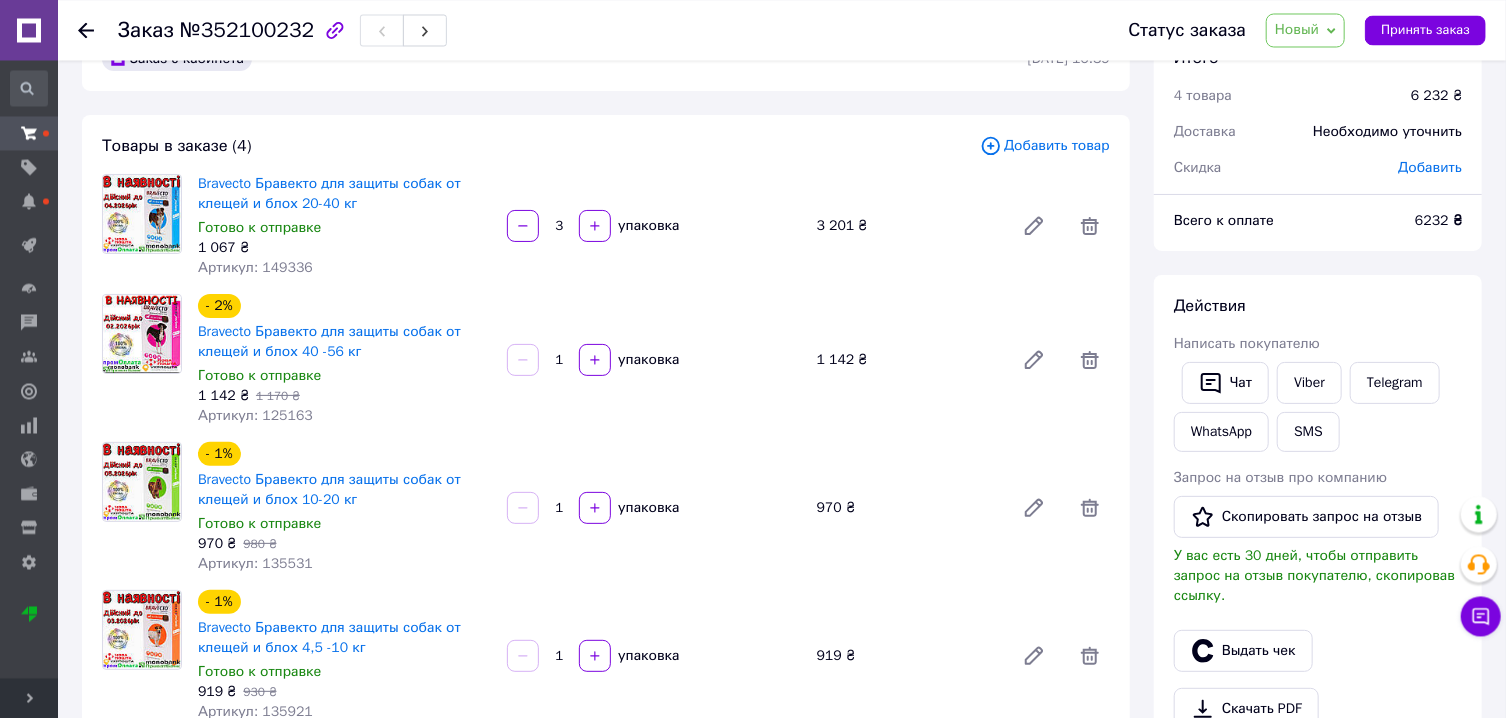 scroll, scrollTop: 56, scrollLeft: 0, axis: vertical 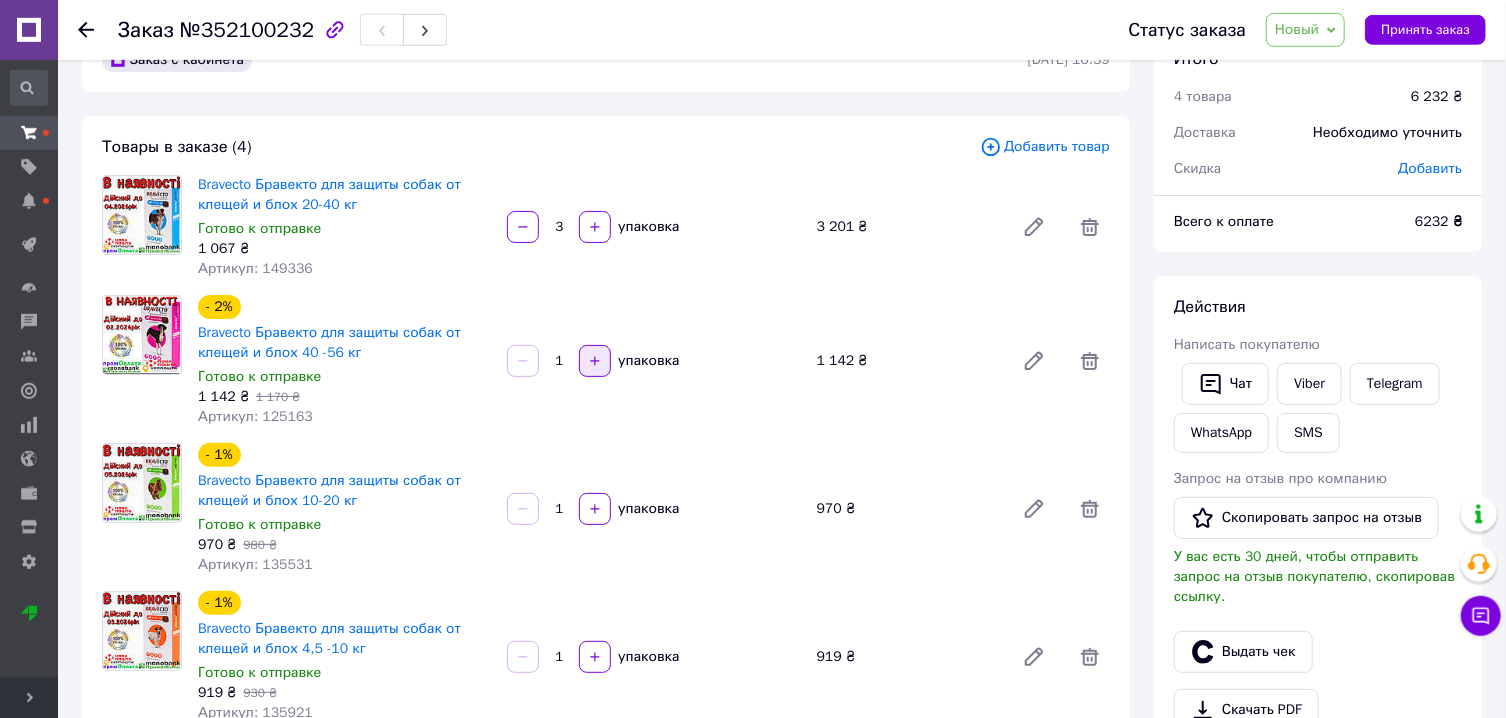 click 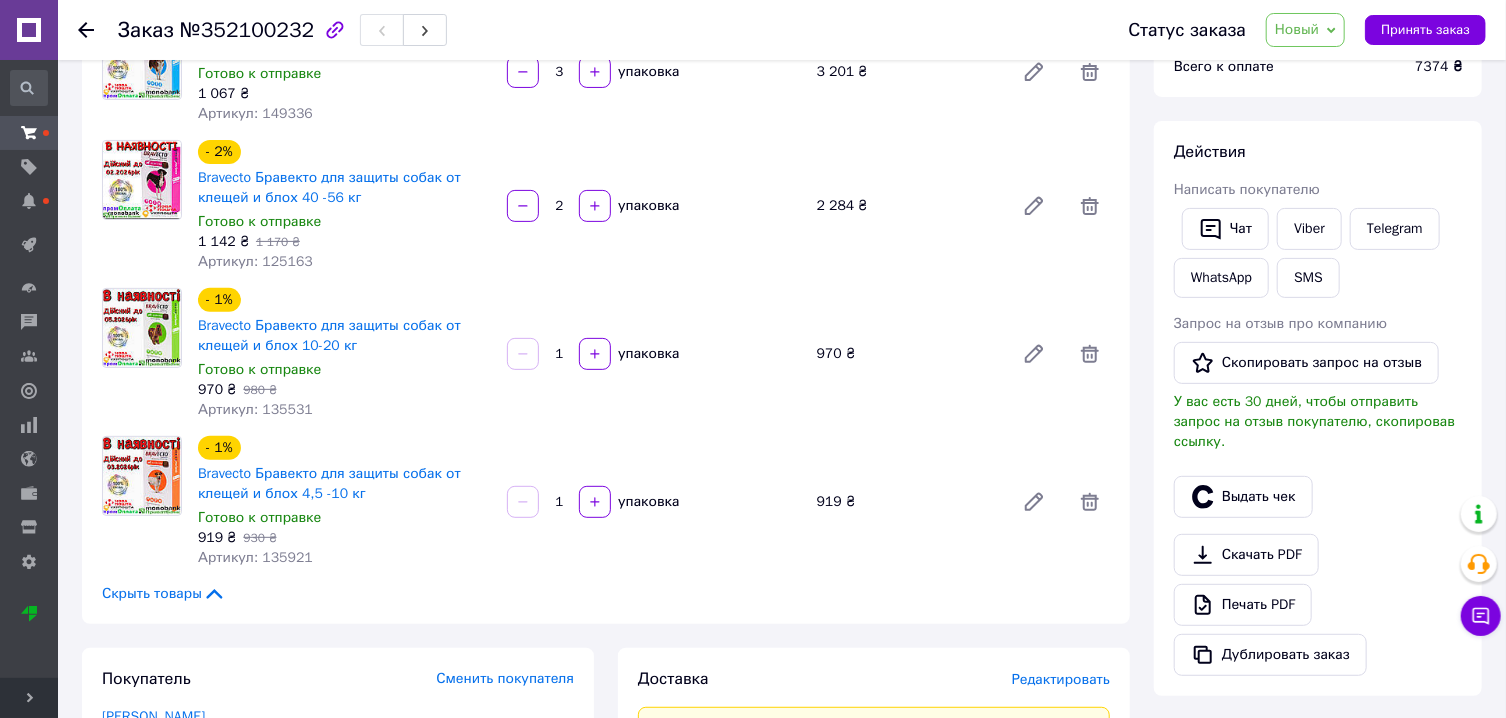 scroll, scrollTop: 224, scrollLeft: 0, axis: vertical 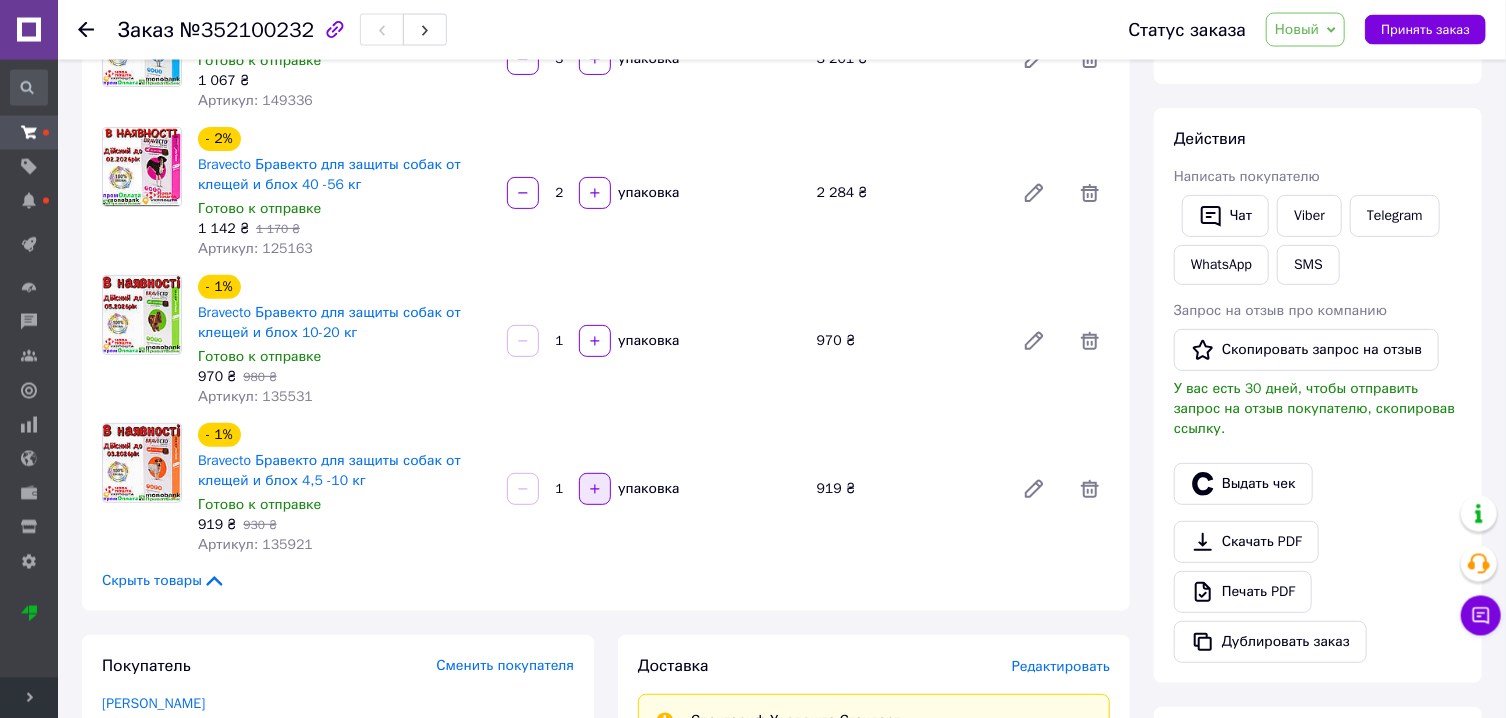 click 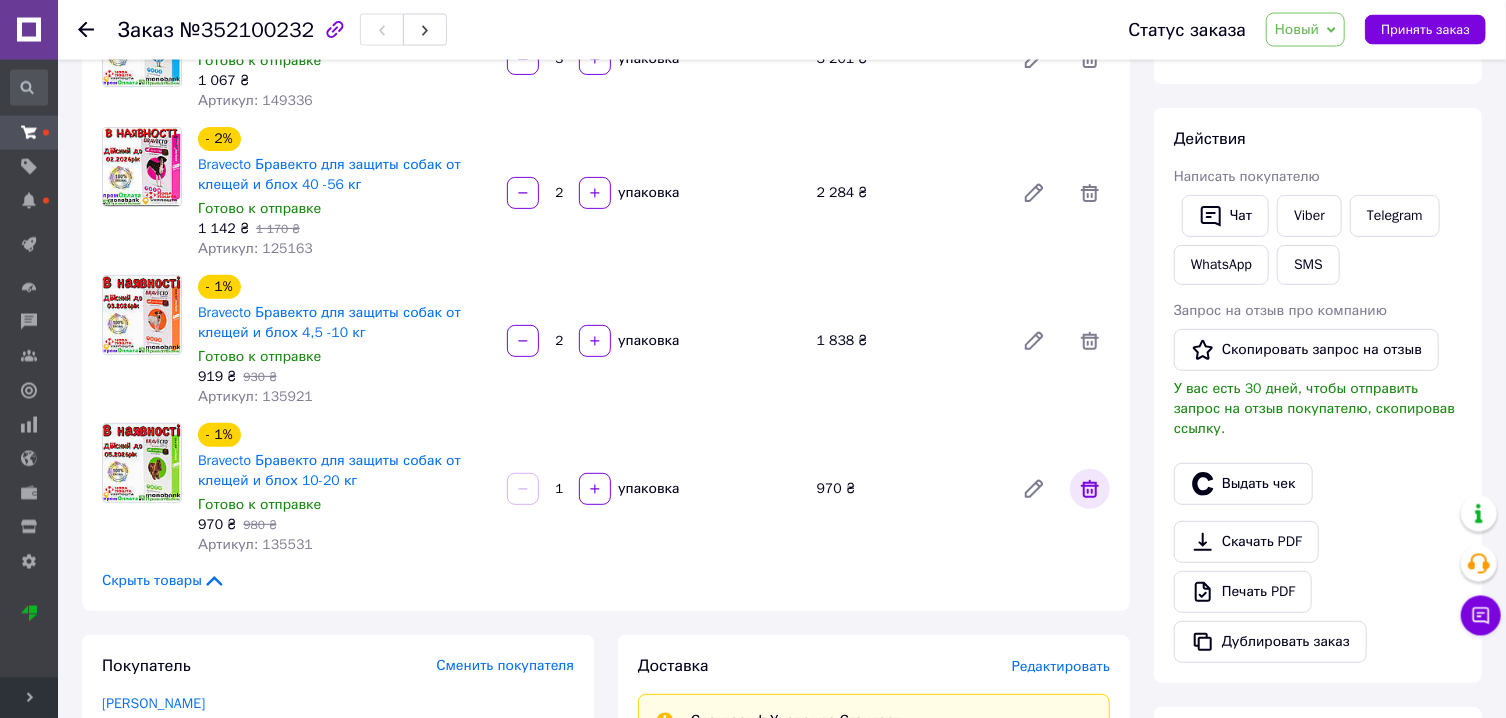 click 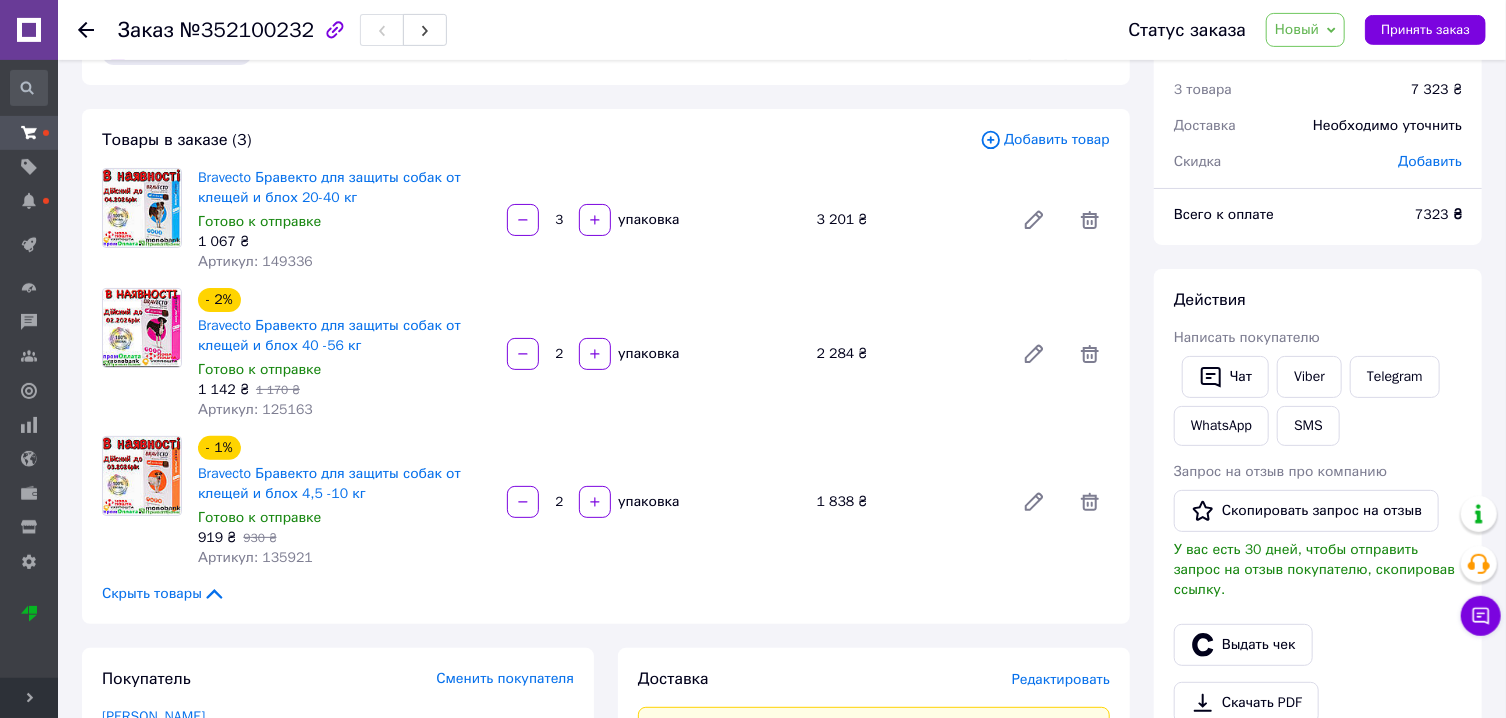 scroll, scrollTop: 0, scrollLeft: 0, axis: both 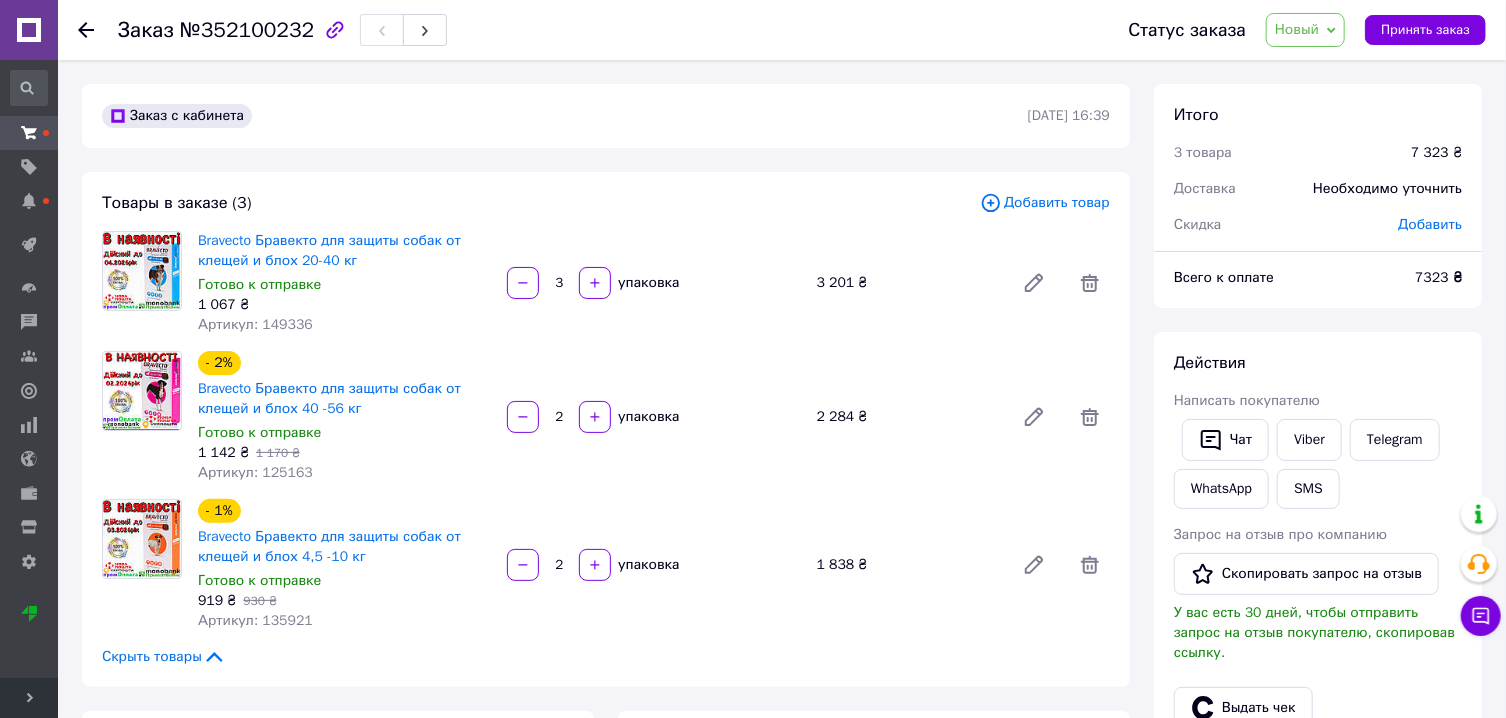 click on "Добавить товар" at bounding box center [1045, 203] 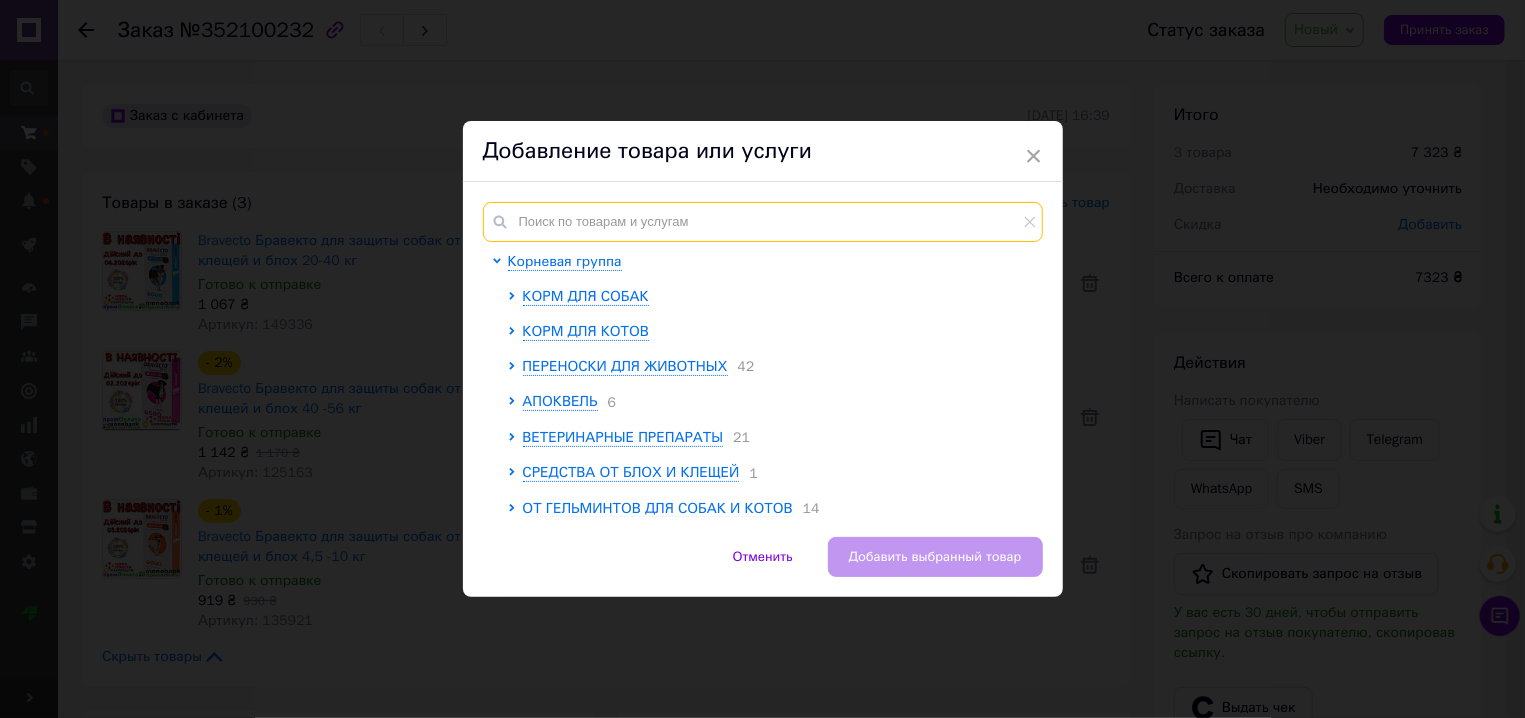 click at bounding box center (763, 222) 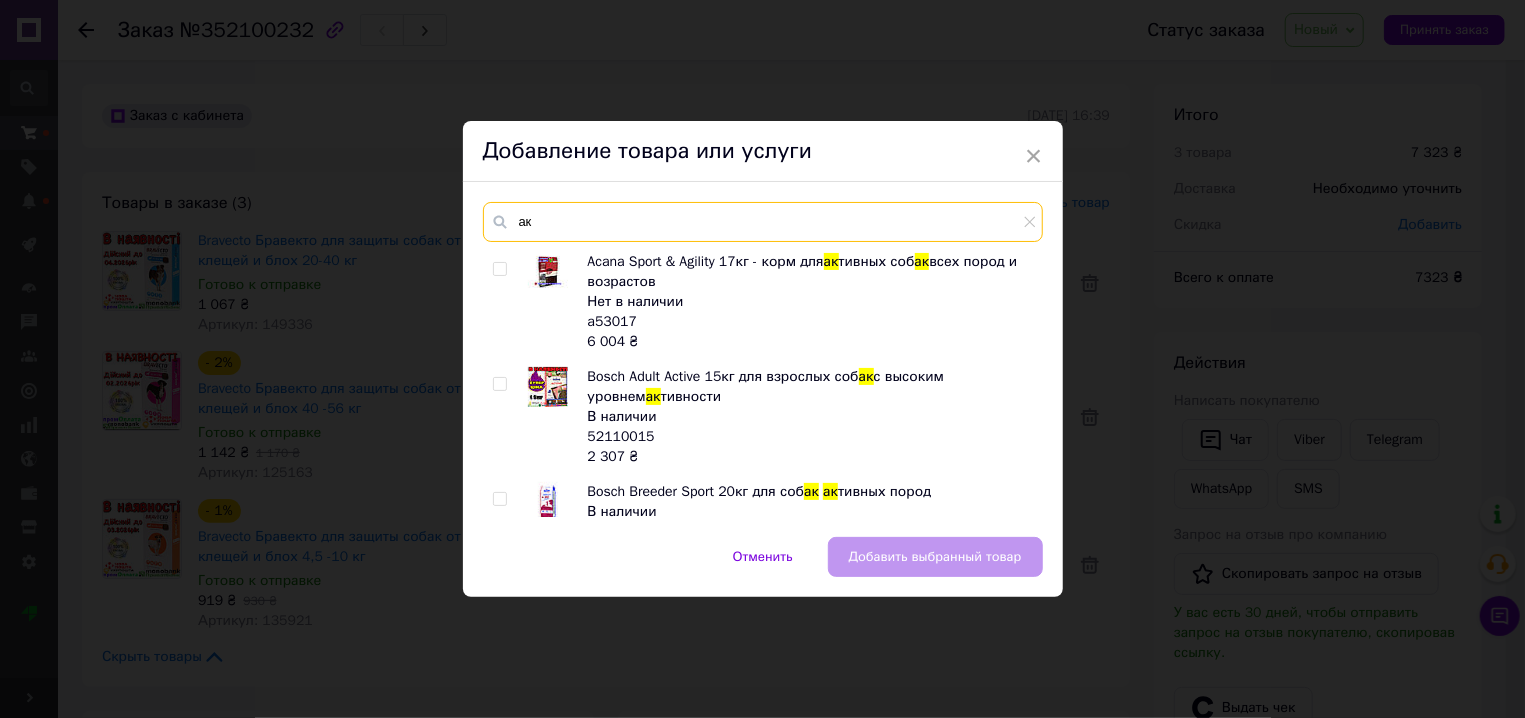 type on "а" 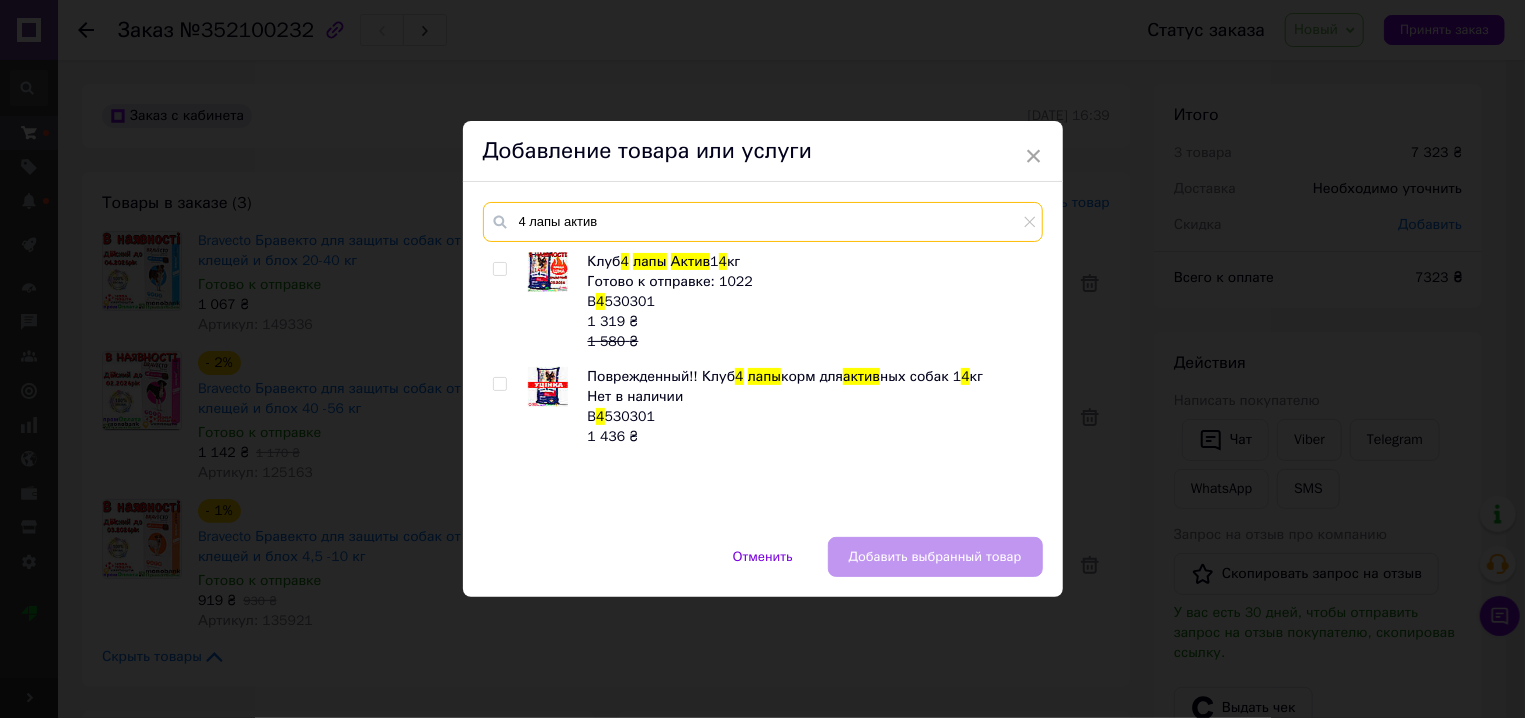 type on "4 лапы актив" 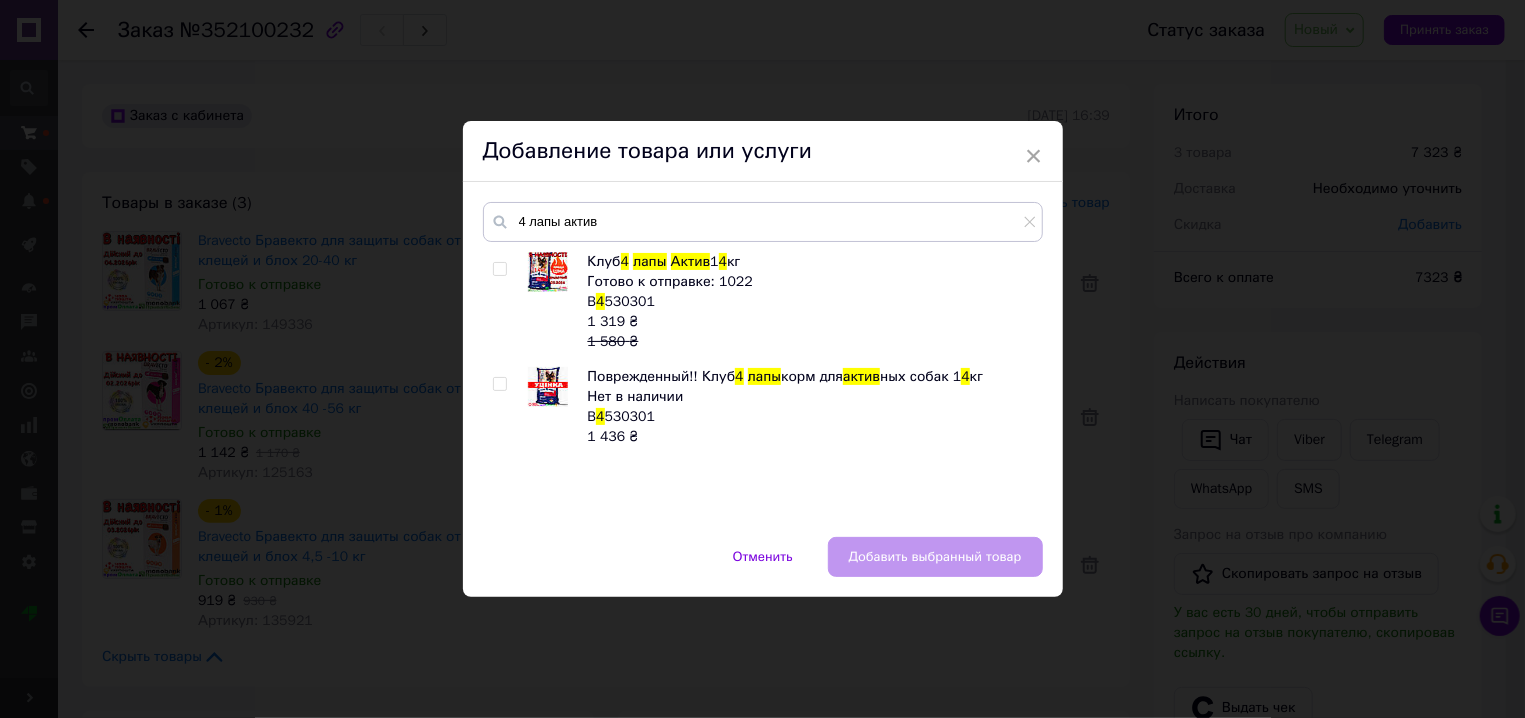 click at bounding box center [499, 269] 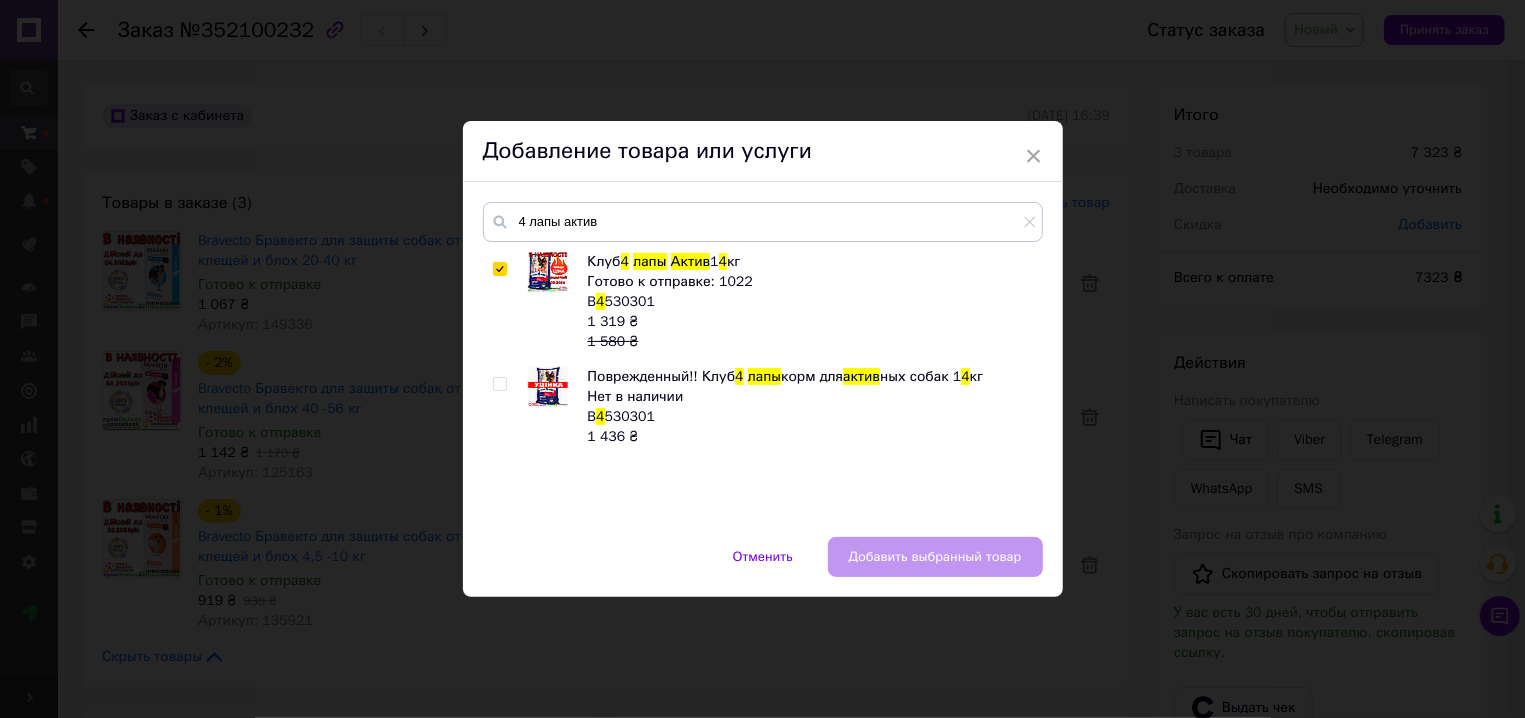 checkbox on "true" 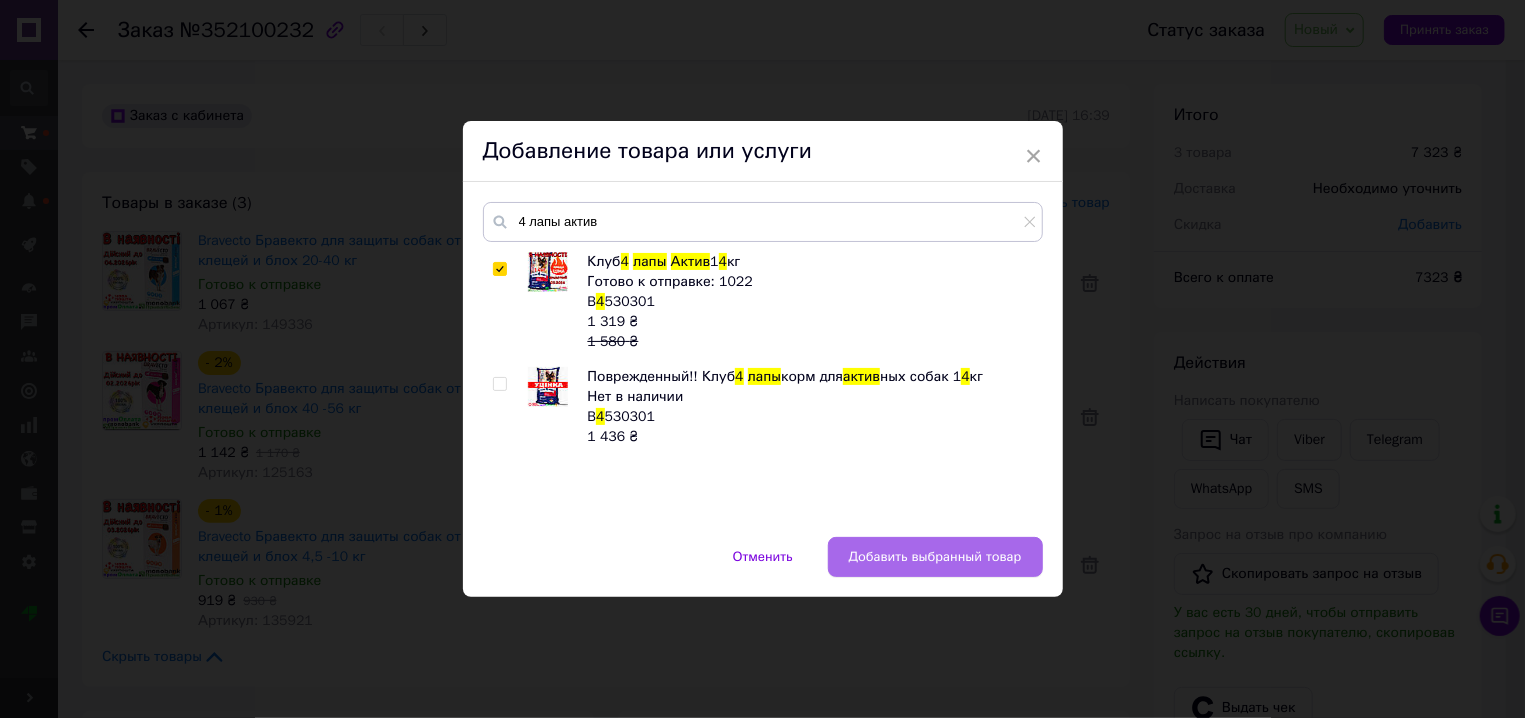 click on "Добавить выбранный товар" at bounding box center (935, 557) 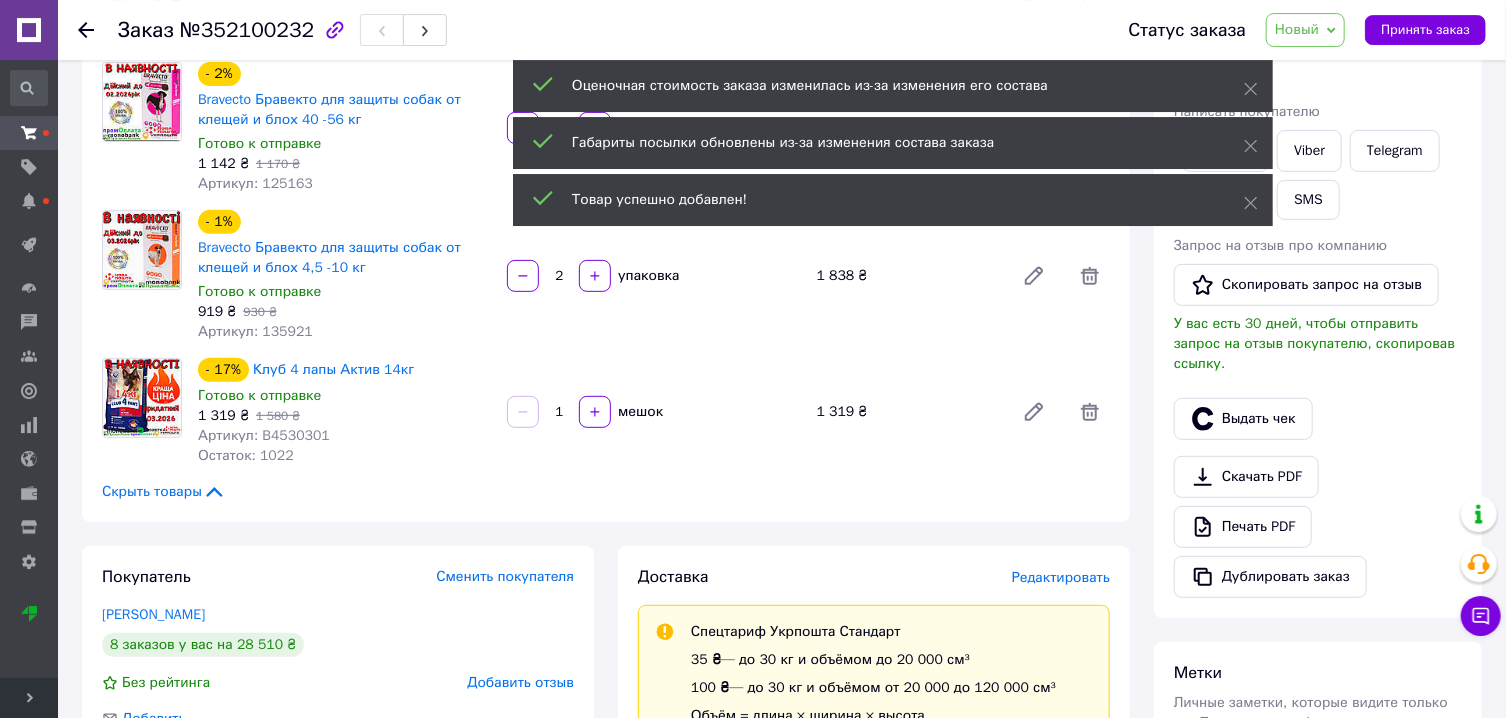 scroll, scrollTop: 291, scrollLeft: 0, axis: vertical 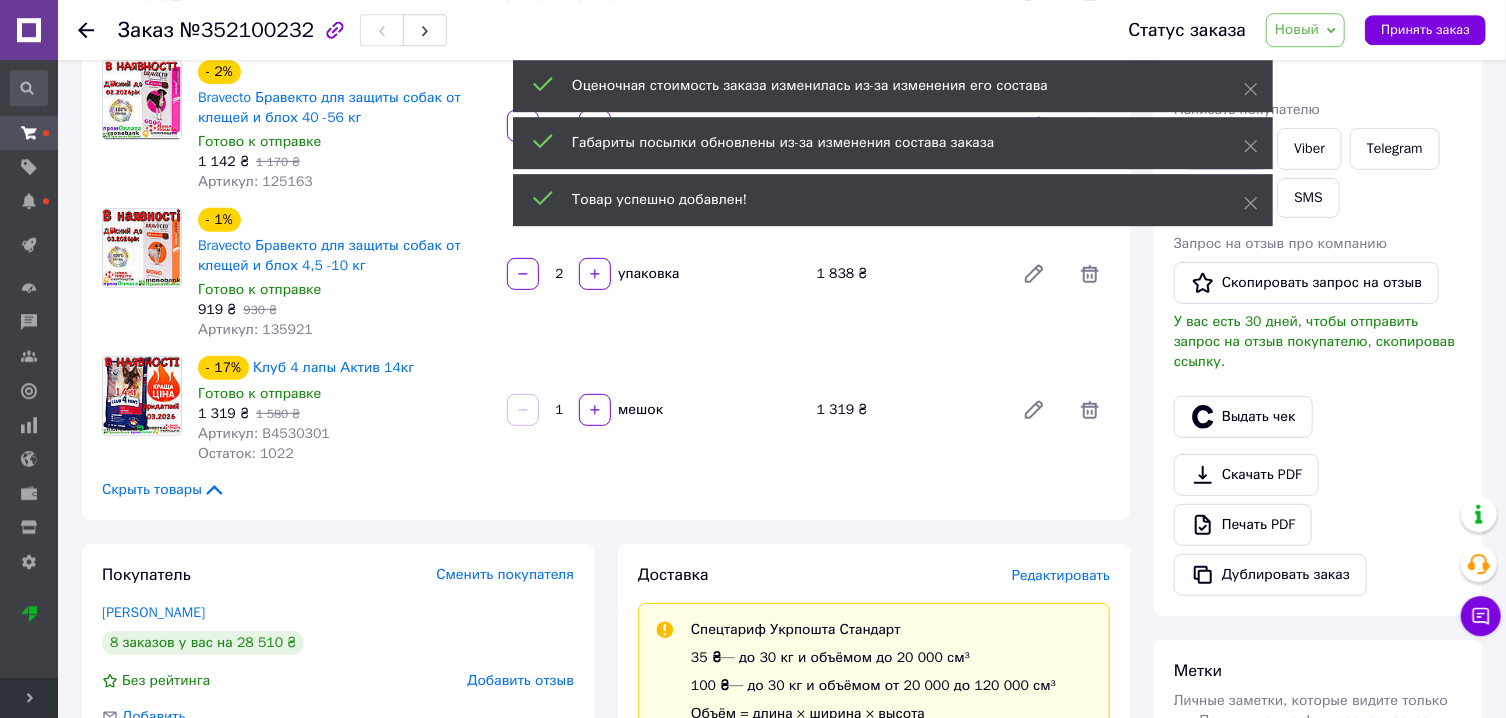 click on "1" at bounding box center [559, 410] 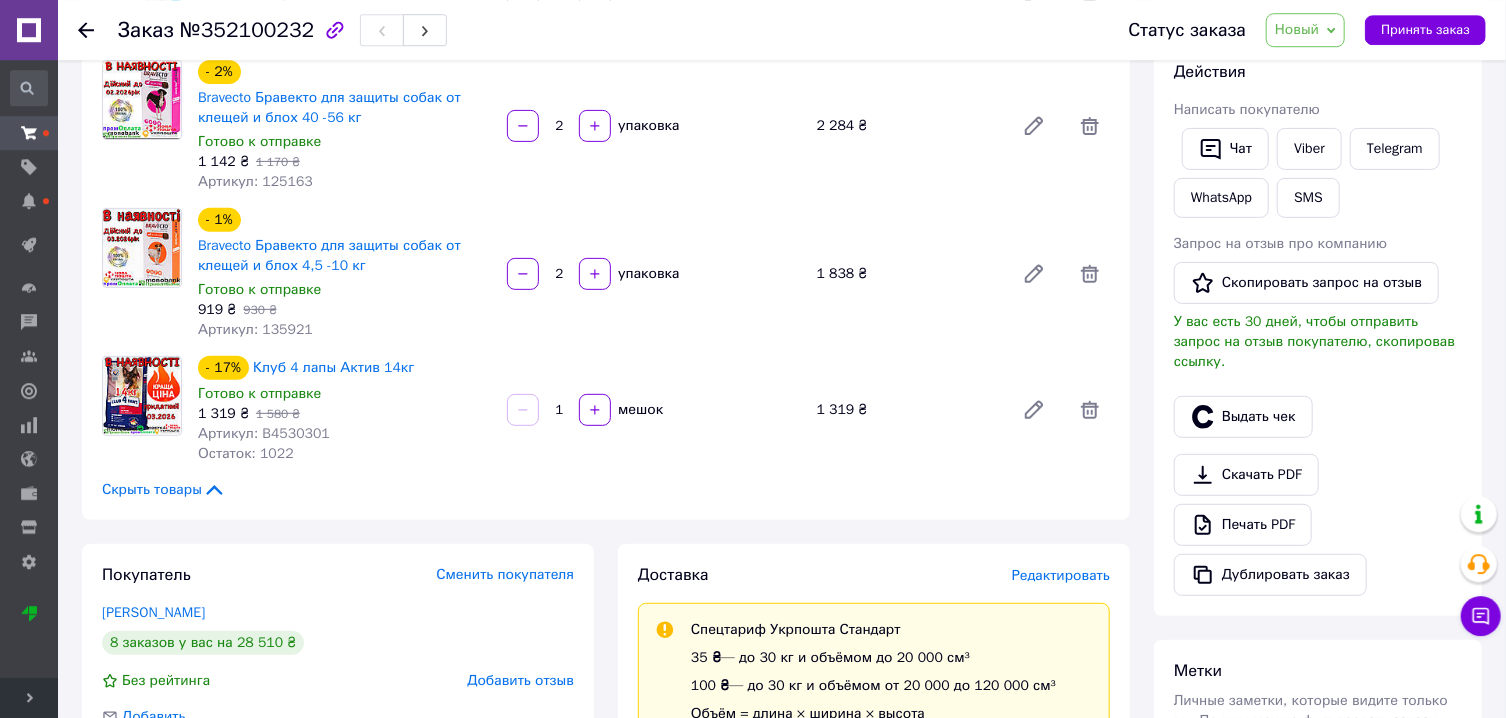 click on "1" at bounding box center (559, 410) 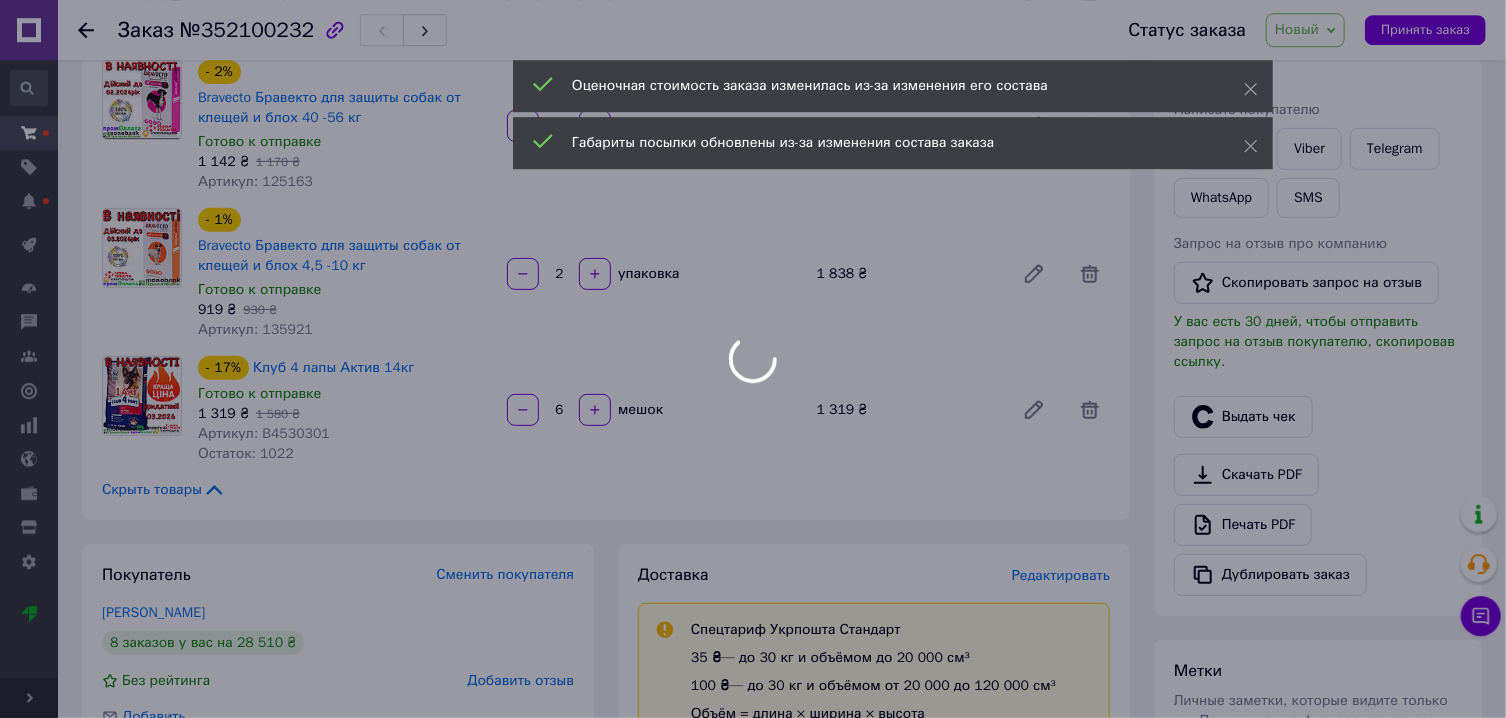 type on "6" 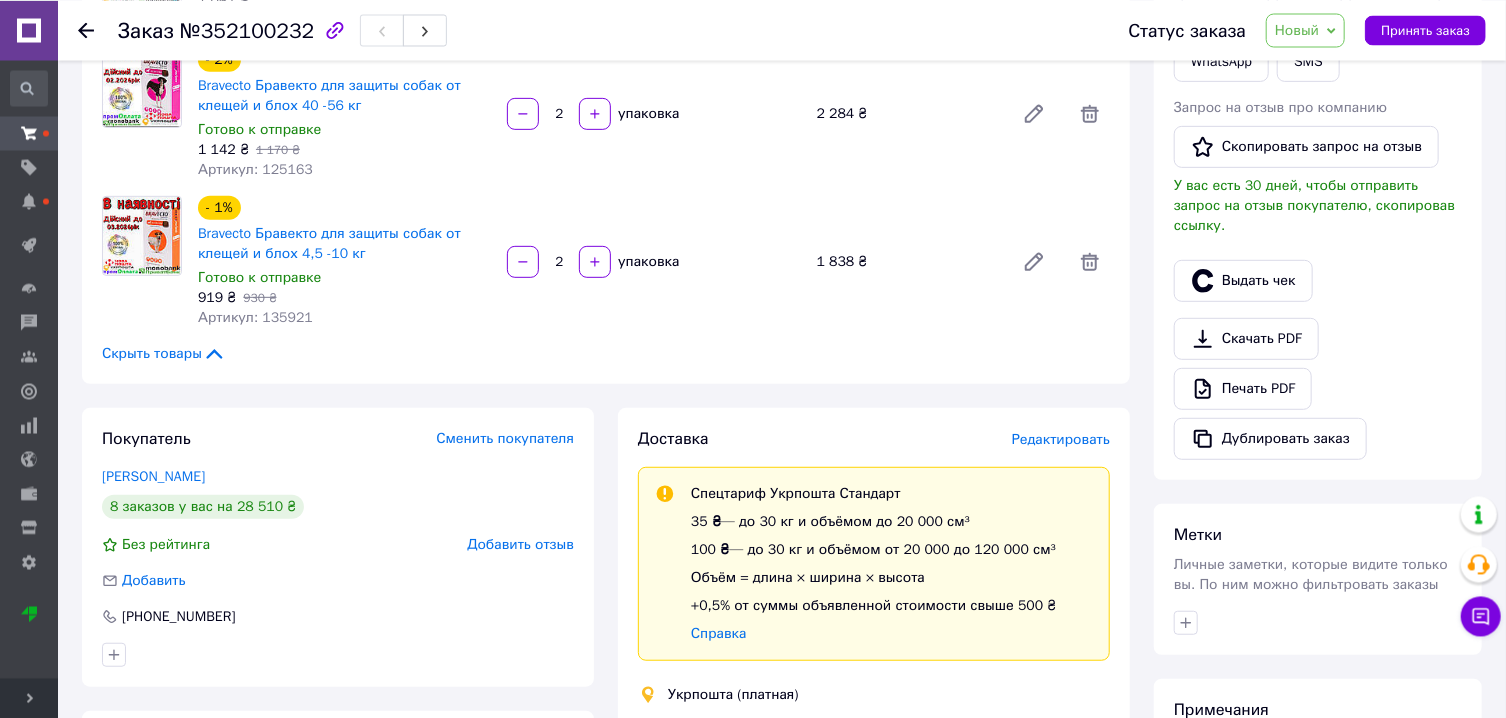 scroll, scrollTop: 450, scrollLeft: 0, axis: vertical 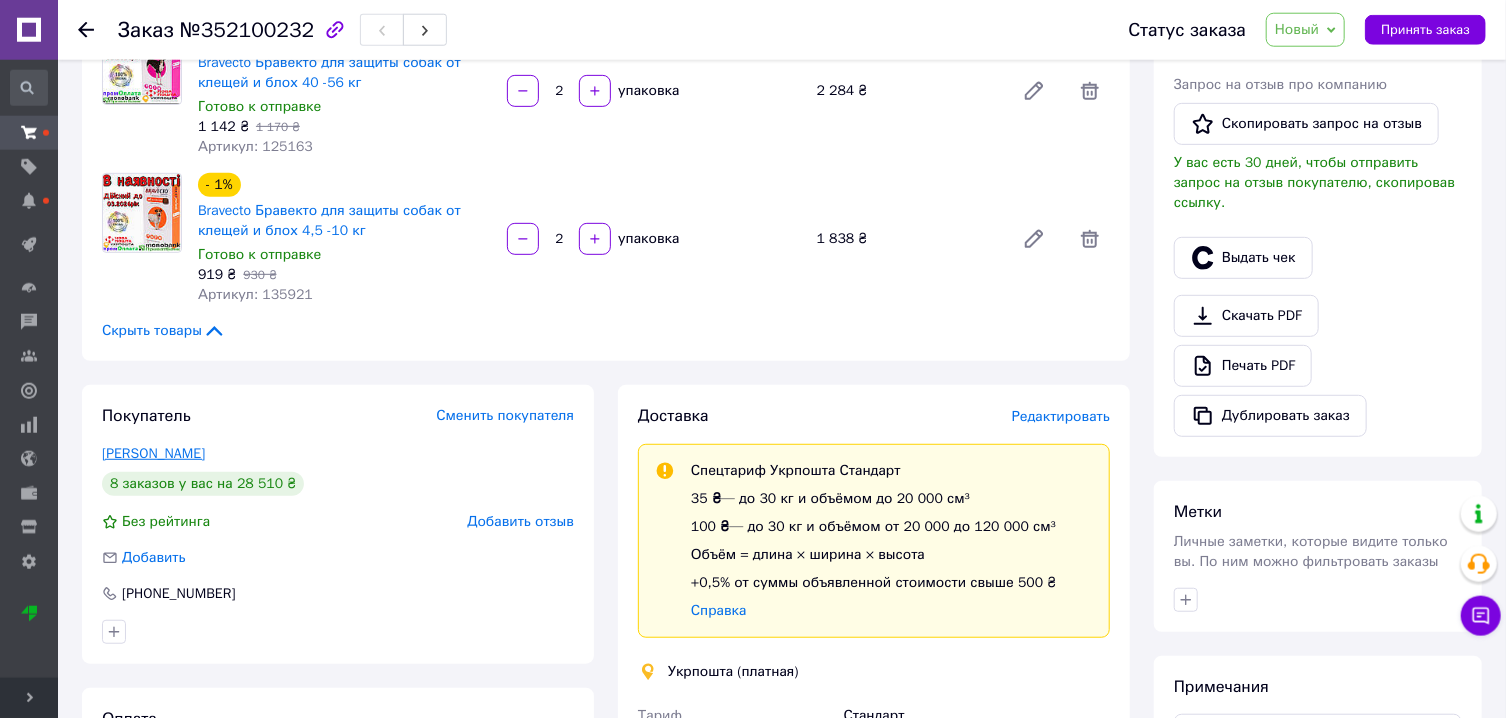 click on "[PERSON_NAME]" at bounding box center [153, 453] 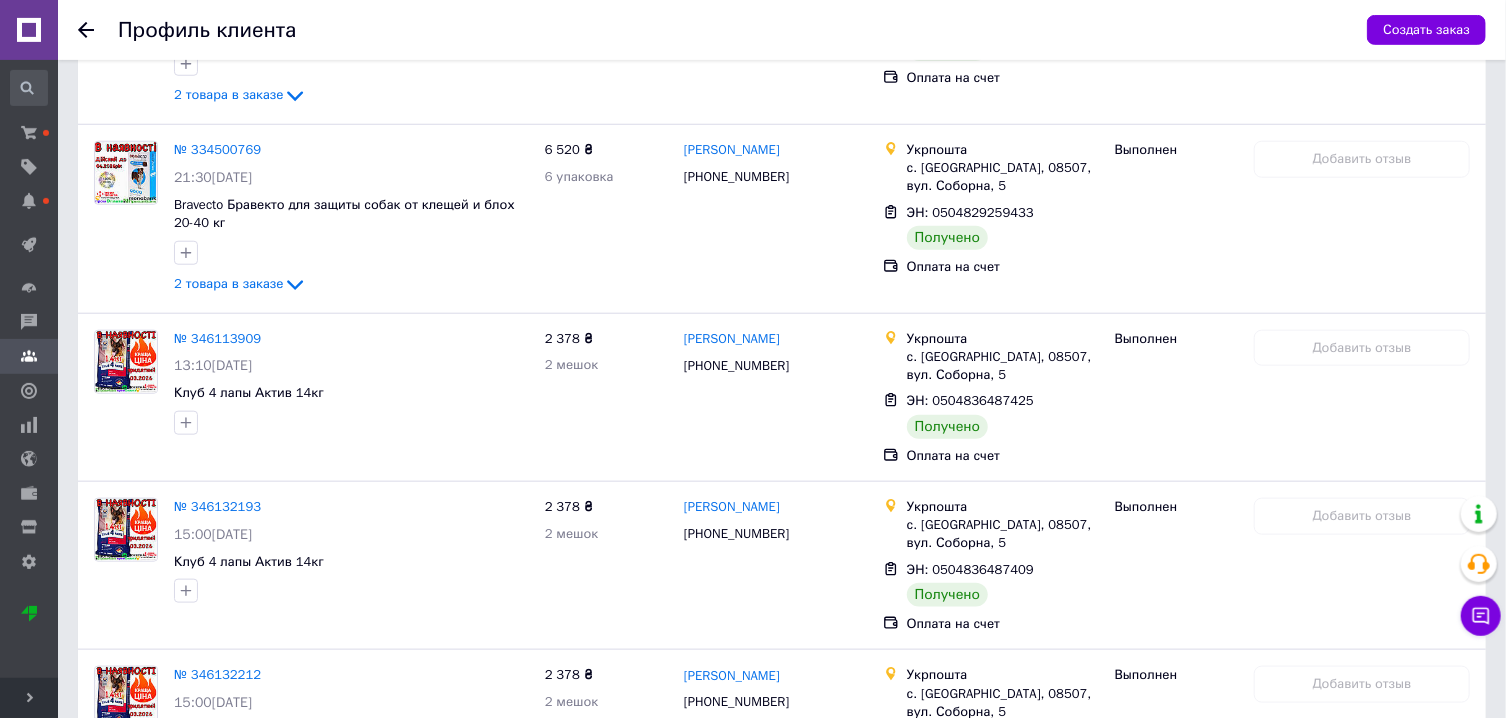 scroll, scrollTop: 892, scrollLeft: 0, axis: vertical 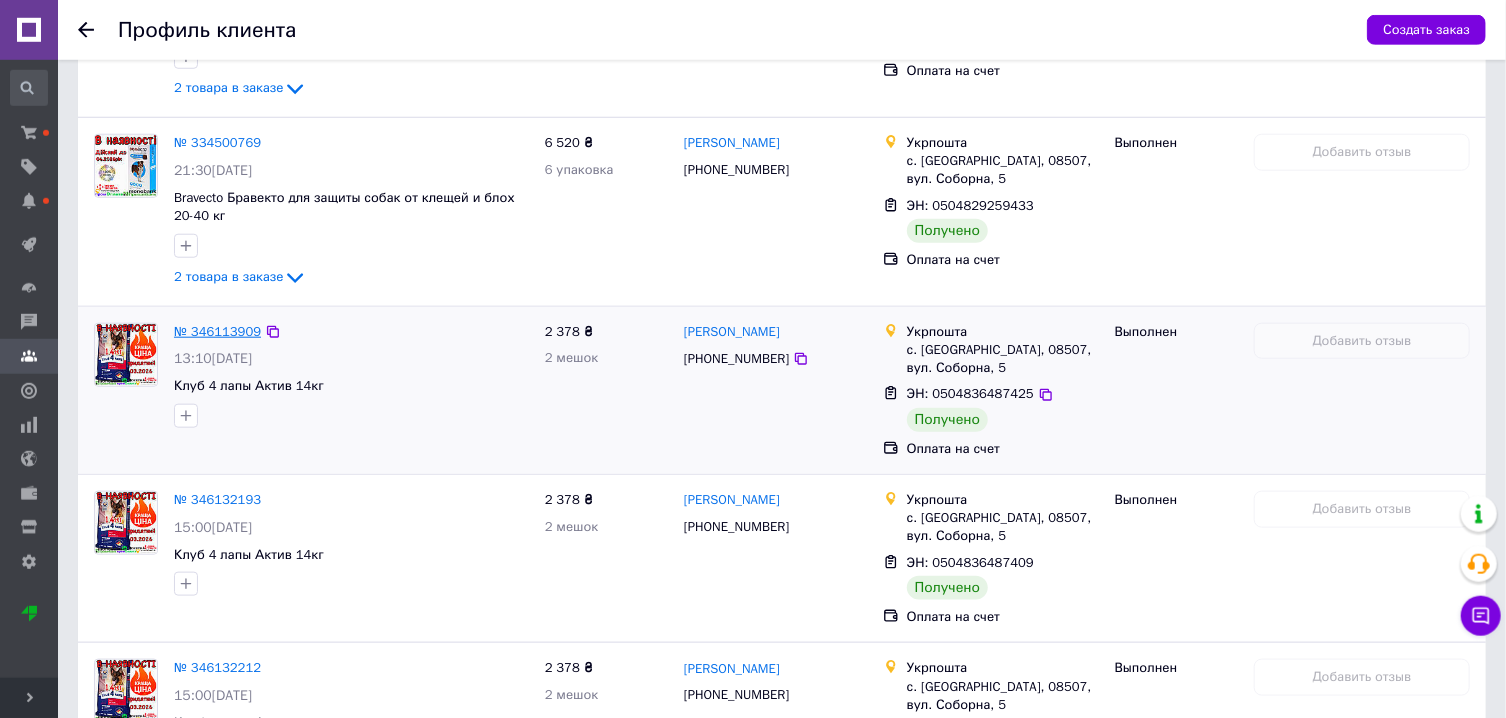 click on "№ 346113909" at bounding box center (217, 331) 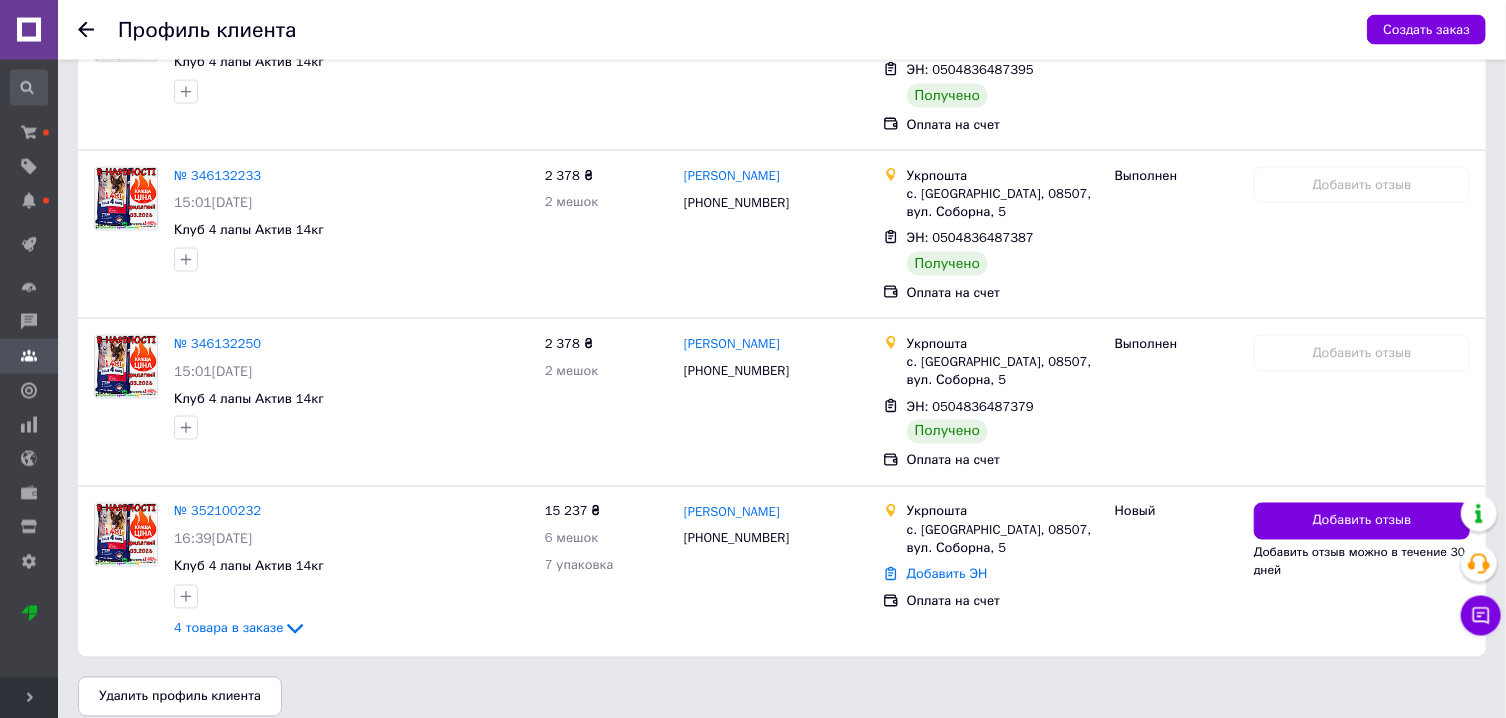 scroll, scrollTop: 1554, scrollLeft: 0, axis: vertical 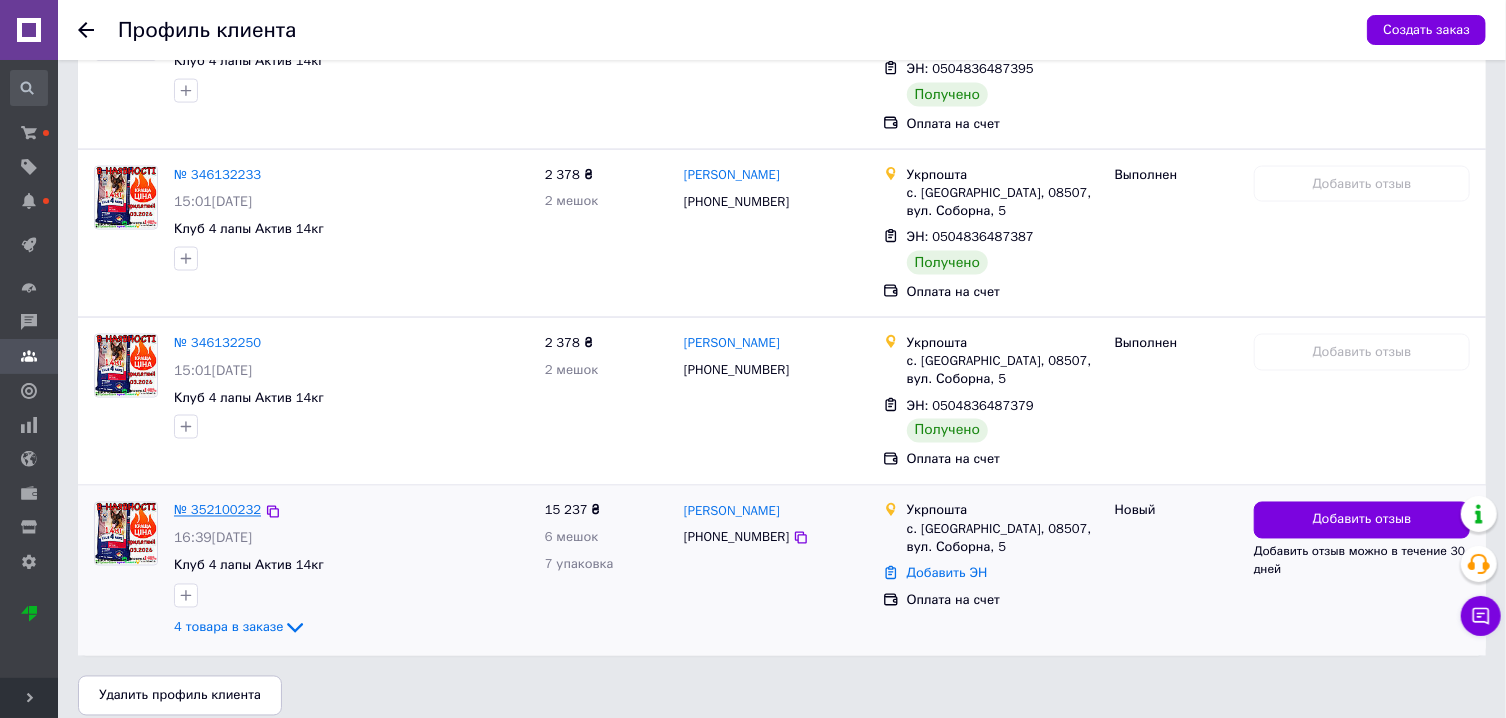 click on "№ 352100232" at bounding box center (217, 510) 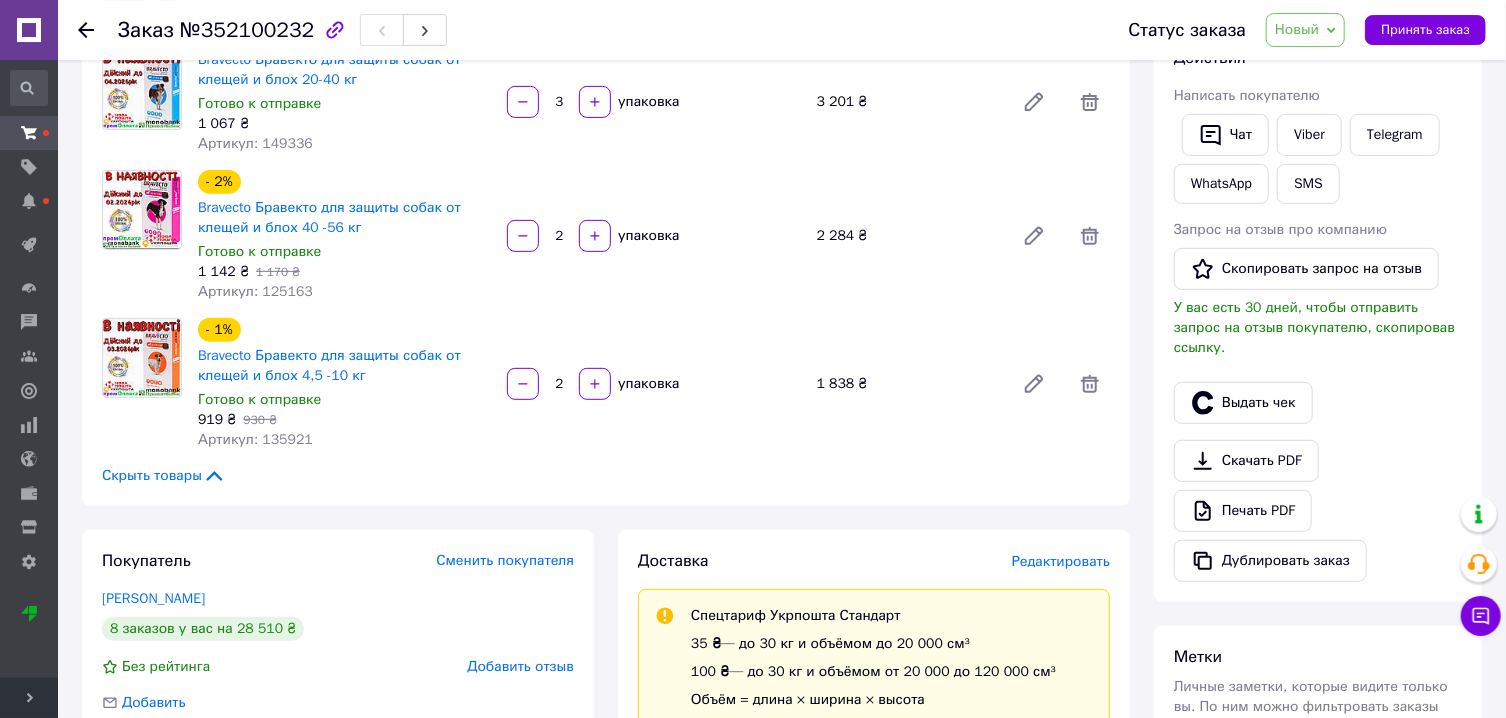 scroll, scrollTop: 297, scrollLeft: 0, axis: vertical 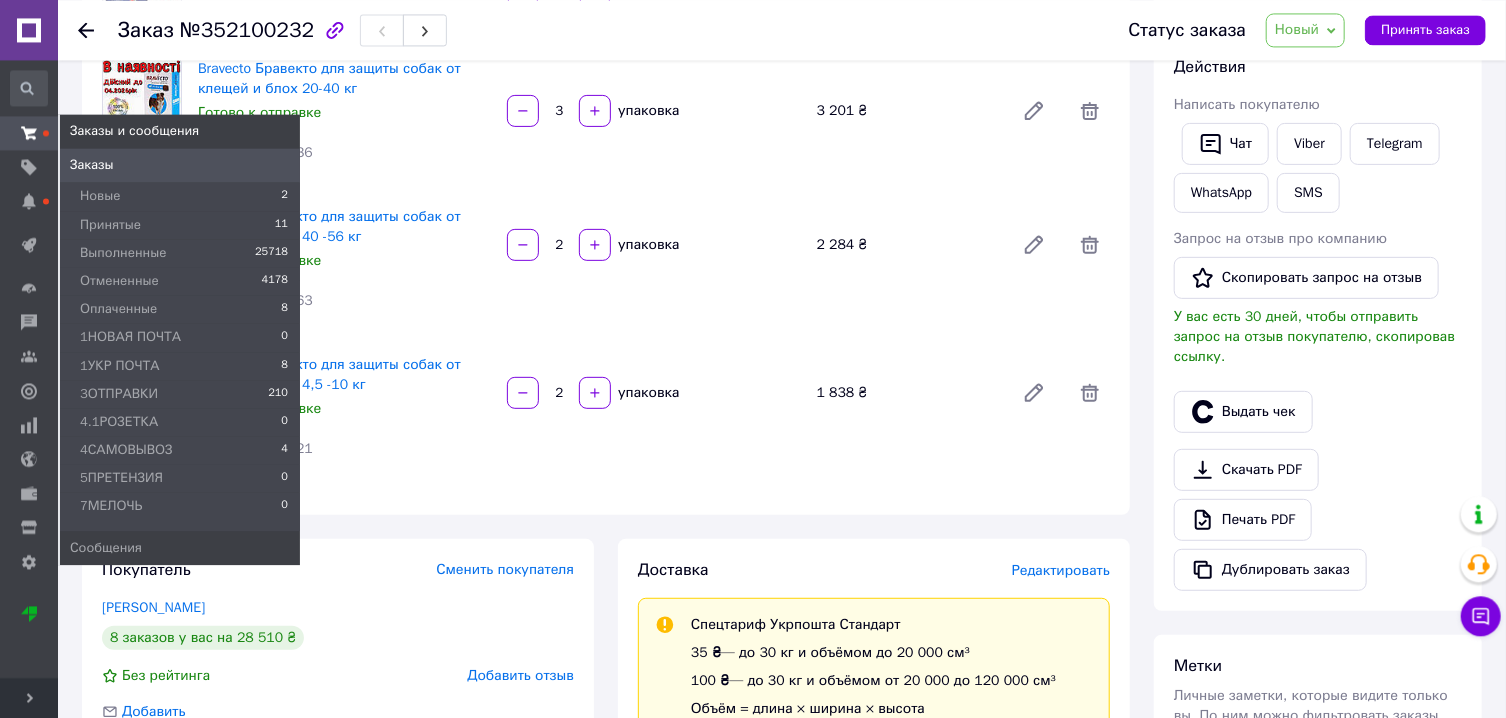 click 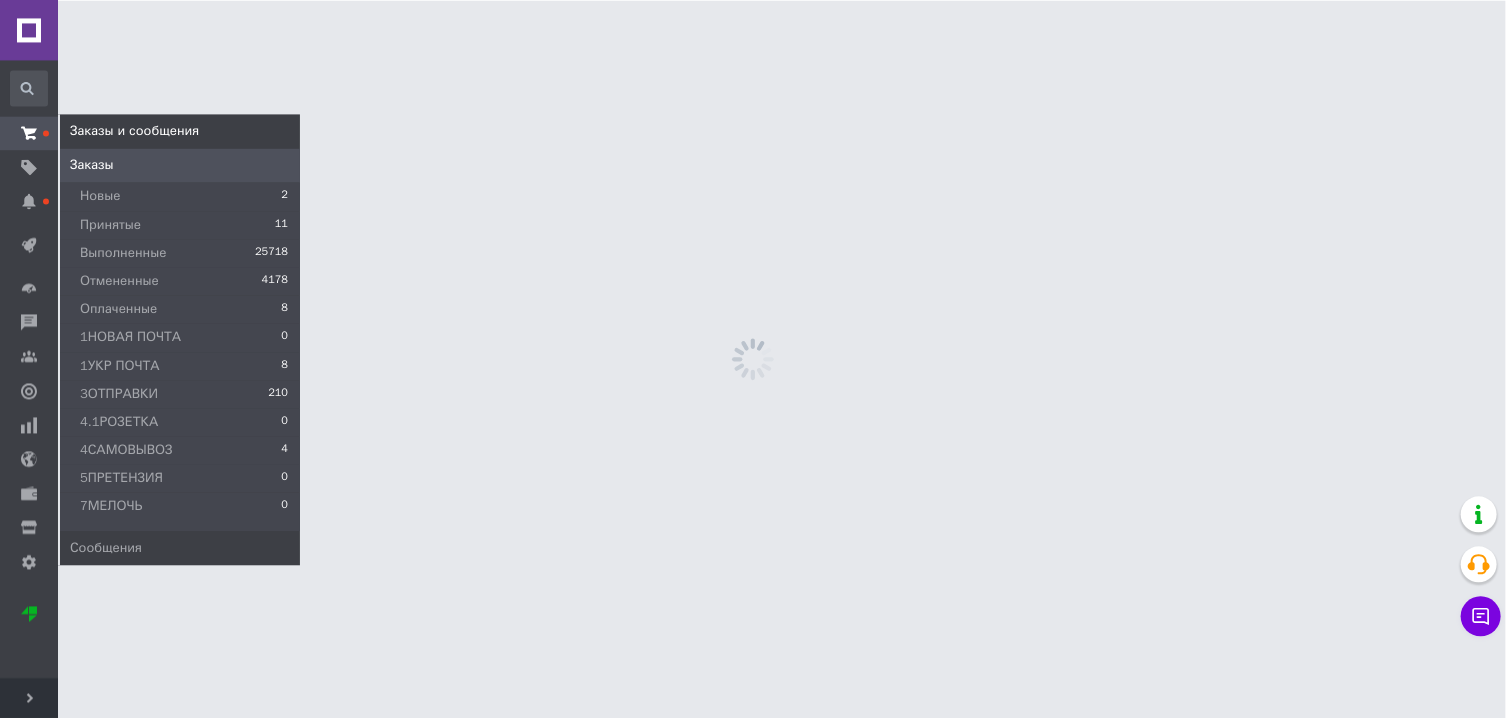 scroll, scrollTop: 0, scrollLeft: 0, axis: both 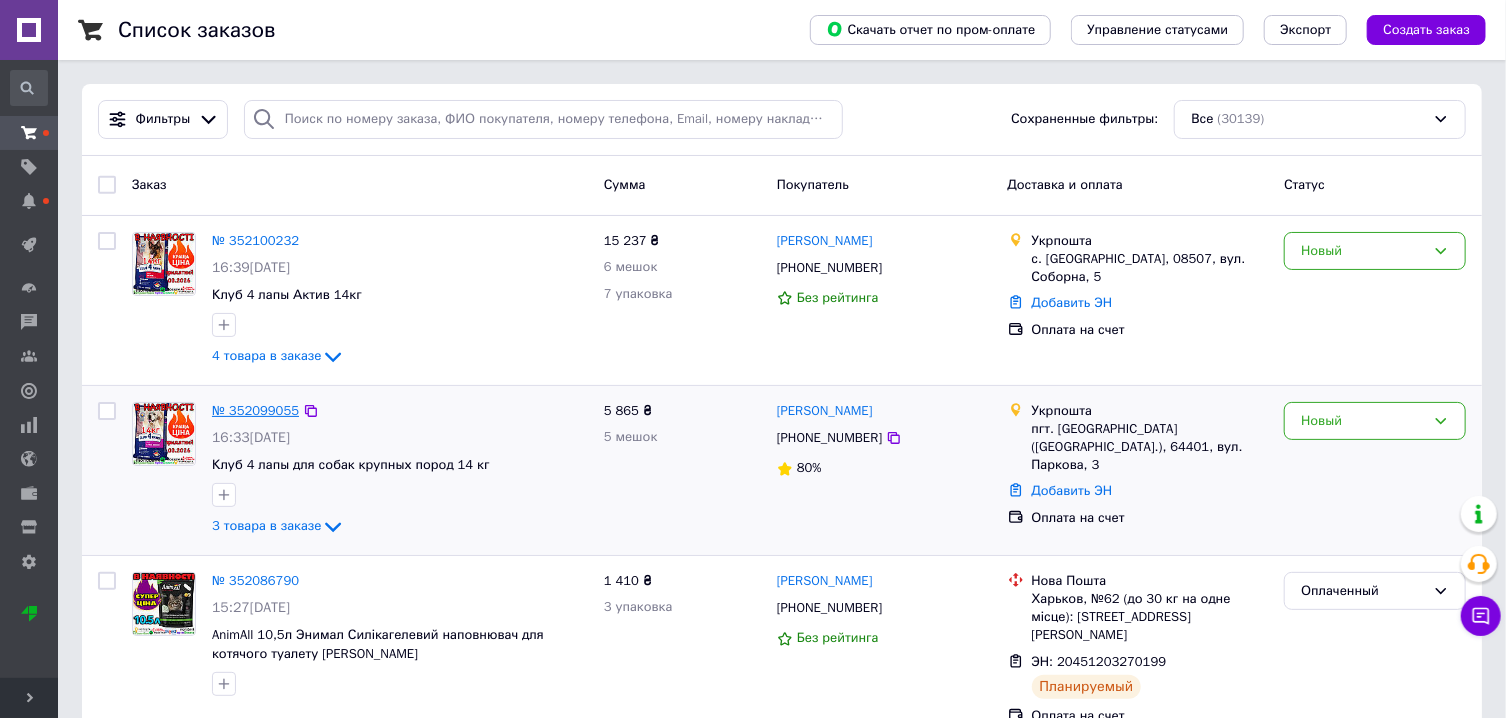 click on "№ 352099055" at bounding box center [255, 410] 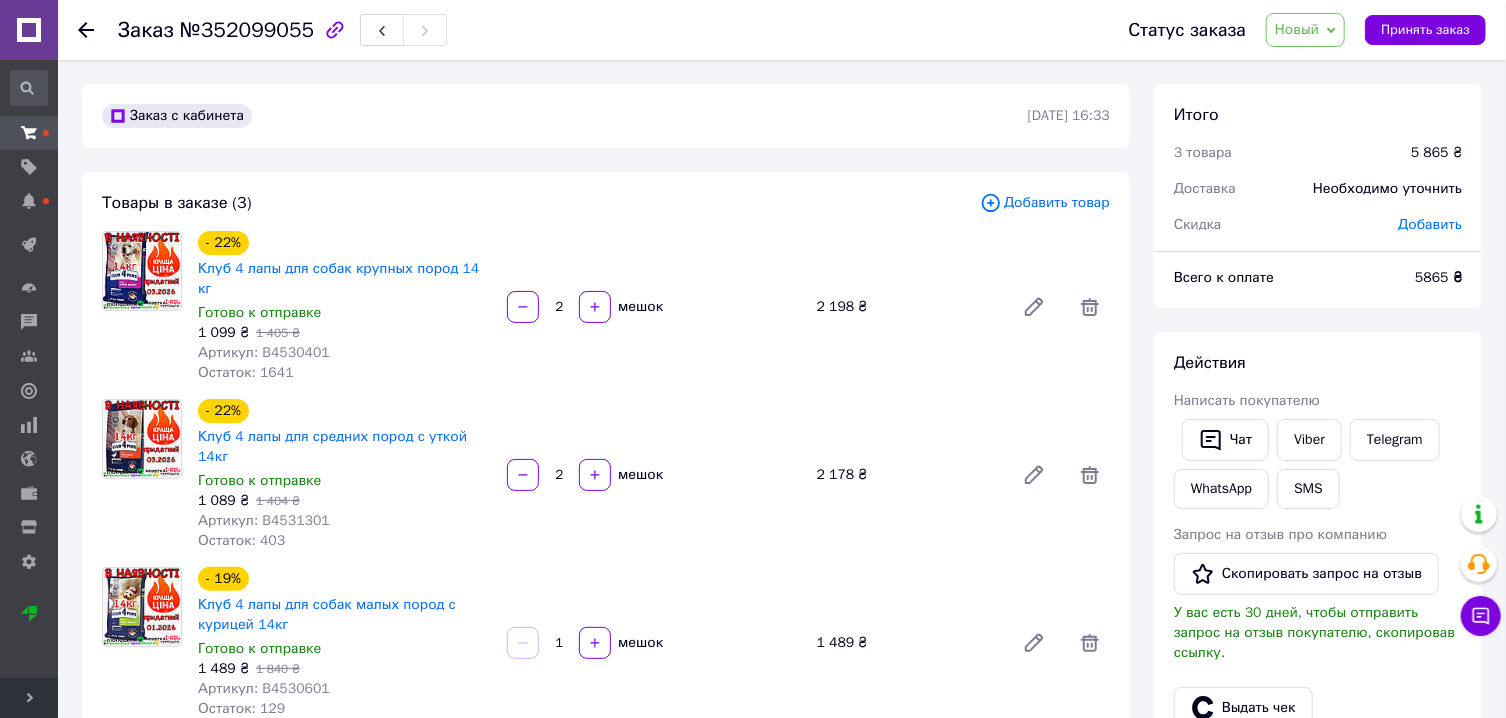 click on "Товары в заказе (3) Добавить товар - 22% Клуб 4 лапы для собак крупных пород 14 кг Готово к отправке 1 099 ₴   1 405 ₴ Артикул: B4530401 Остаток: 1641 2   мешок 2 198 ₴ - 22% Клуб 4 лапы для средних пород с уткой 14кг Готово к отправке 1 089 ₴   1 404 ₴ Артикул: B4531301 Остаток: 403 2   мешок 2 178 ₴ - 19% Клуб 4 лапы для собак малых пород с курицей 14кг Готово к отправке 1 489 ₴   1 840 ₴ Артикул: B4530601 Остаток: 129 1   мешок 1 489 ₴ Скрыть товары" at bounding box center [606, 473] 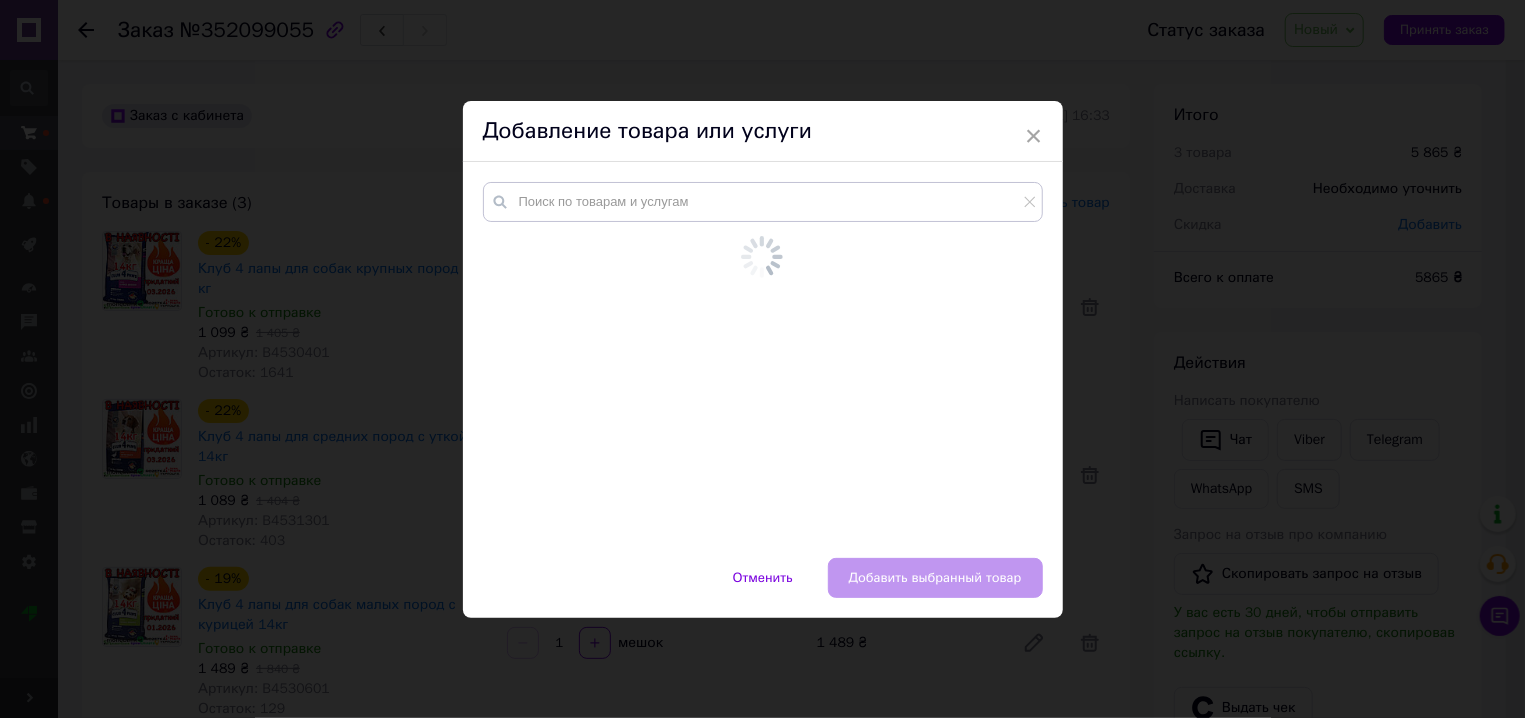 click at bounding box center [763, 339] 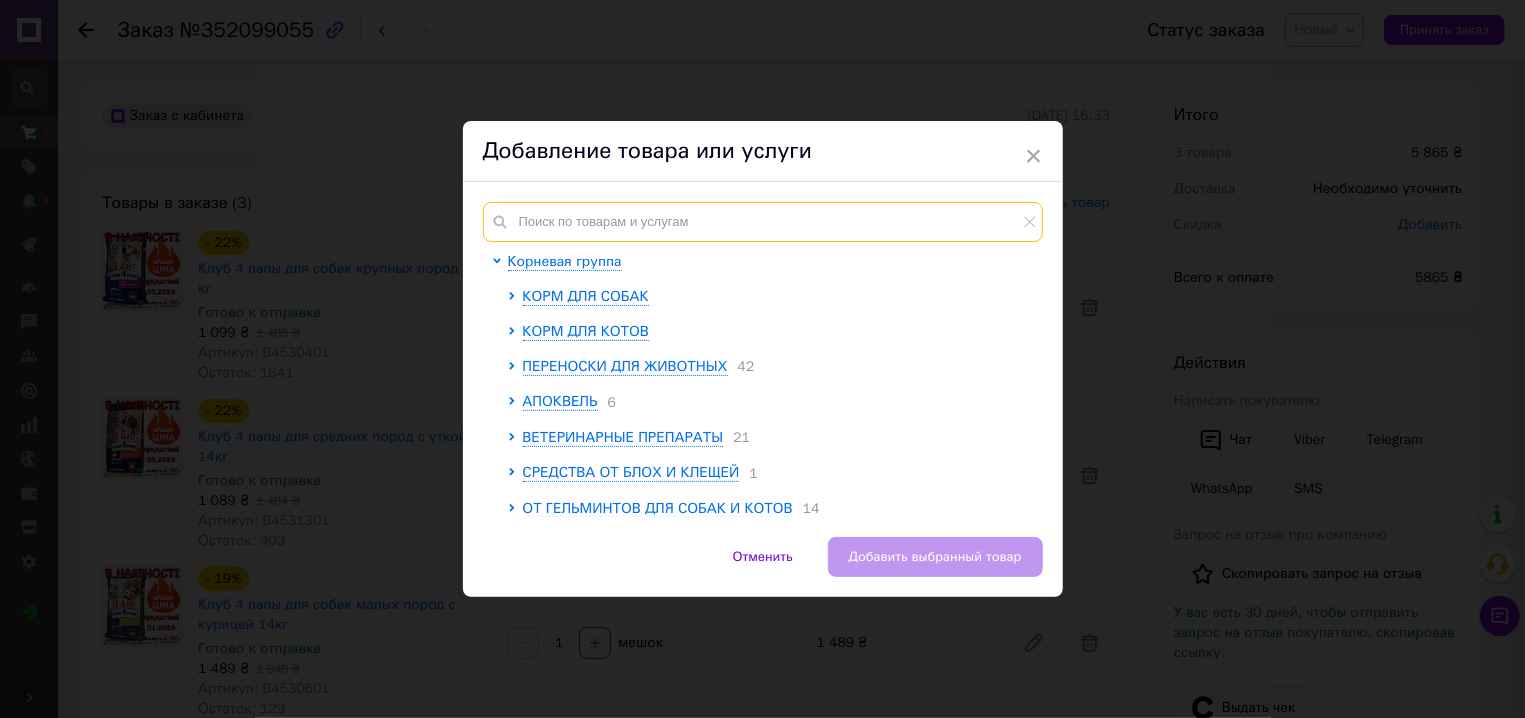 click at bounding box center (763, 222) 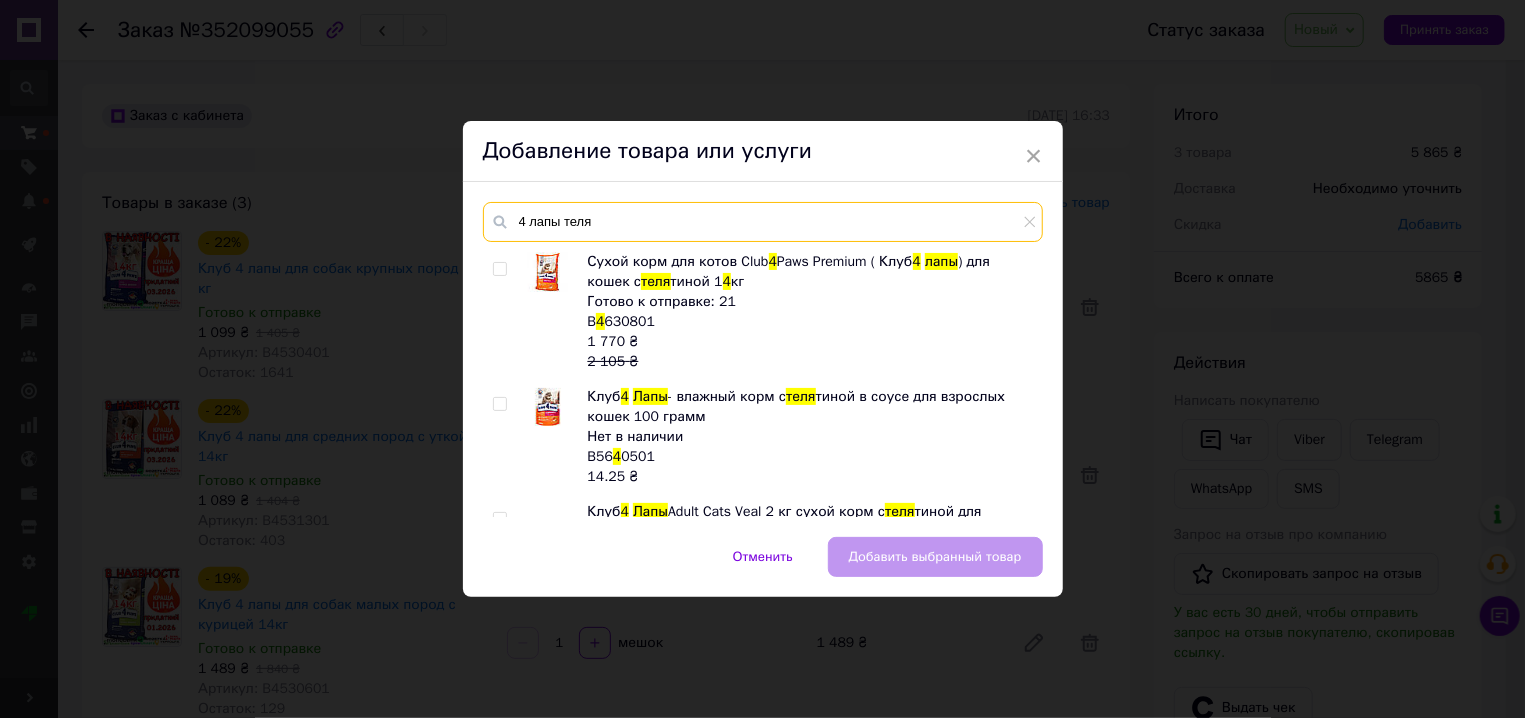 type on "4 лапы теля" 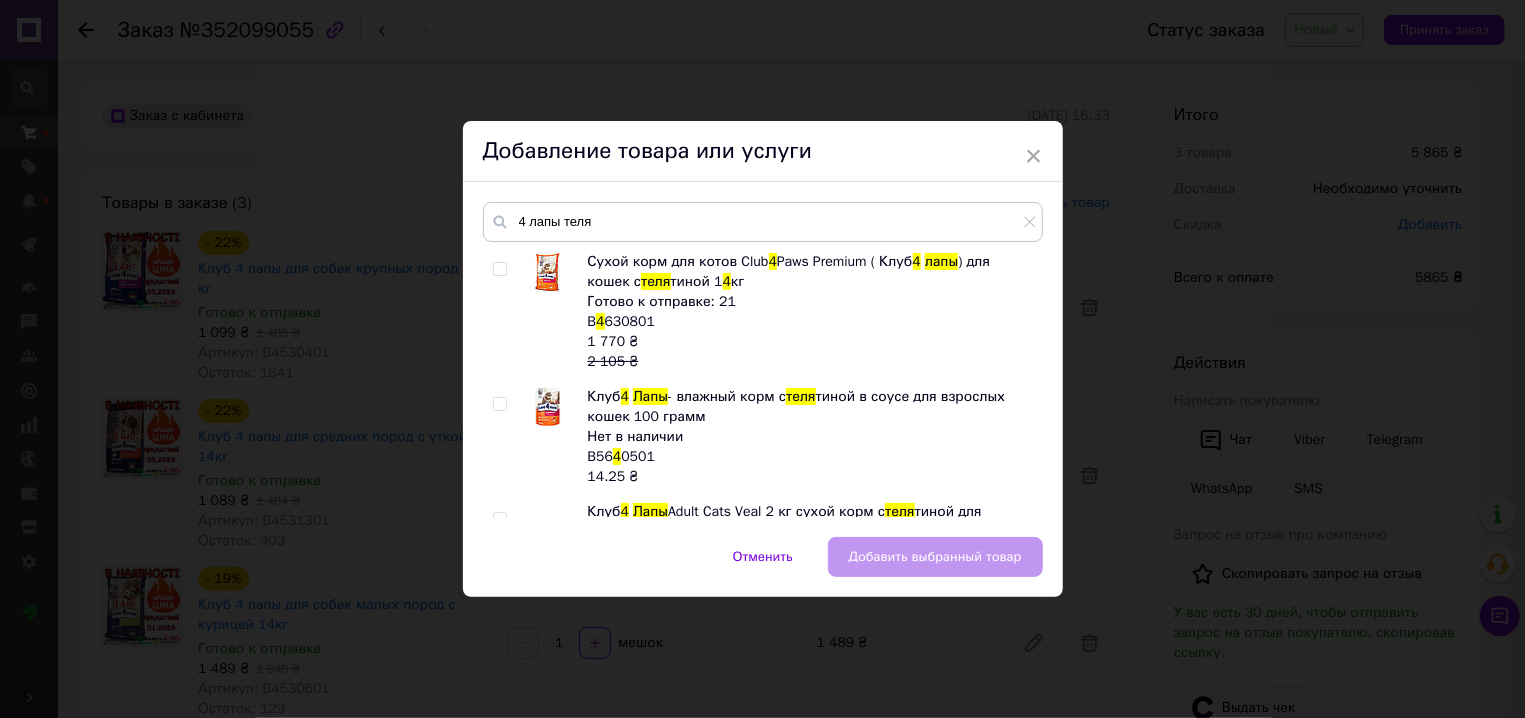 click at bounding box center (499, 269) 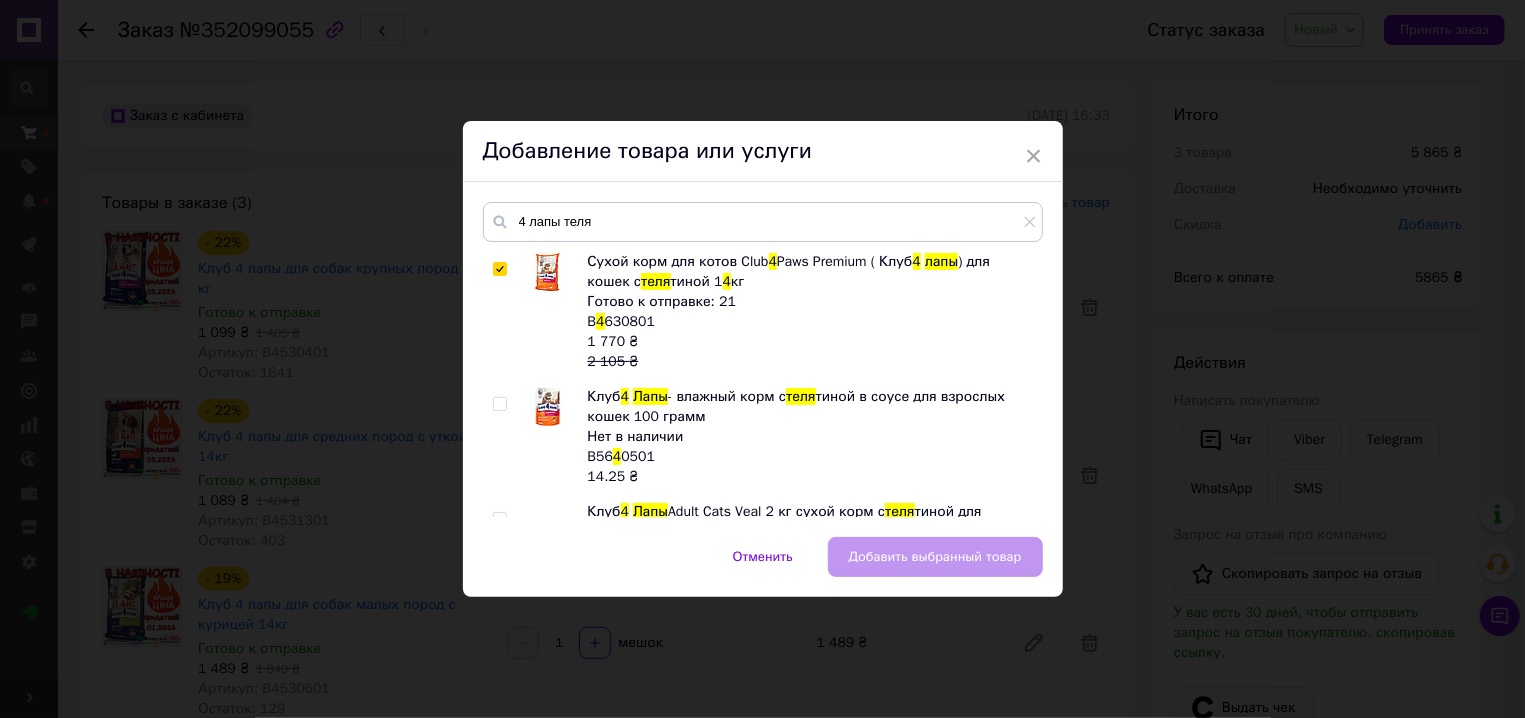 checkbox on "true" 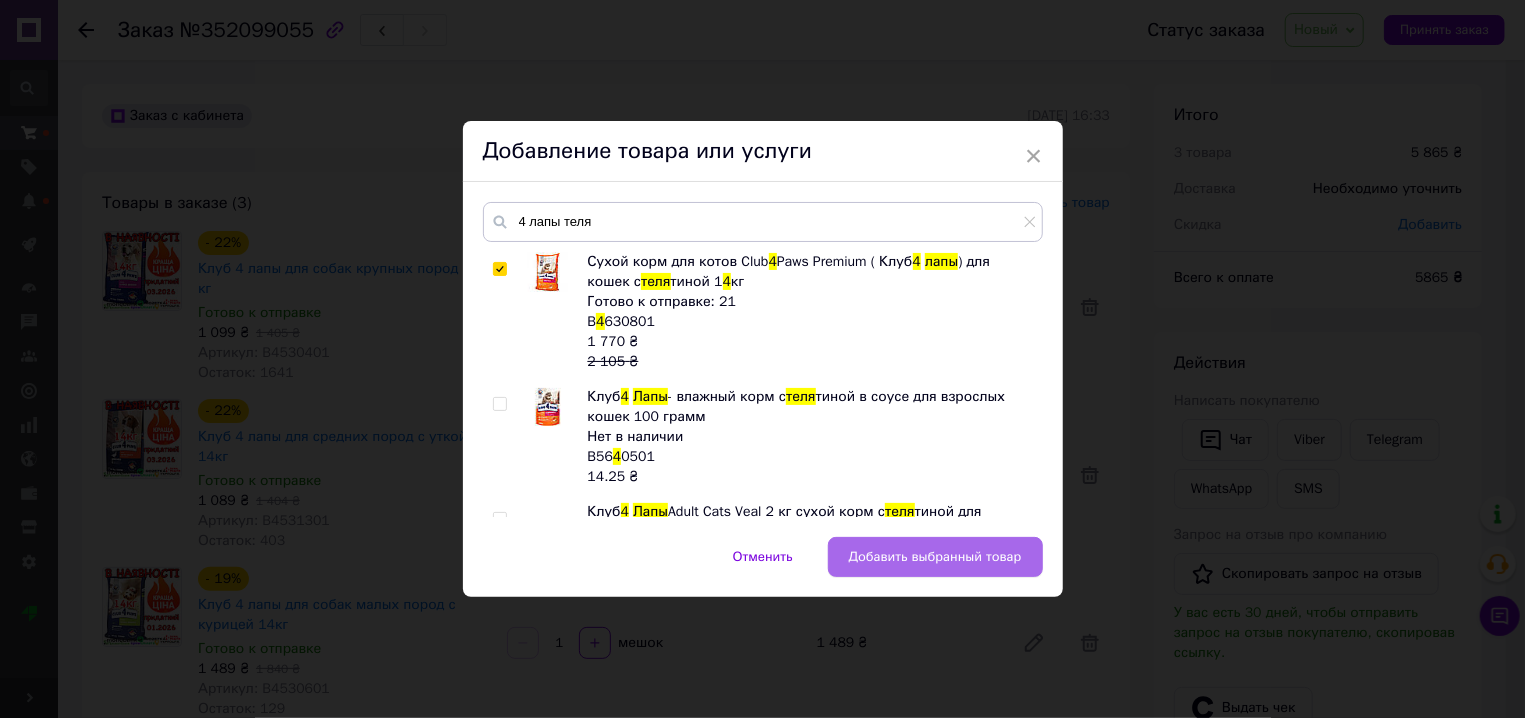 click on "Добавить выбранный товар" at bounding box center (935, 557) 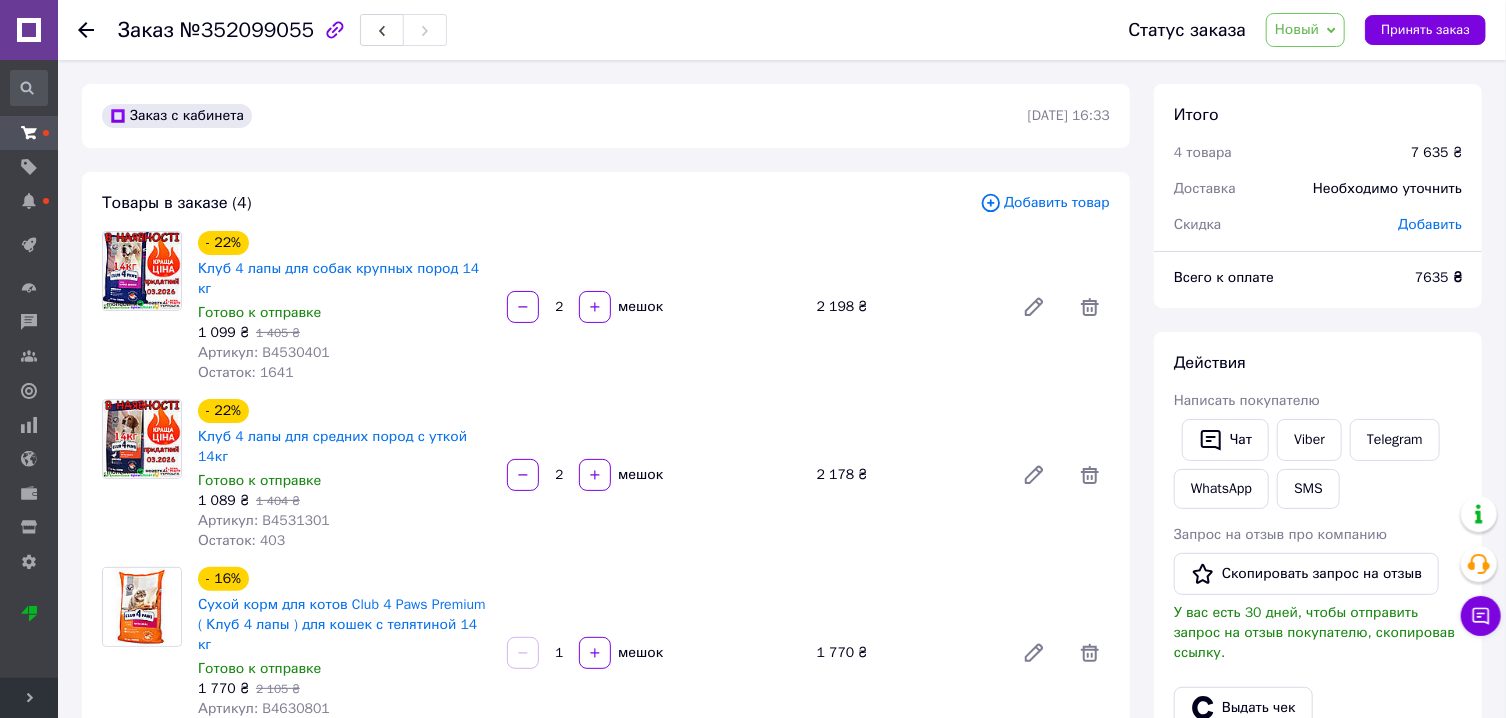 click on "Новый" at bounding box center [1297, 29] 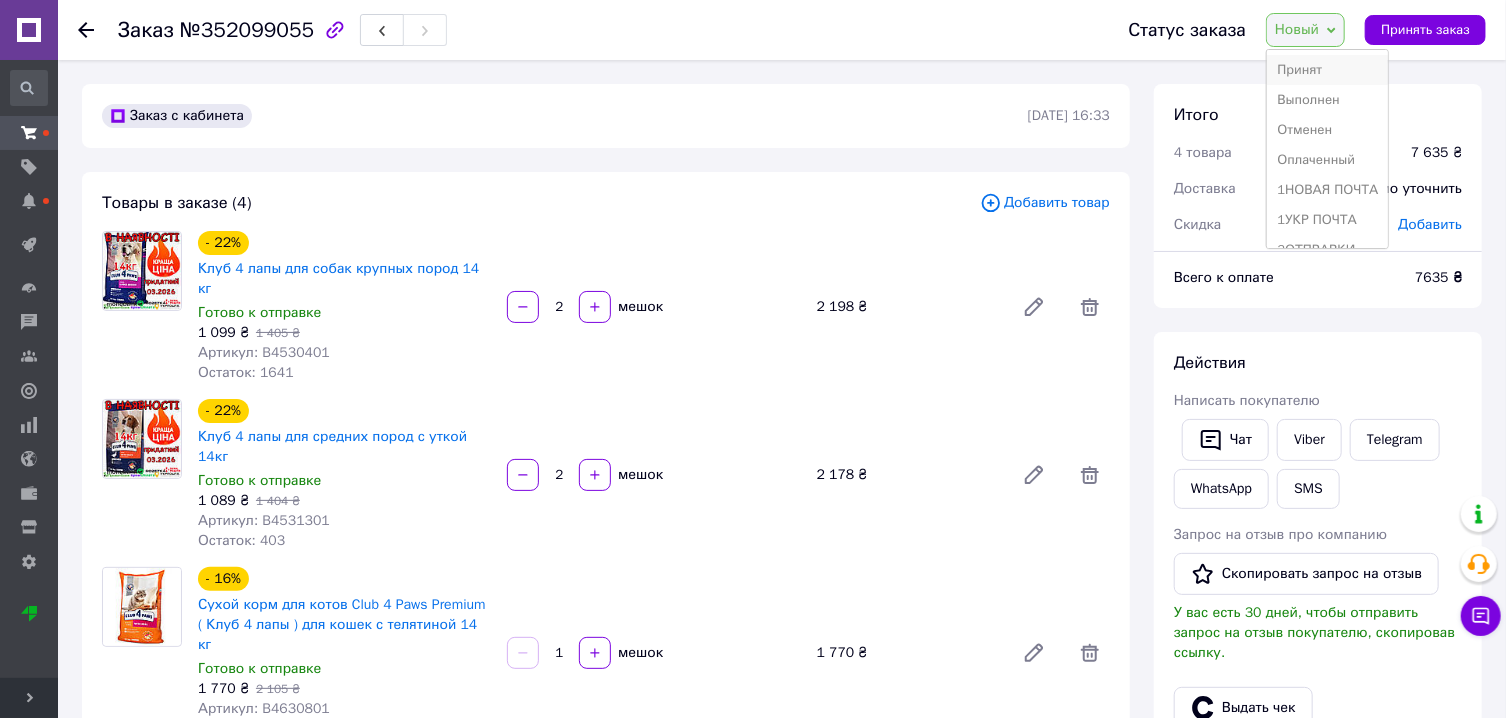 click on "Принят" at bounding box center [1327, 70] 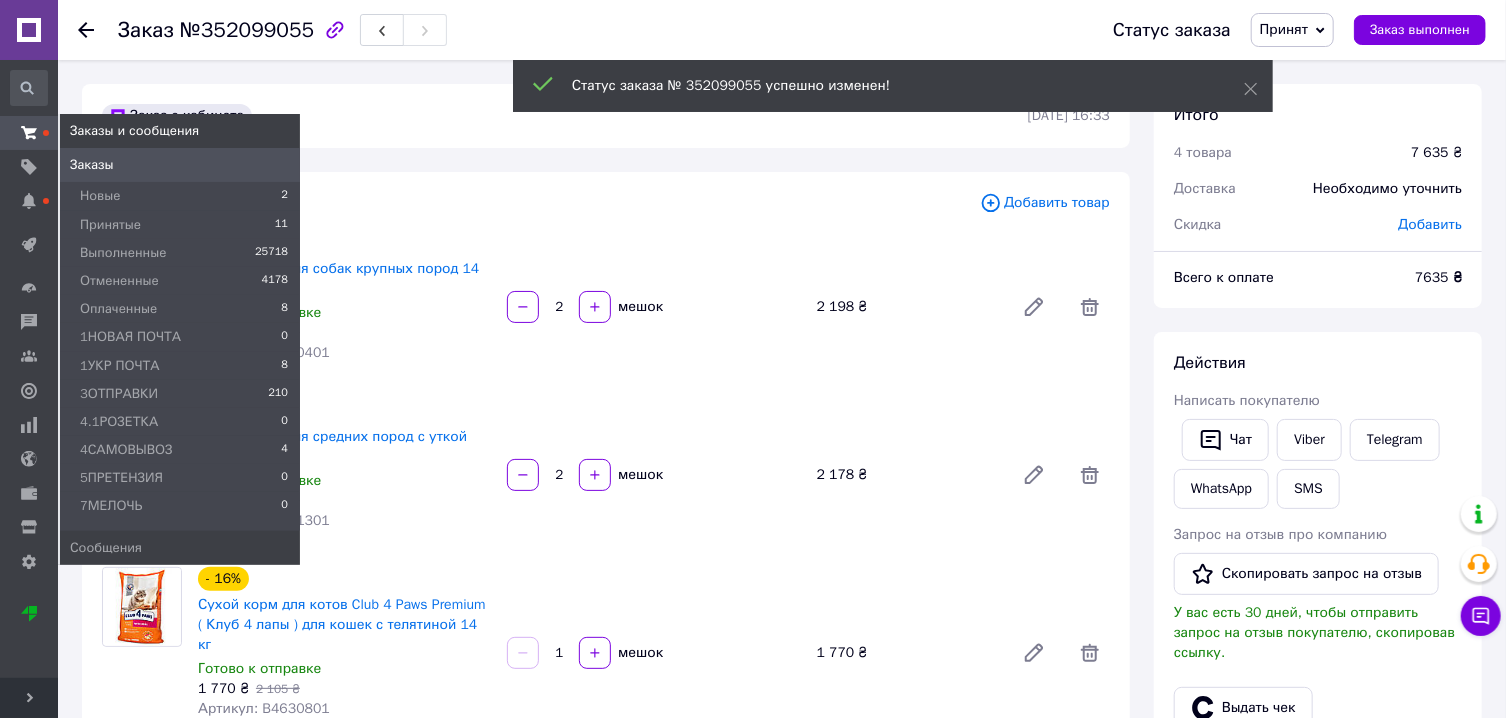 click 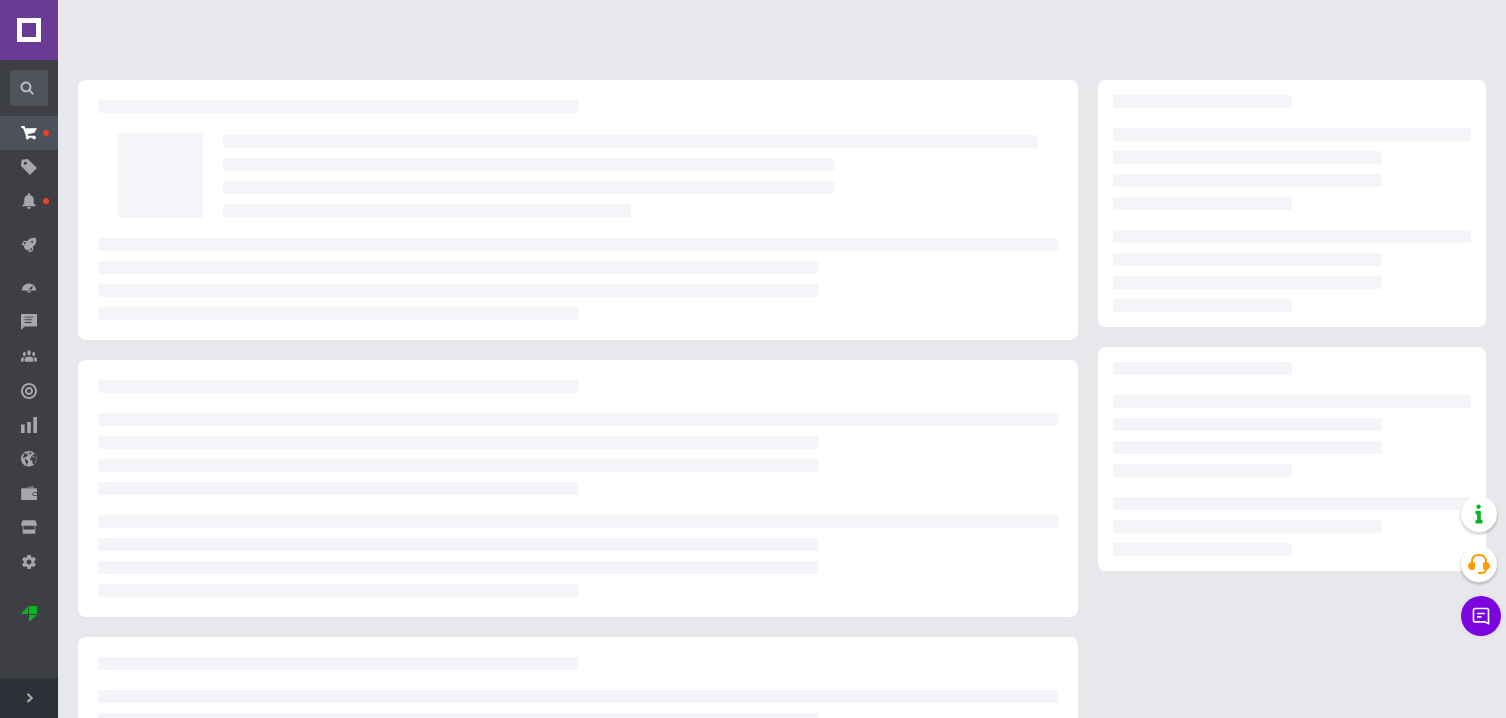 scroll, scrollTop: 0, scrollLeft: 0, axis: both 